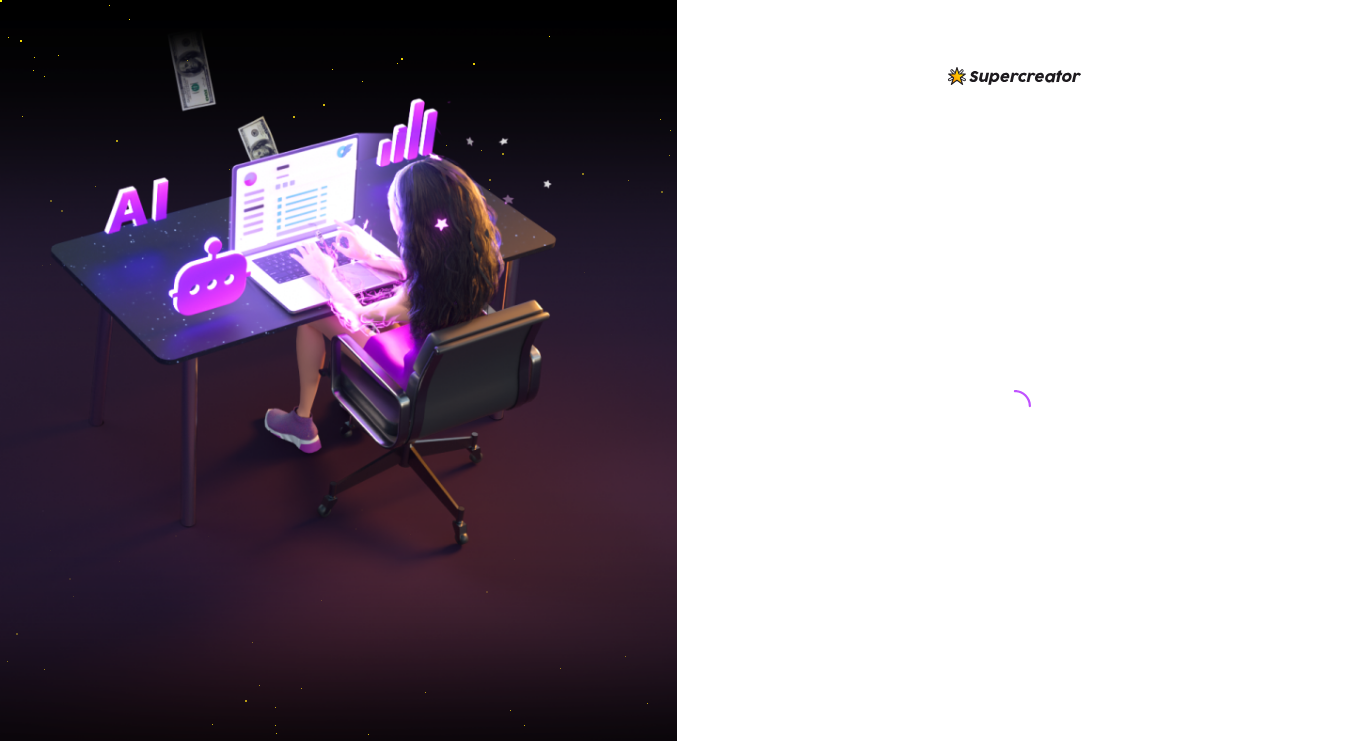 scroll, scrollTop: 0, scrollLeft: 0, axis: both 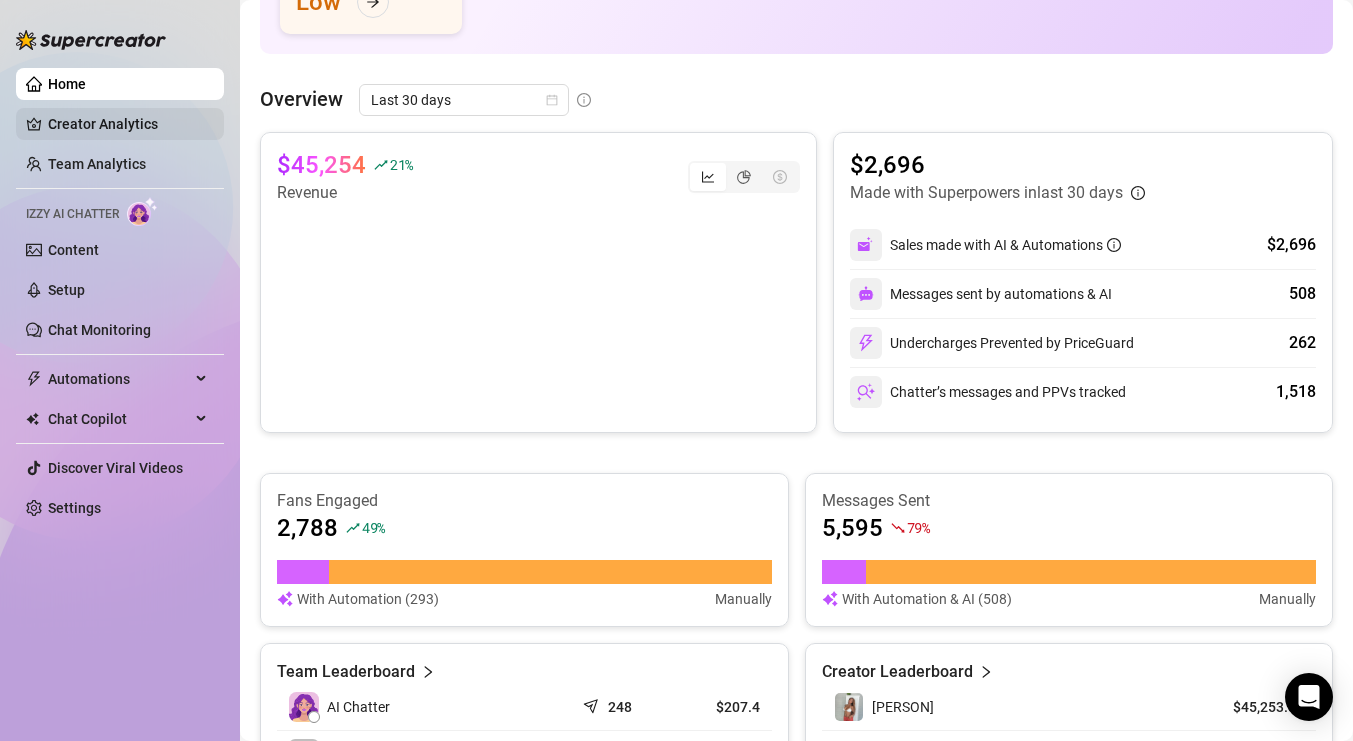 click on "Creator Analytics" at bounding box center (128, 124) 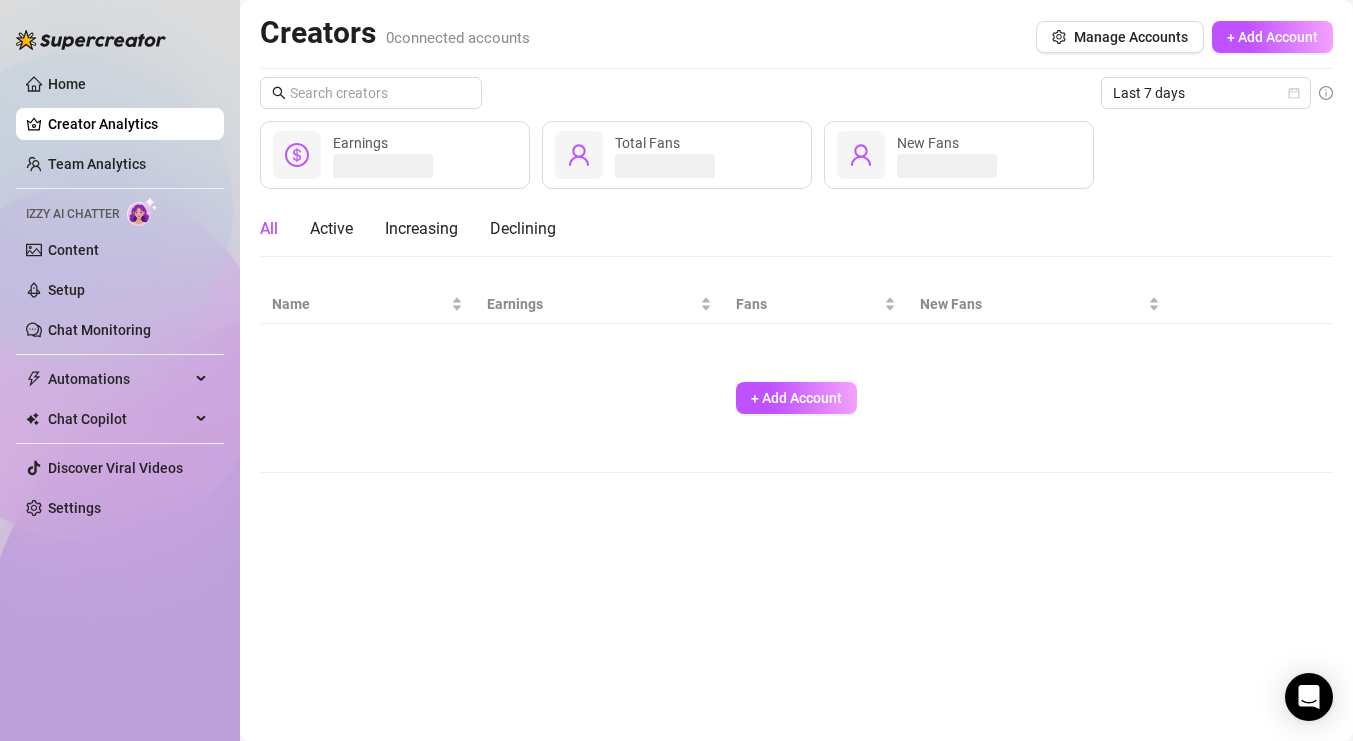 scroll, scrollTop: 0, scrollLeft: 0, axis: both 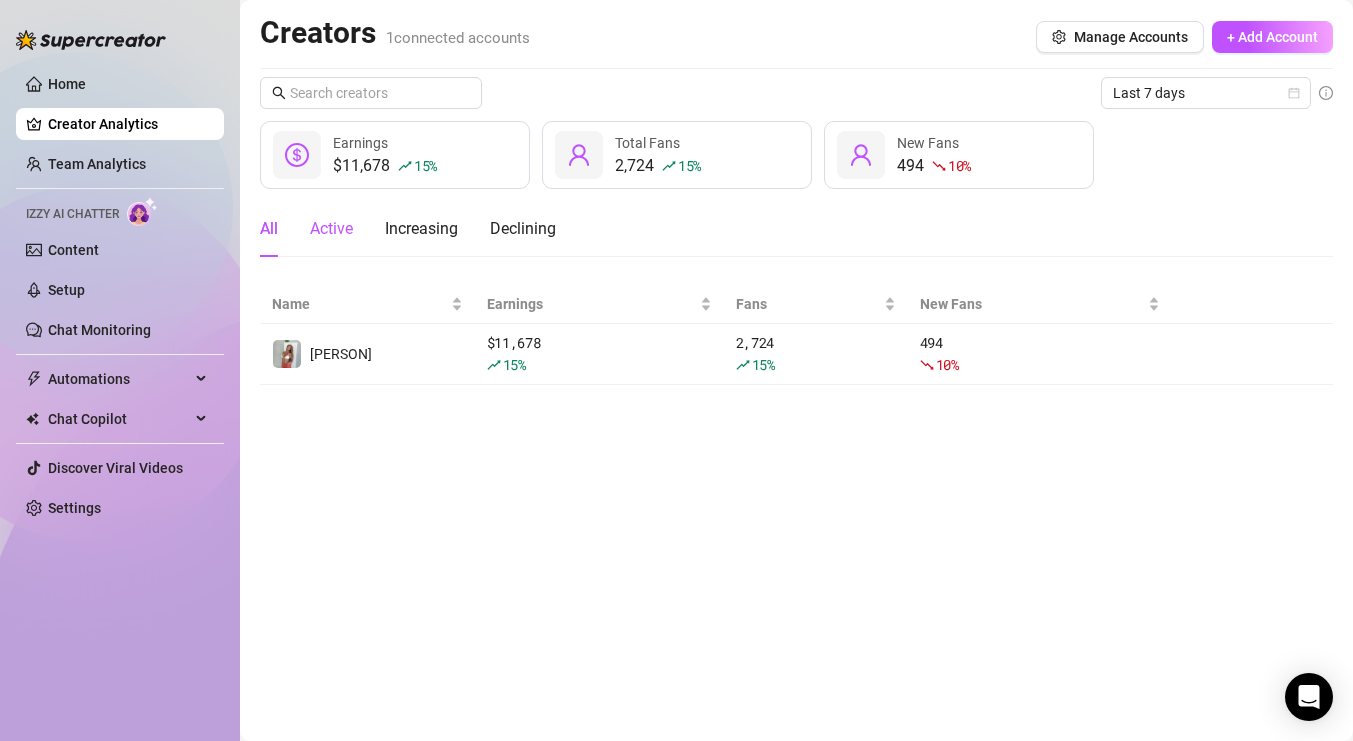 click on "Active" at bounding box center (331, 229) 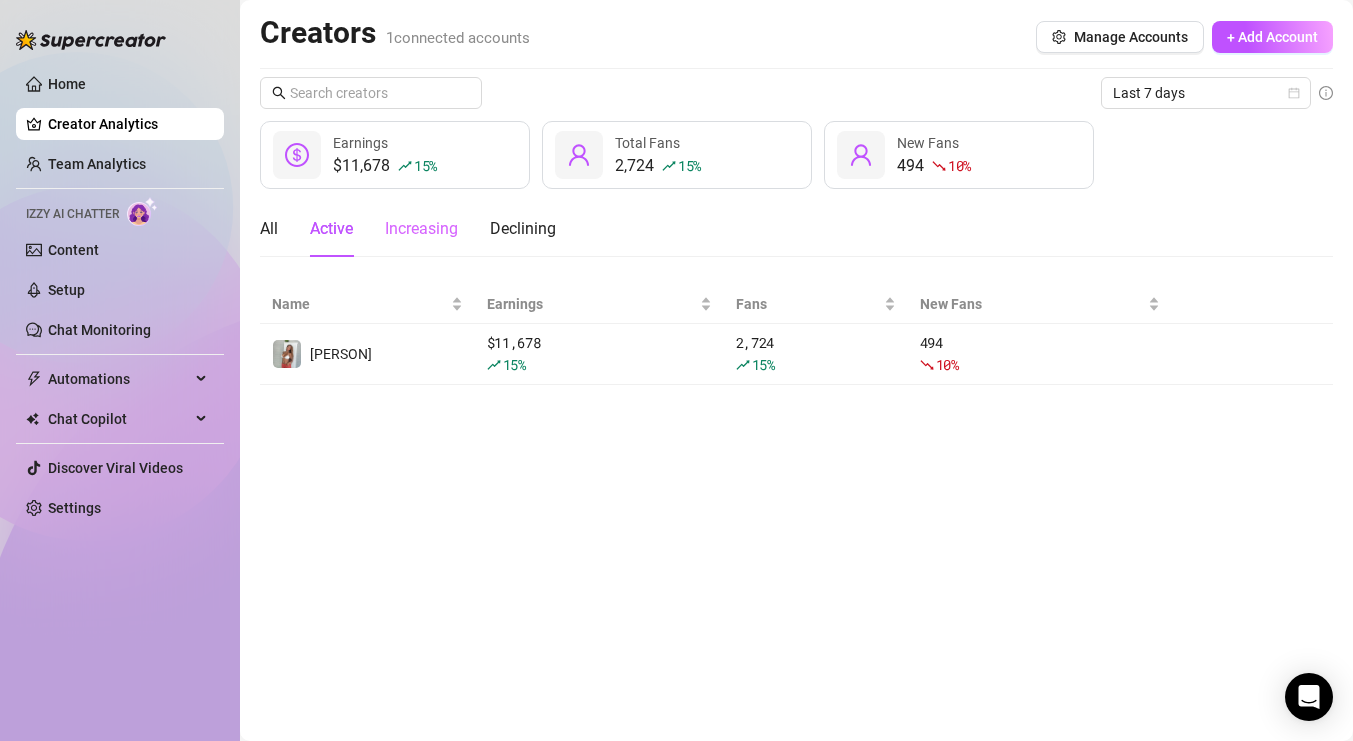 click on "Increasing" at bounding box center [421, 229] 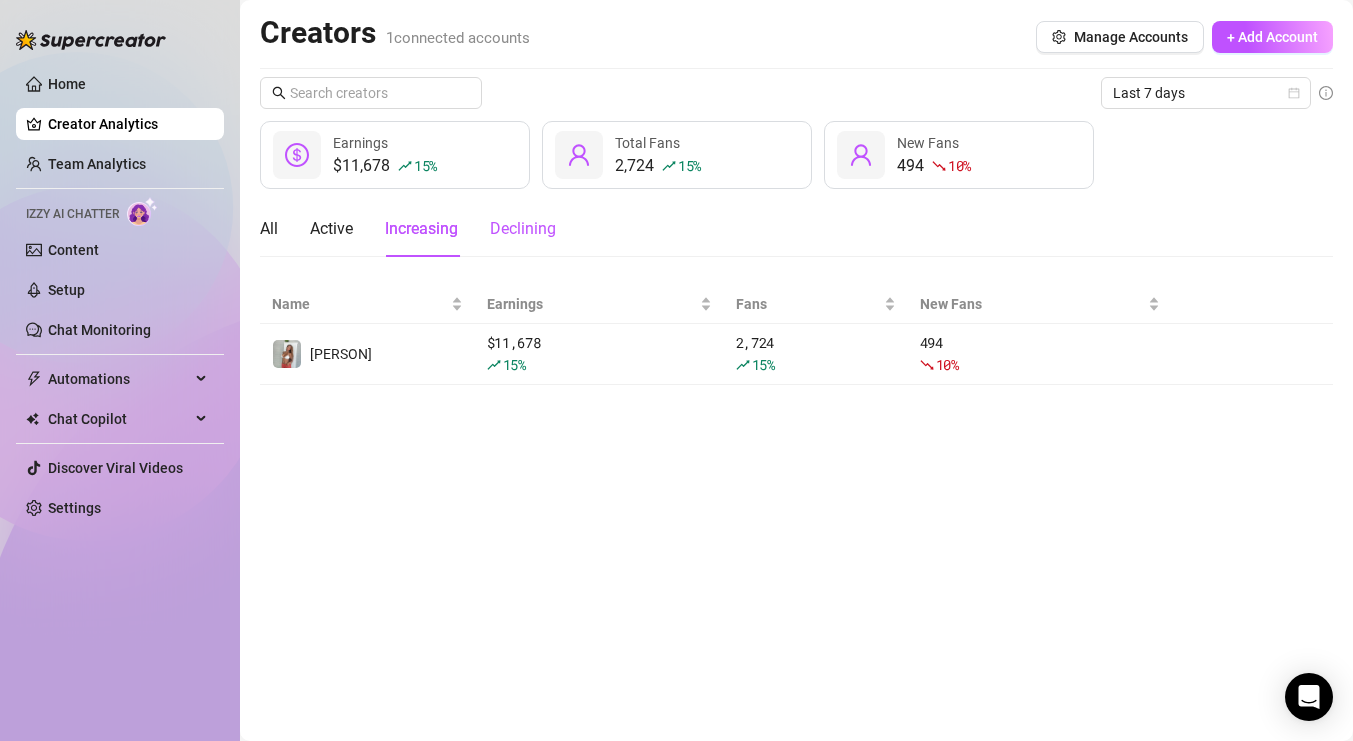 click on "Declining" at bounding box center [523, 229] 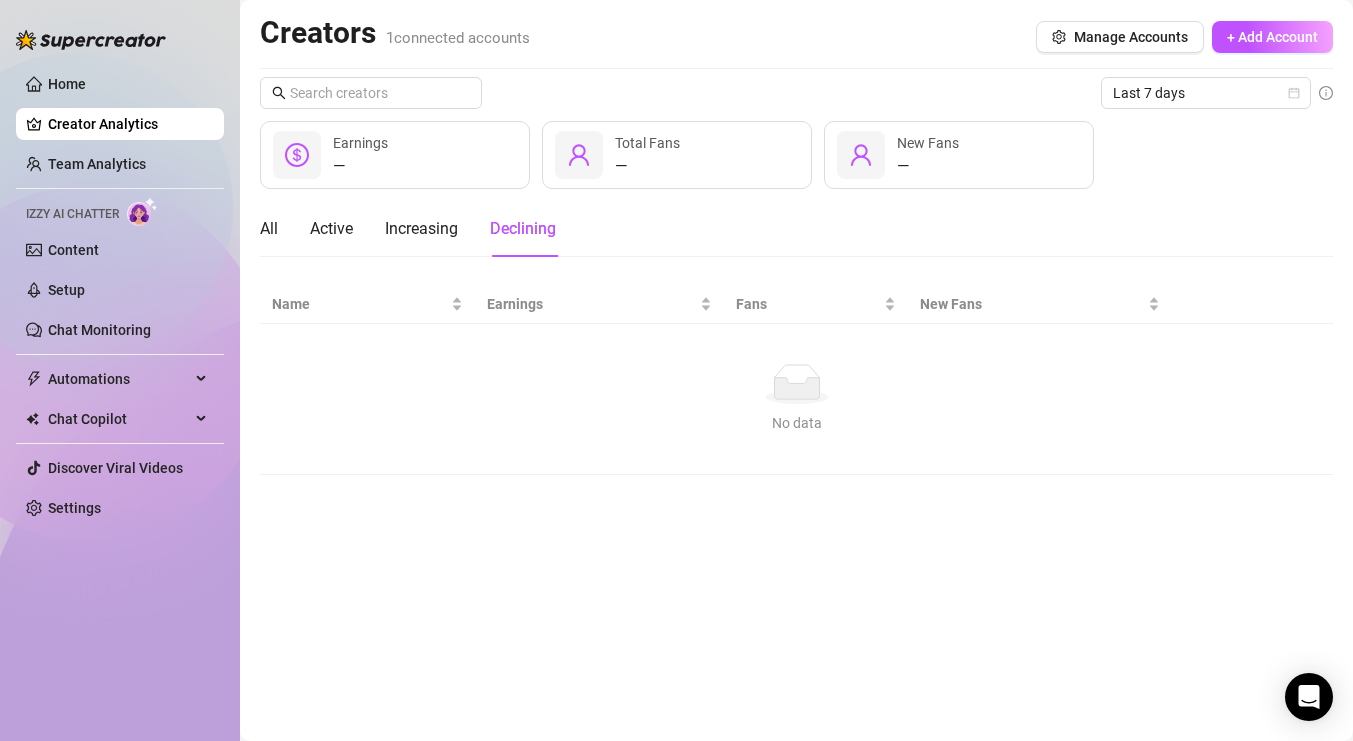click on "Home Creator Analytics   Team Analytics Izzy AI Chatter Content Setup Chat Monitoring Automations Chat Copilot Discover Viral Videos Settings" at bounding box center [120, 296] 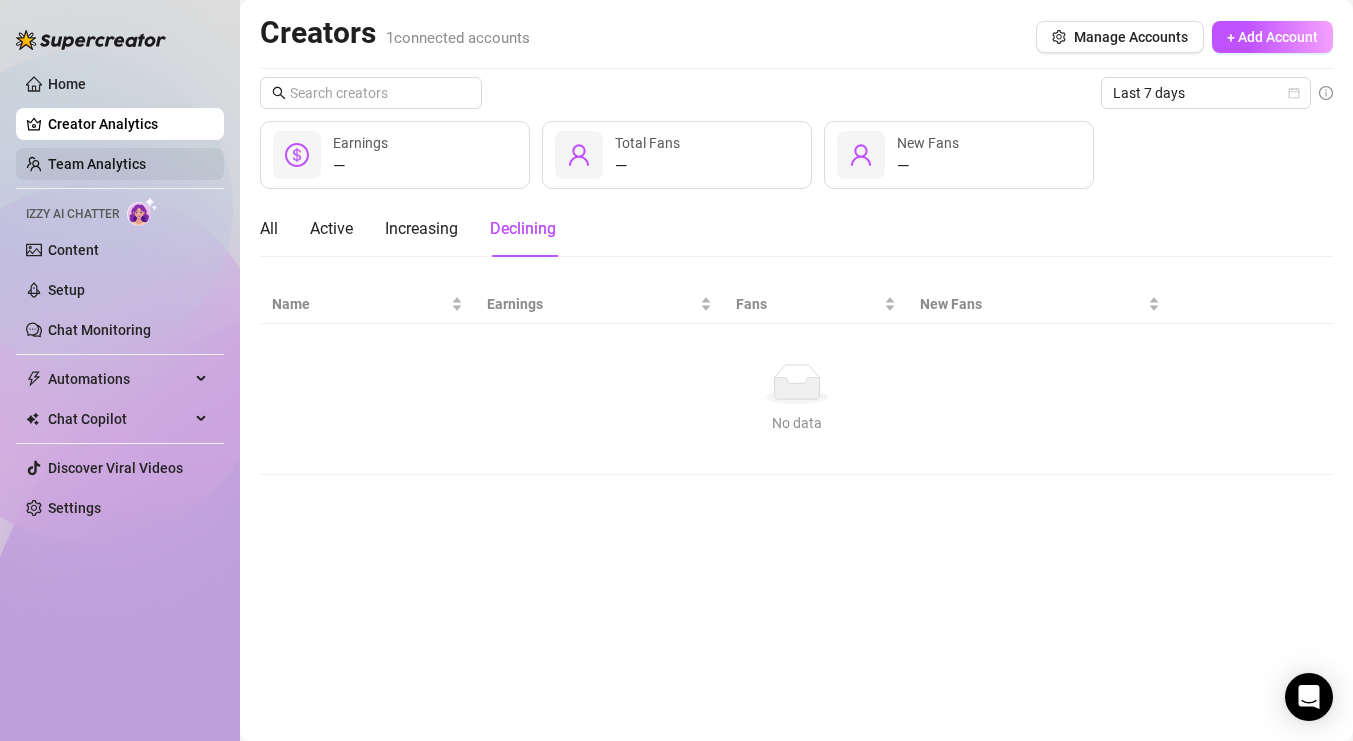 click on "Team Analytics" at bounding box center (97, 164) 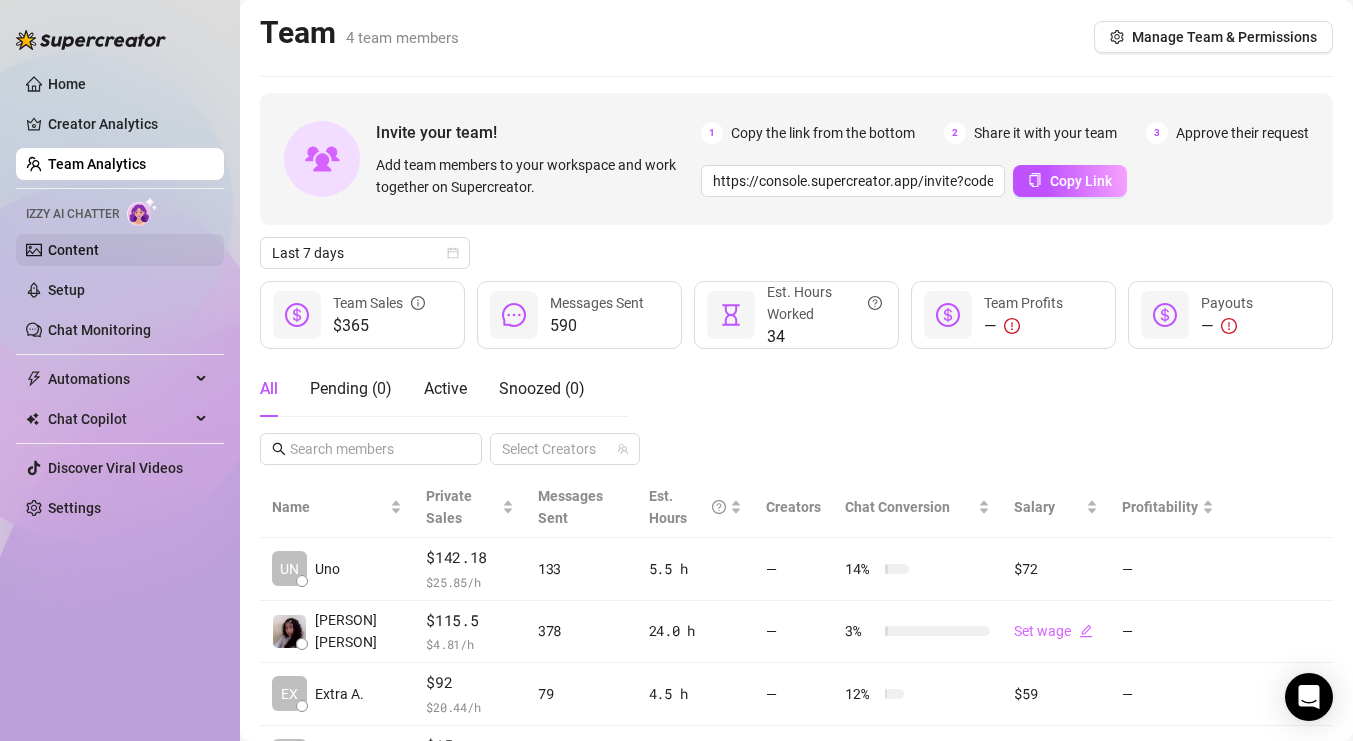 click on "Content" at bounding box center [73, 250] 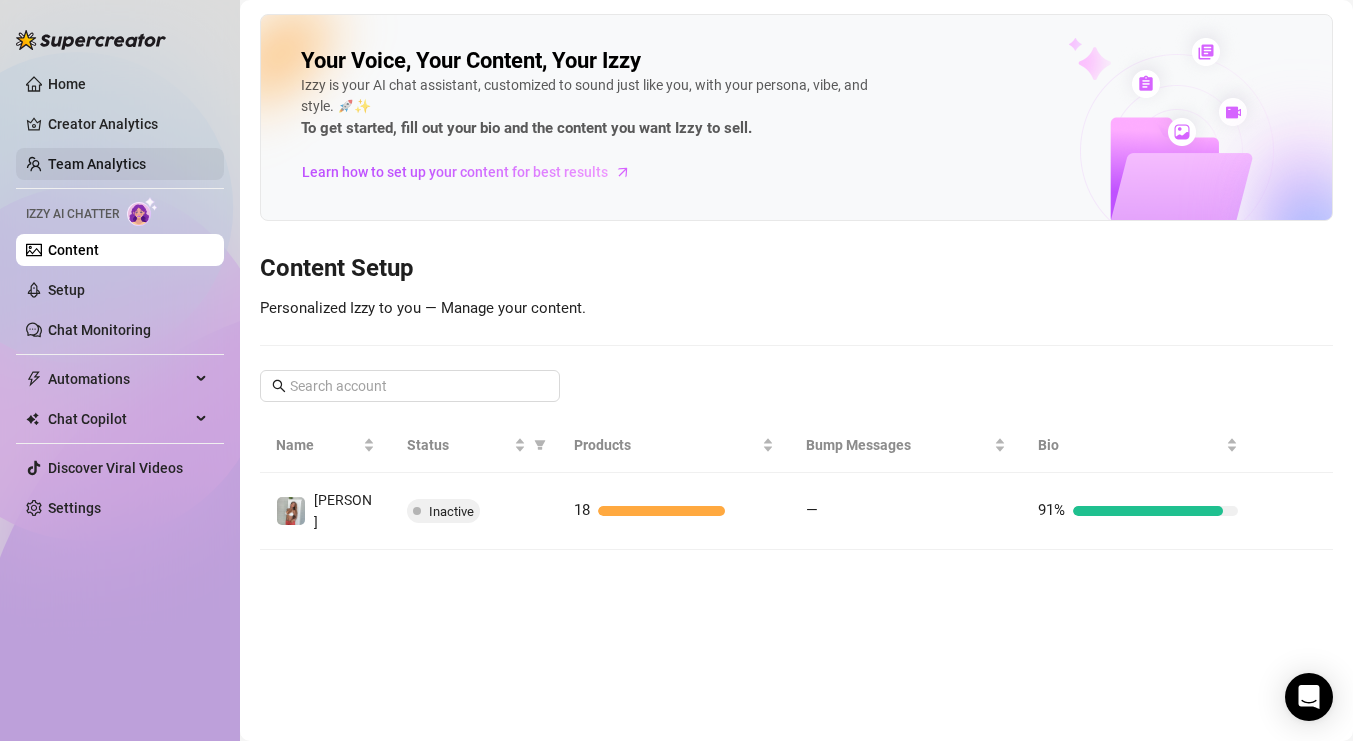 click on "Team Analytics" at bounding box center [97, 164] 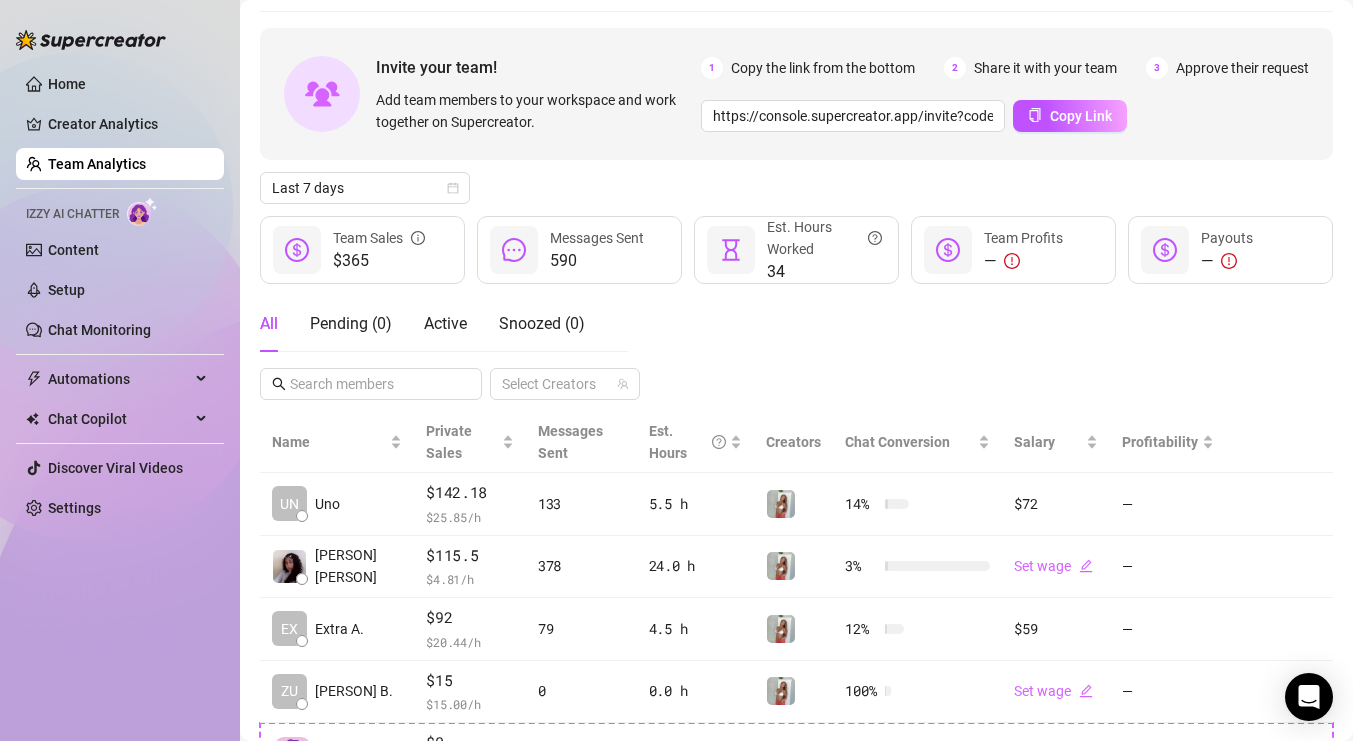 scroll, scrollTop: 170, scrollLeft: 0, axis: vertical 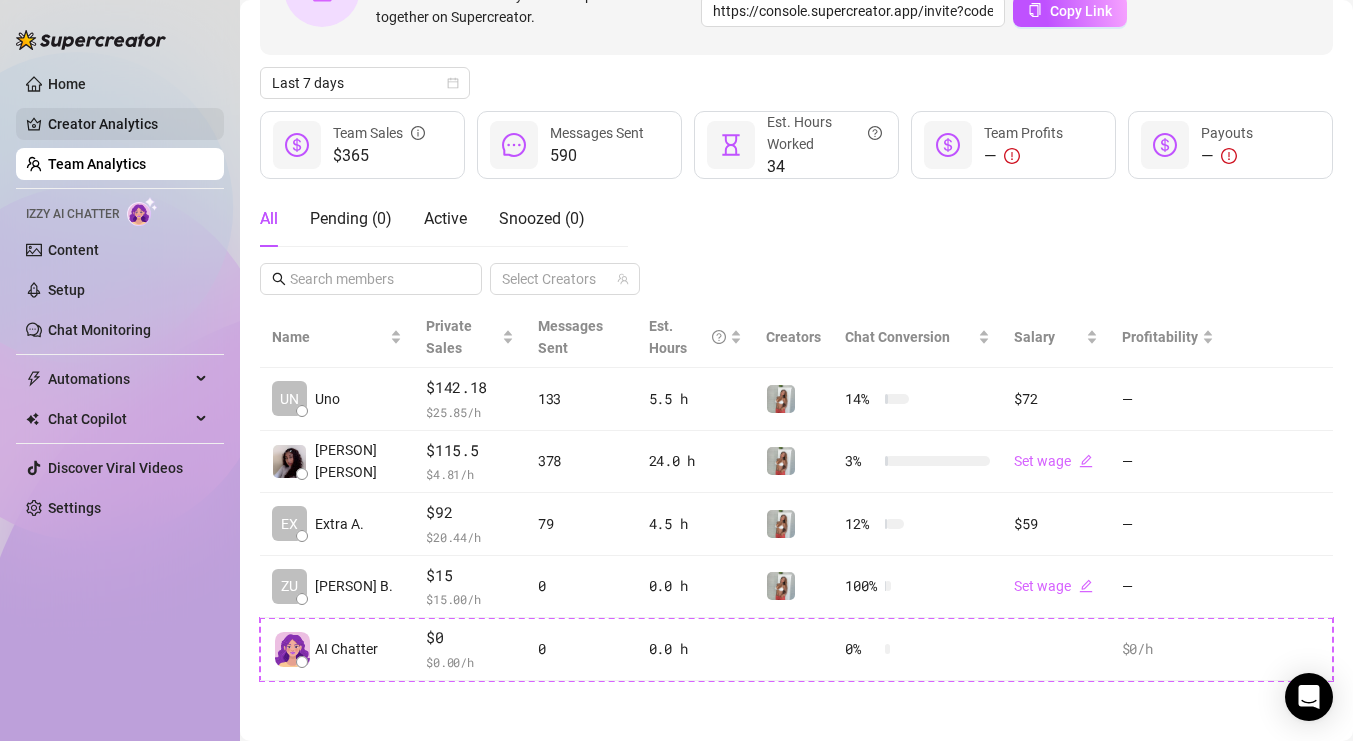 click on "Creator Analytics" at bounding box center (128, 124) 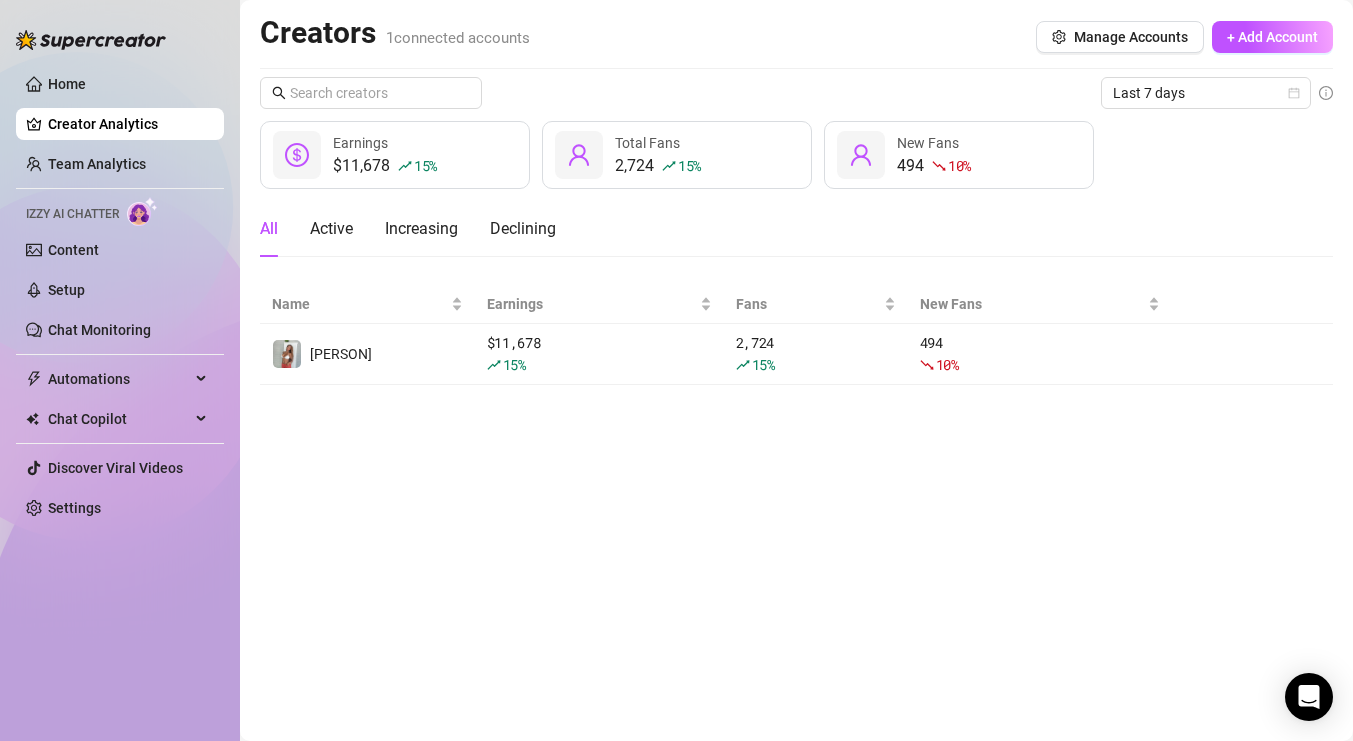 scroll, scrollTop: 0, scrollLeft: 0, axis: both 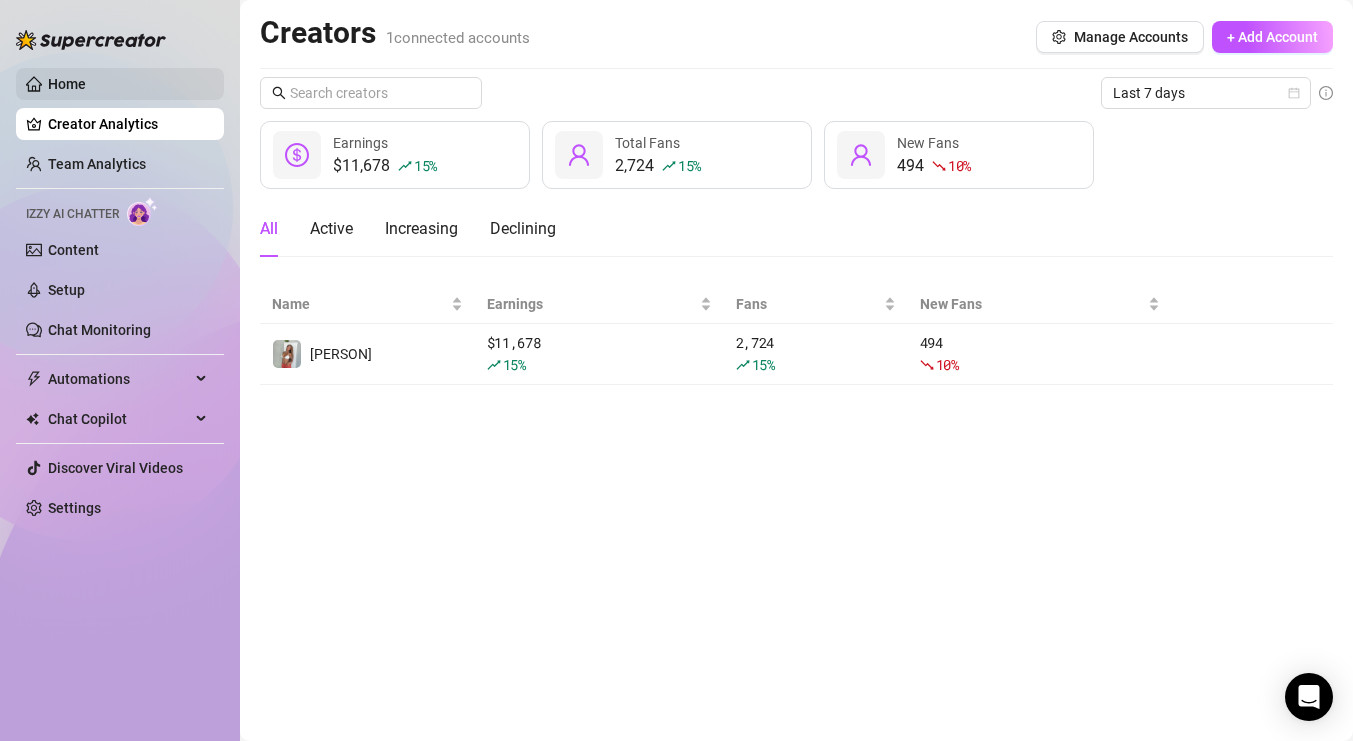 click on "Home" at bounding box center (67, 84) 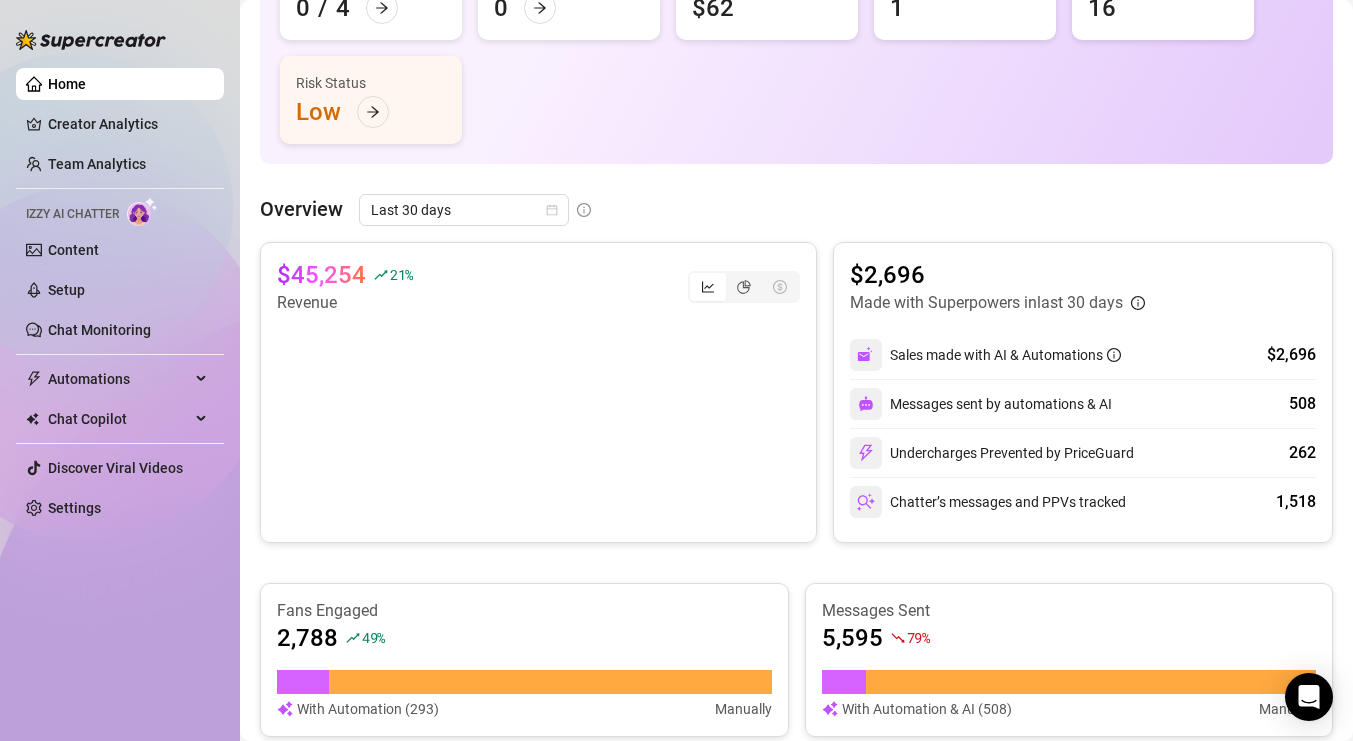scroll, scrollTop: 278, scrollLeft: 0, axis: vertical 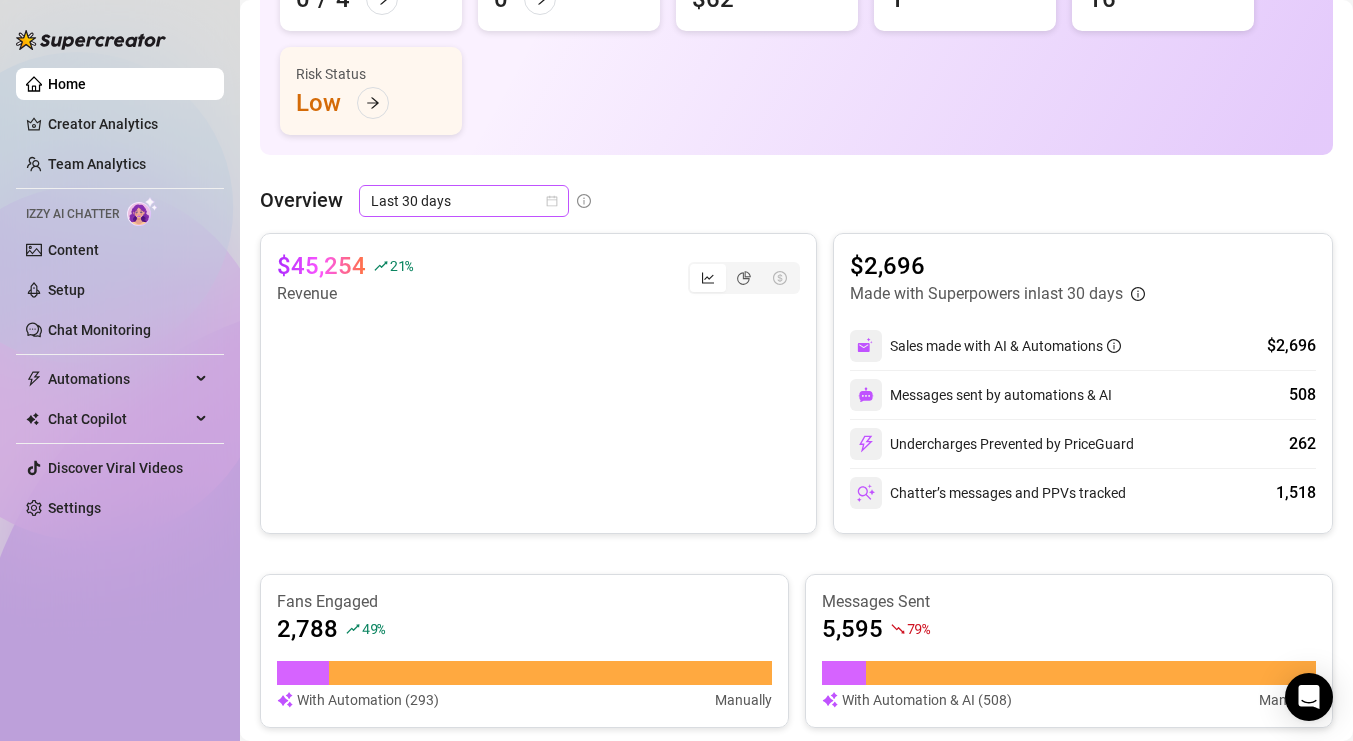 click 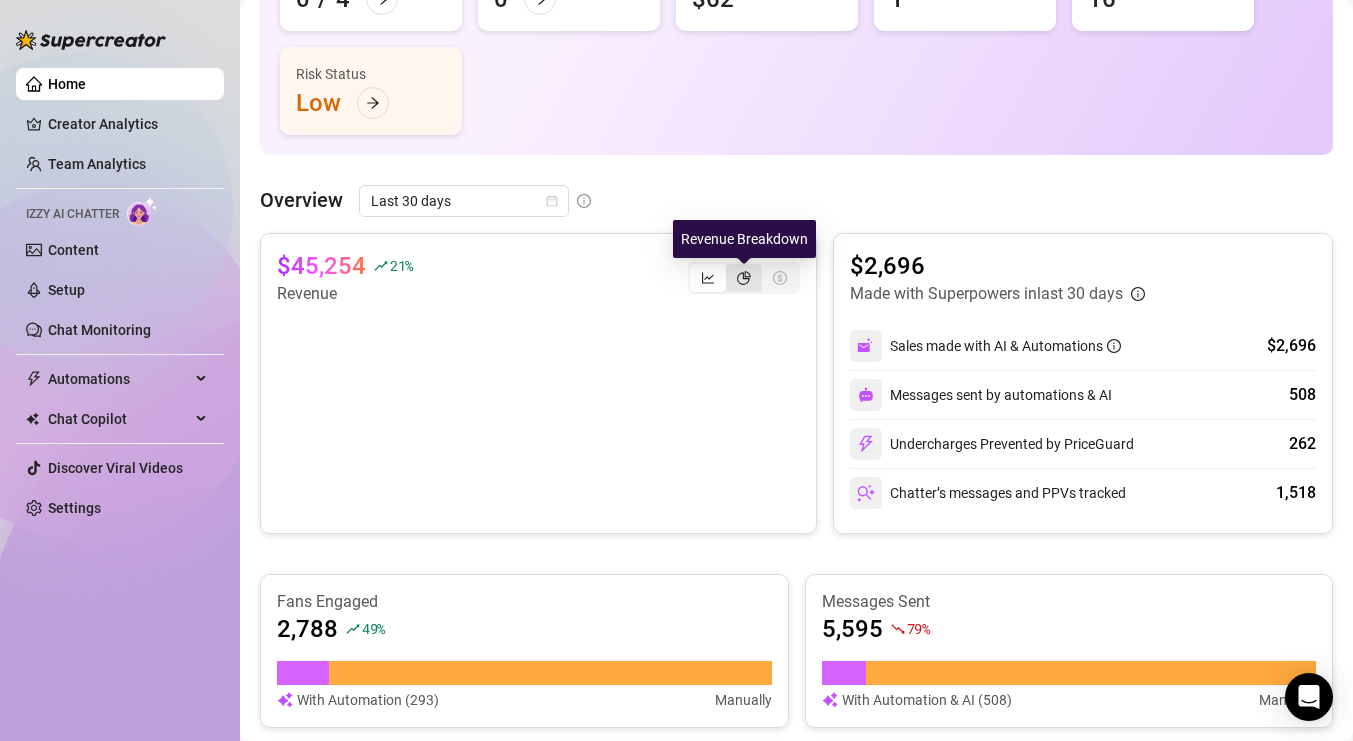 click 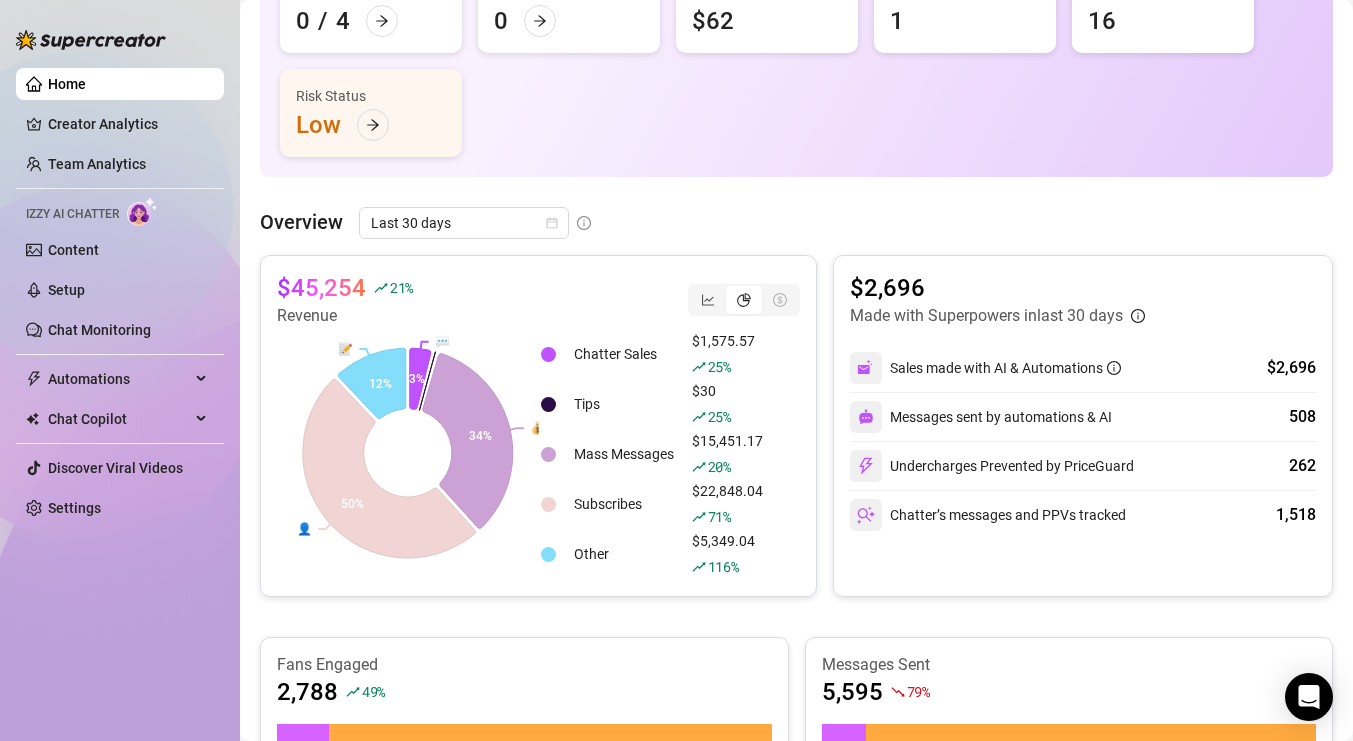 scroll, scrollTop: 265, scrollLeft: 0, axis: vertical 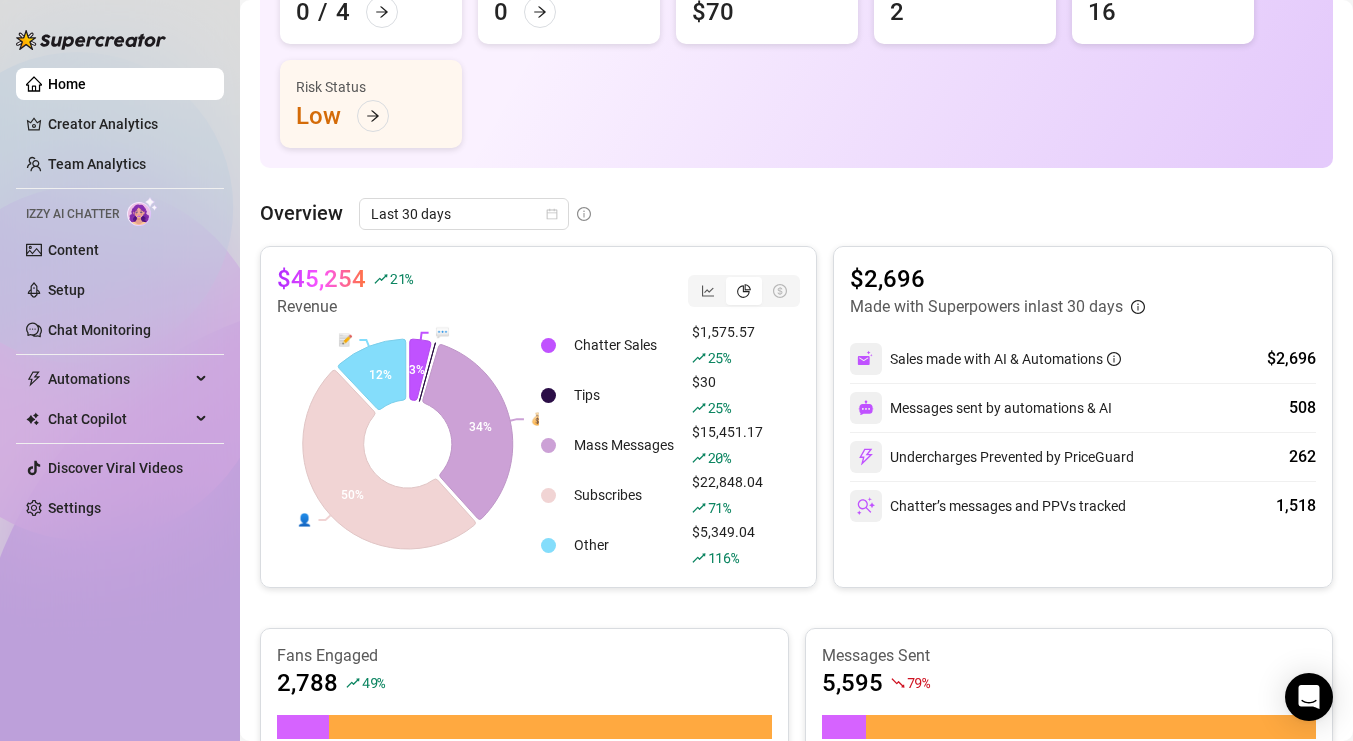 click on "Sales made with AI & Automations" at bounding box center [1005, 359] 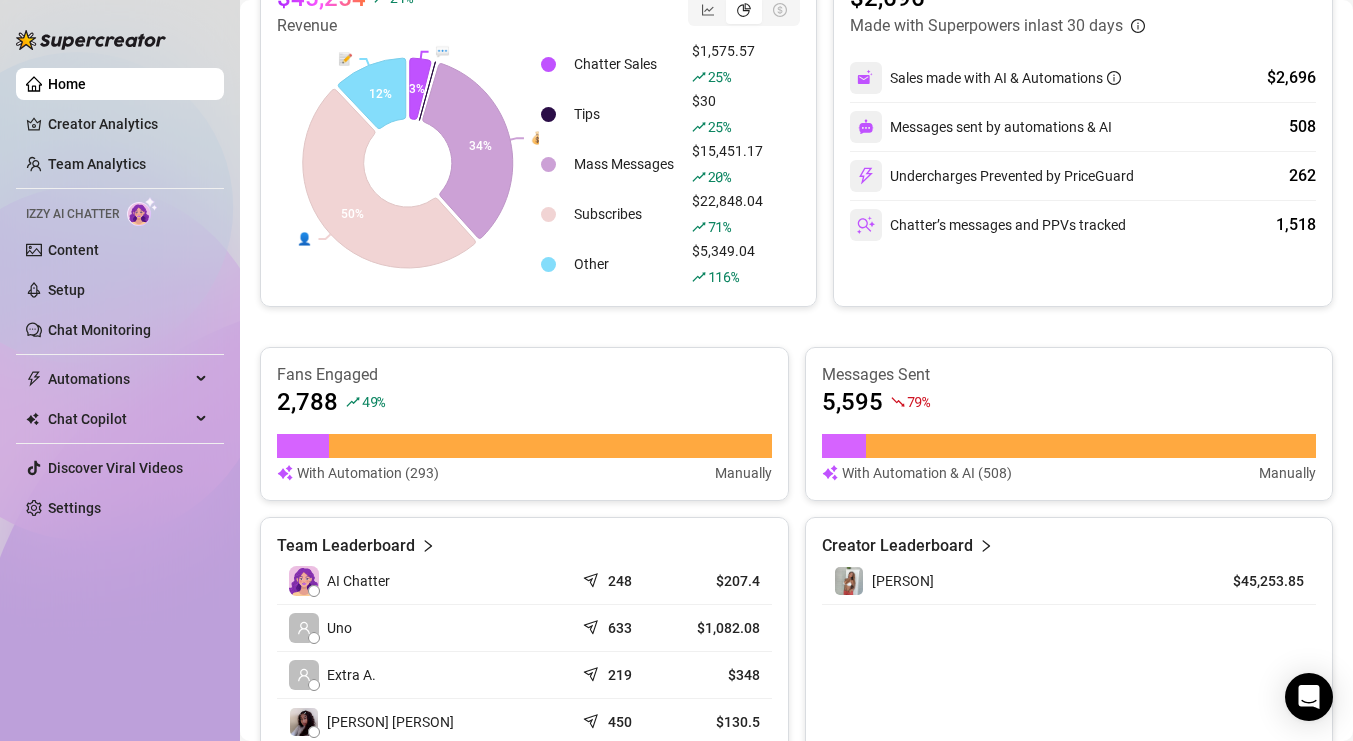 scroll, scrollTop: 88, scrollLeft: 0, axis: vertical 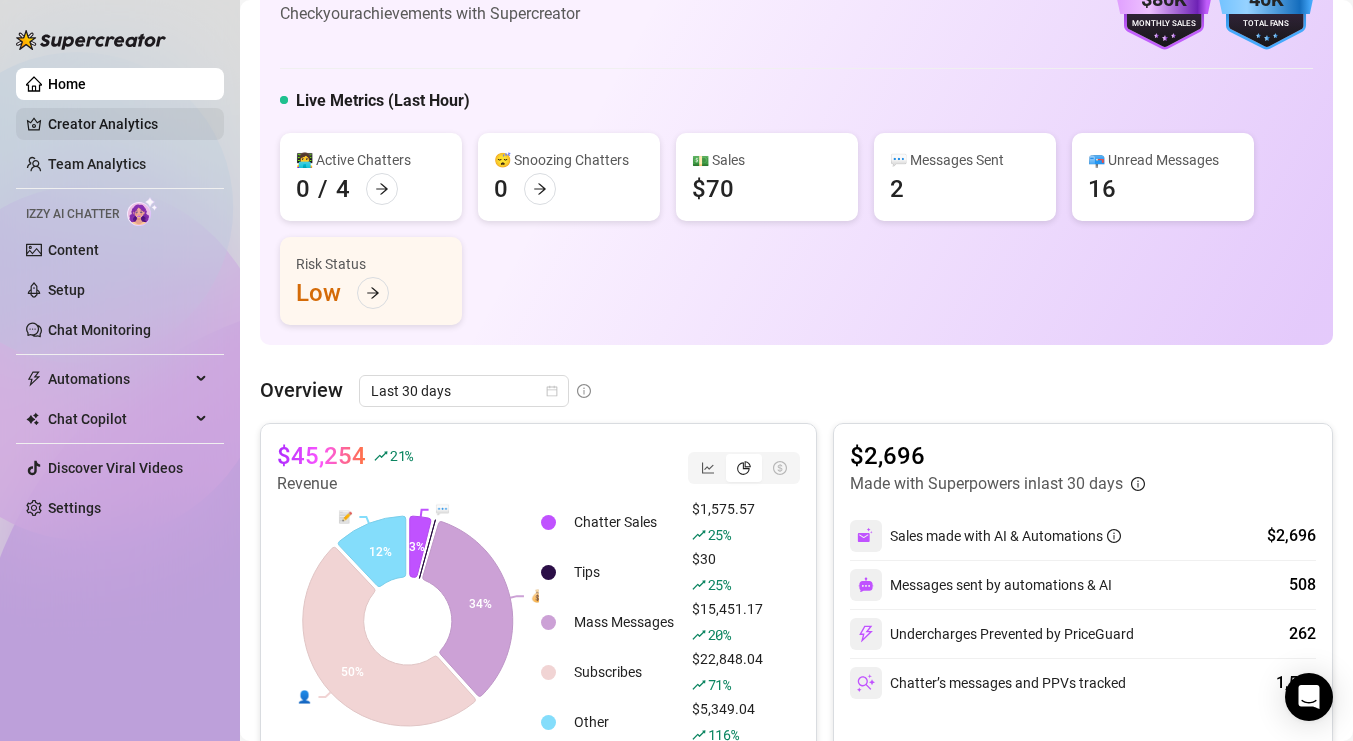click on "Creator Analytics" at bounding box center (128, 124) 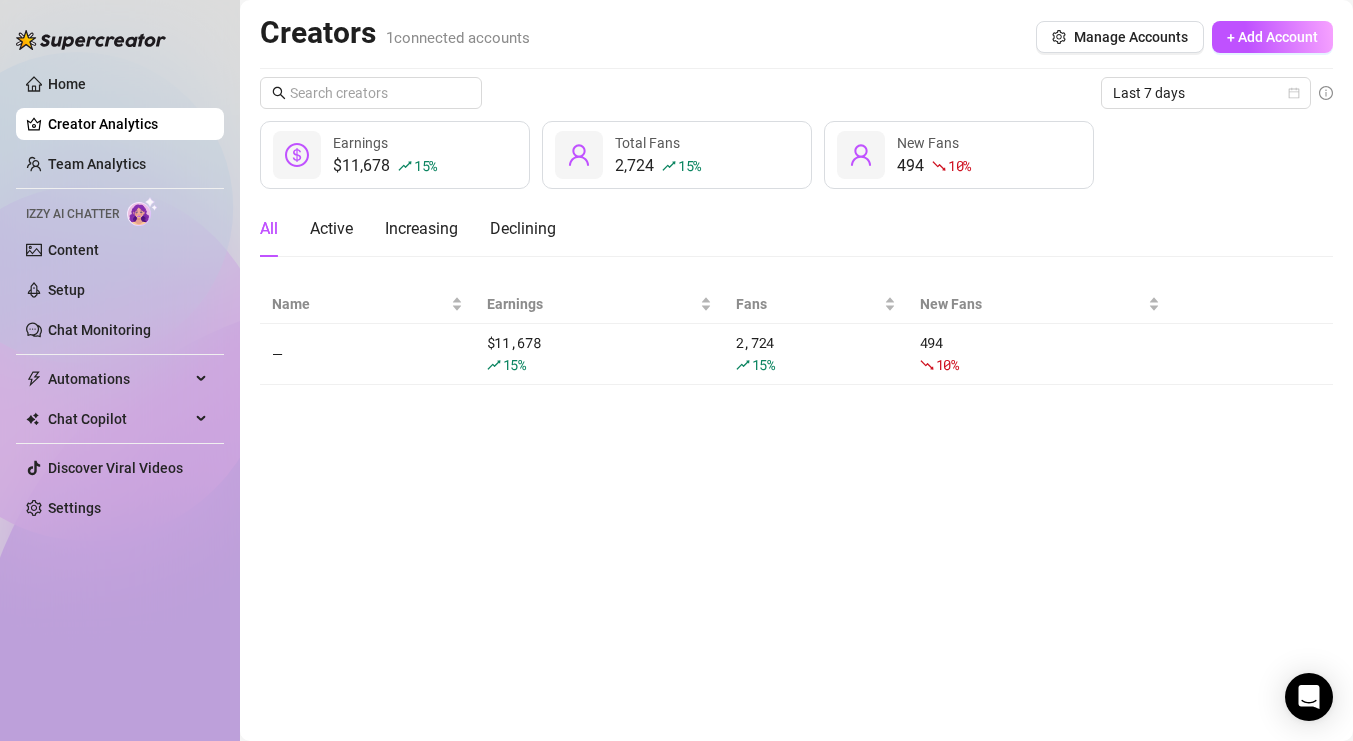 scroll, scrollTop: 0, scrollLeft: 0, axis: both 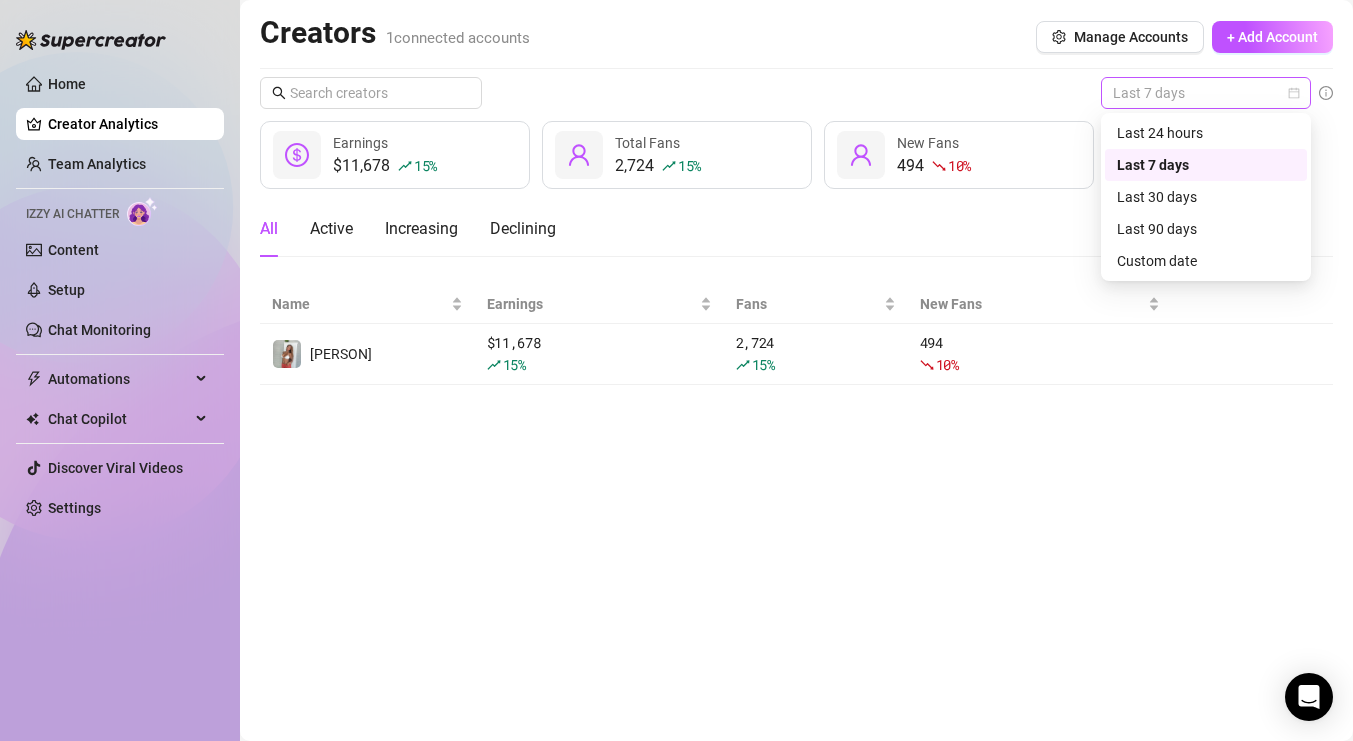 click on "Last 7 days" at bounding box center [1206, 93] 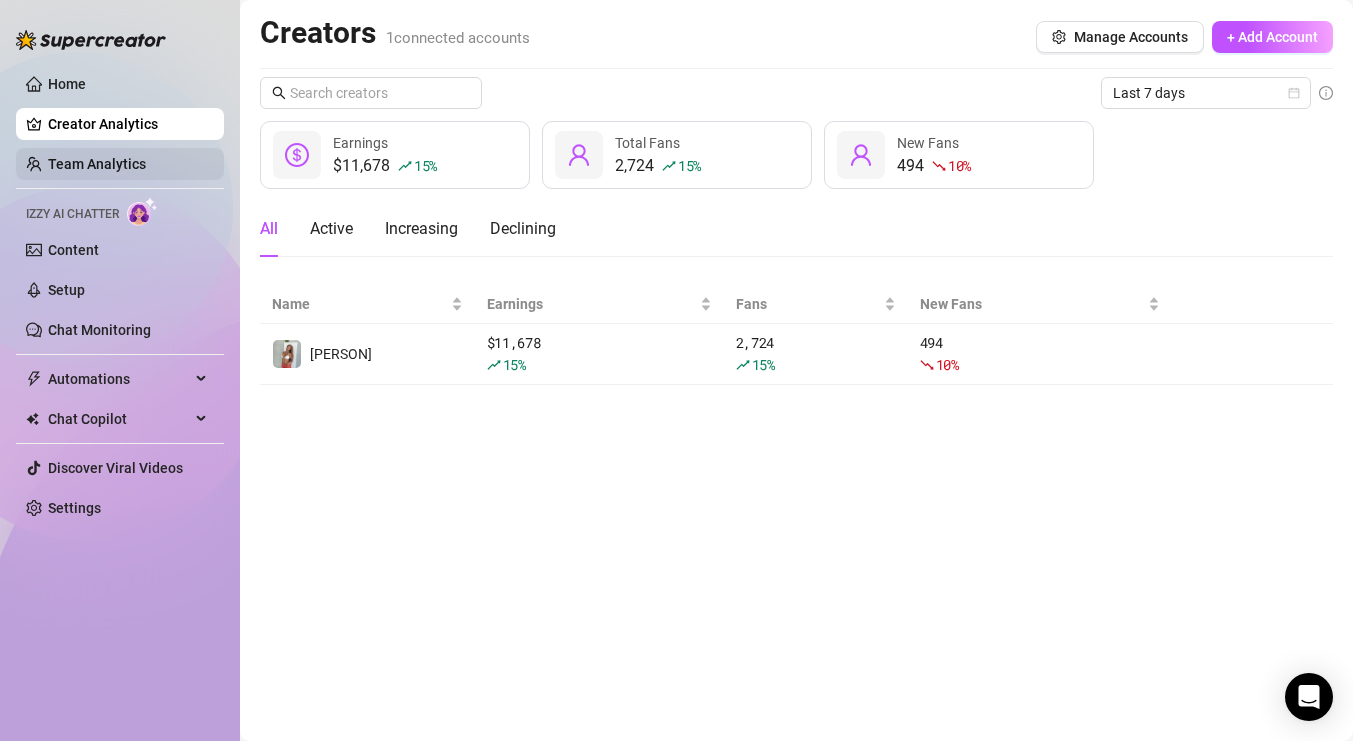 click on "Team Analytics" at bounding box center (97, 164) 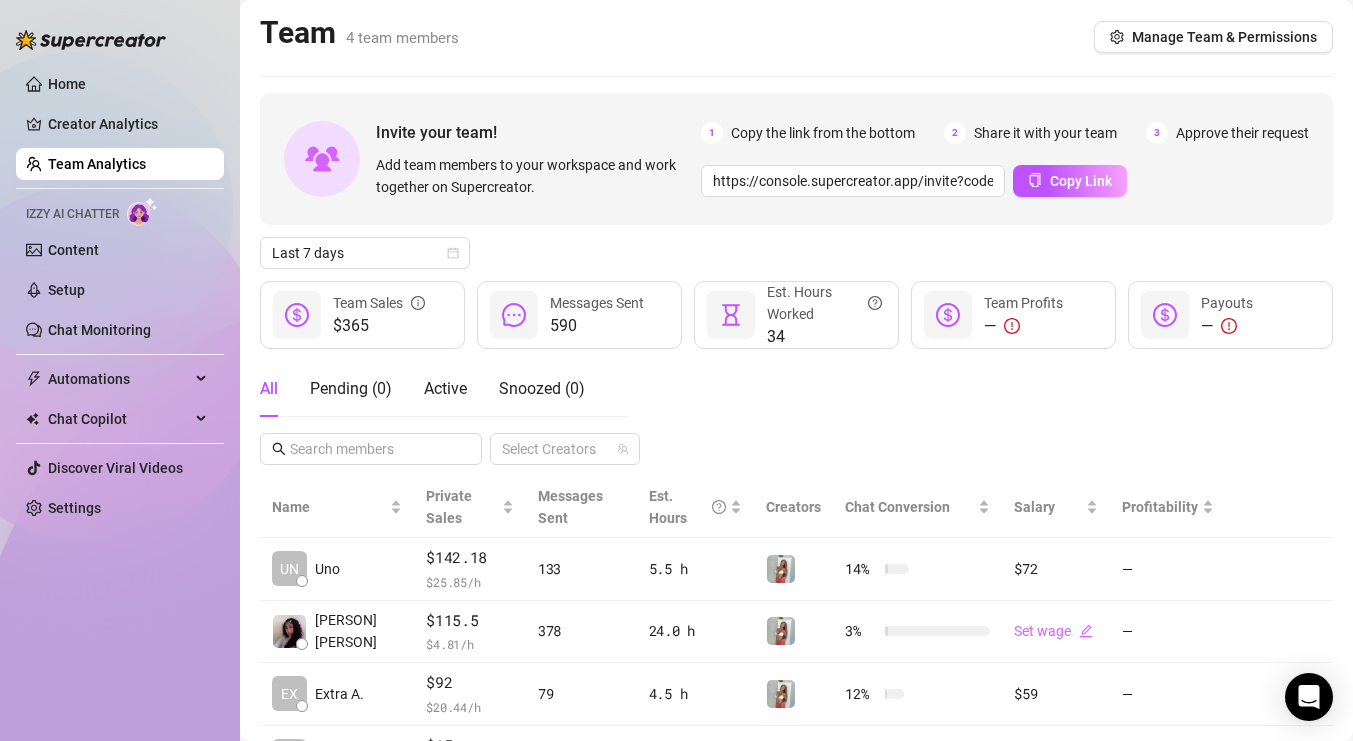 click 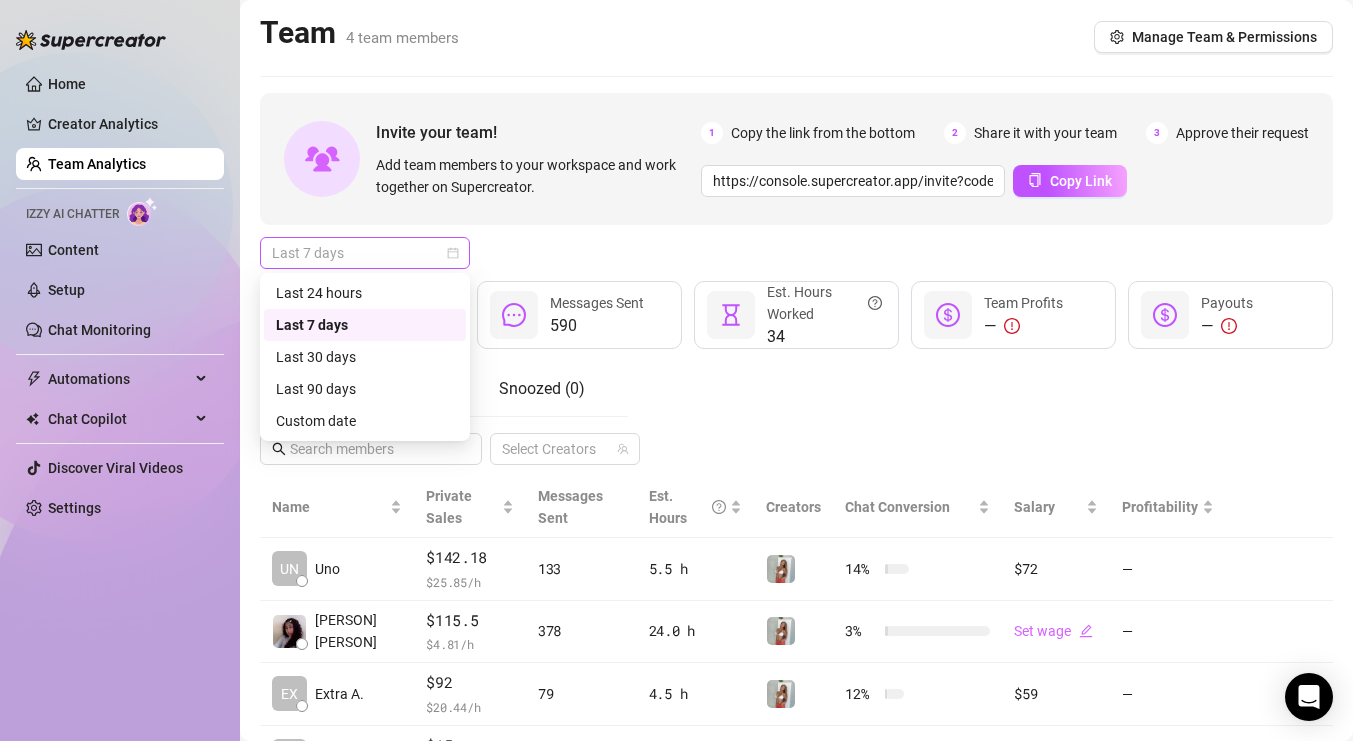 click on "Last 7 days" at bounding box center (365, 253) 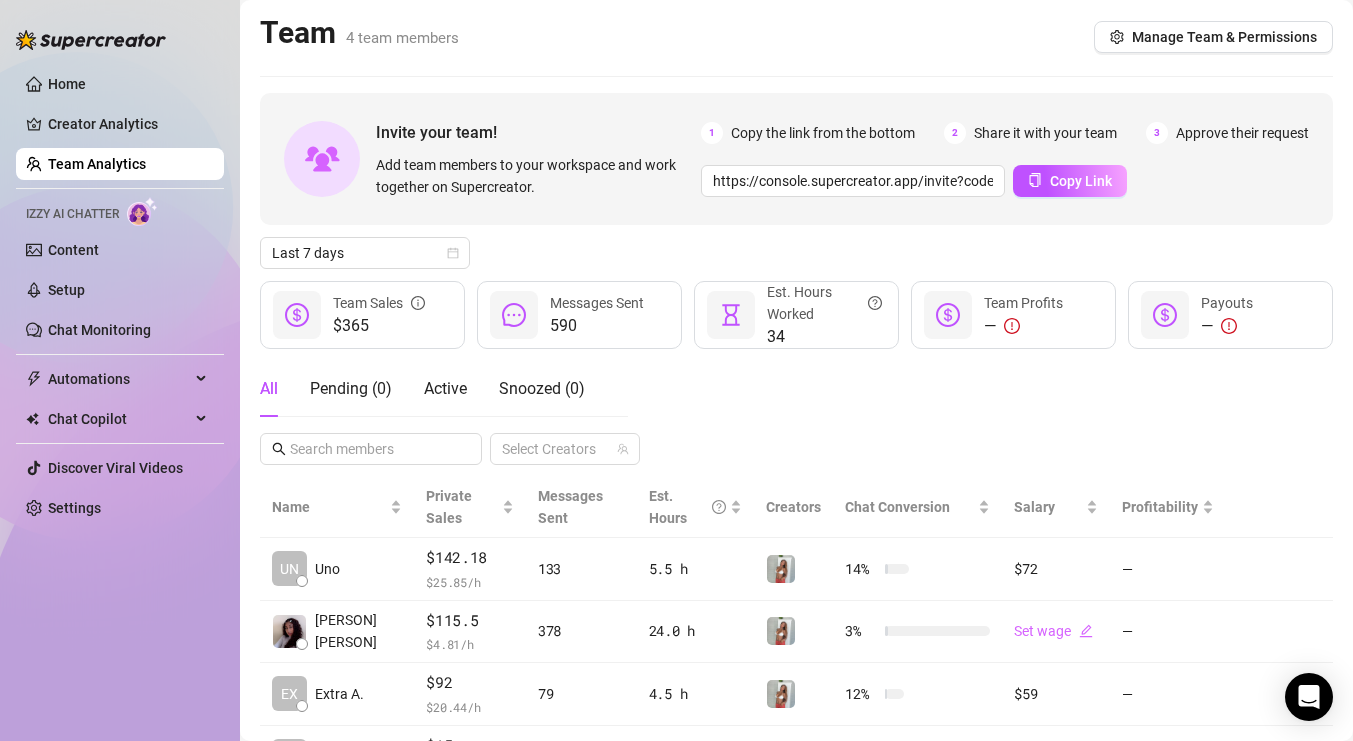click on "Last 7 days" at bounding box center [796, 253] 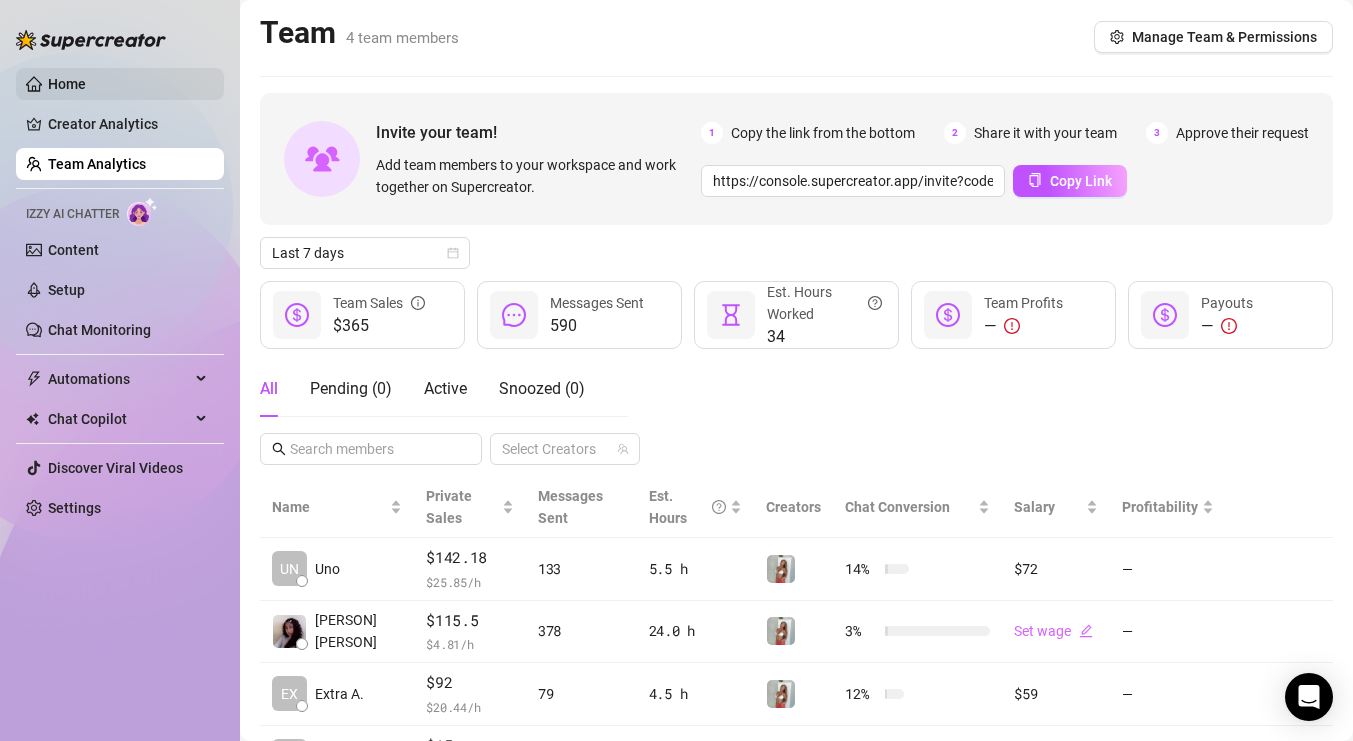click on "Home" at bounding box center [67, 84] 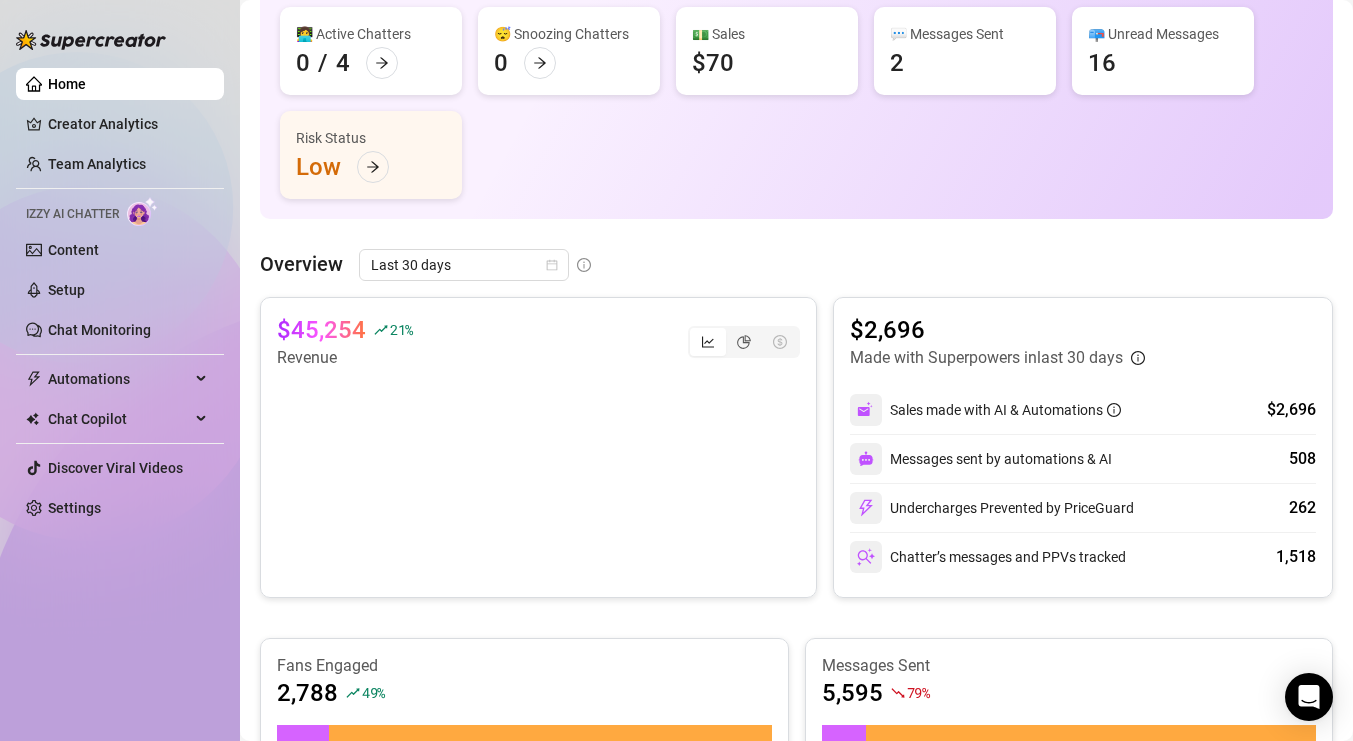 scroll, scrollTop: 223, scrollLeft: 0, axis: vertical 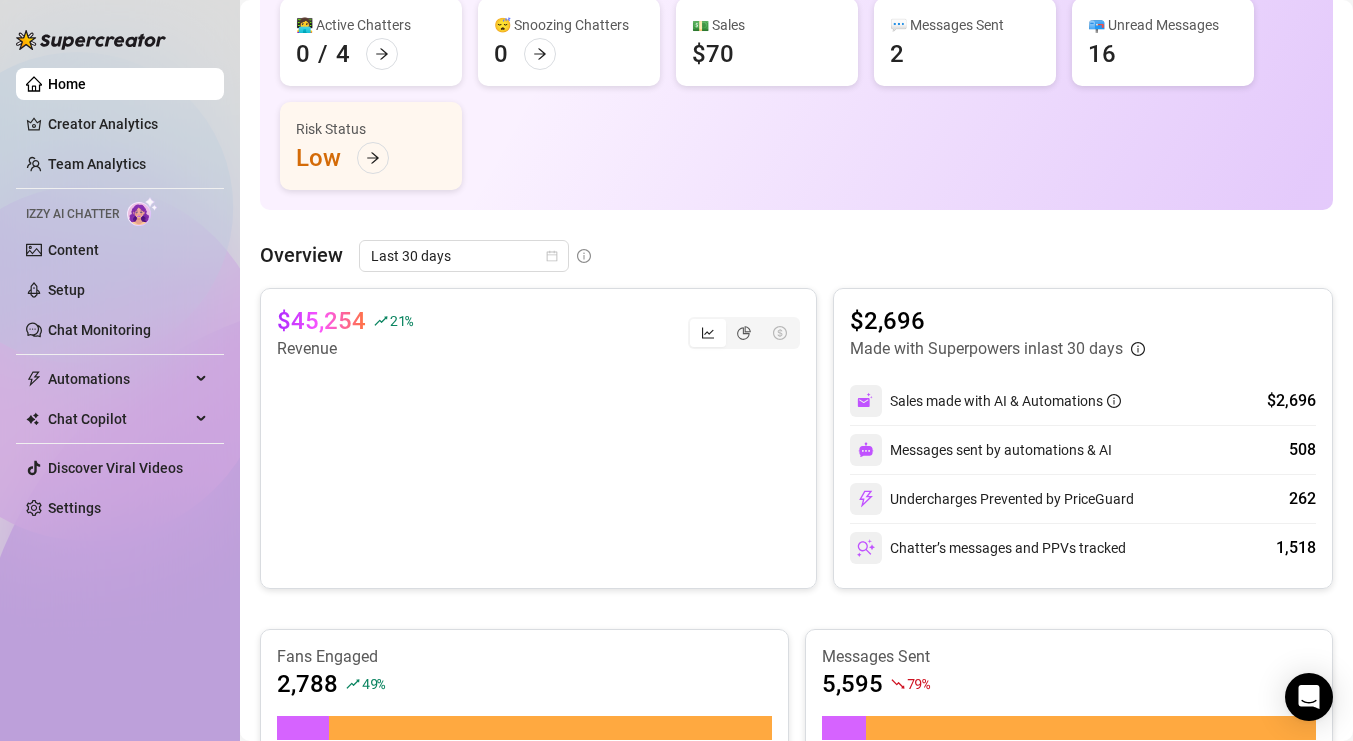 click 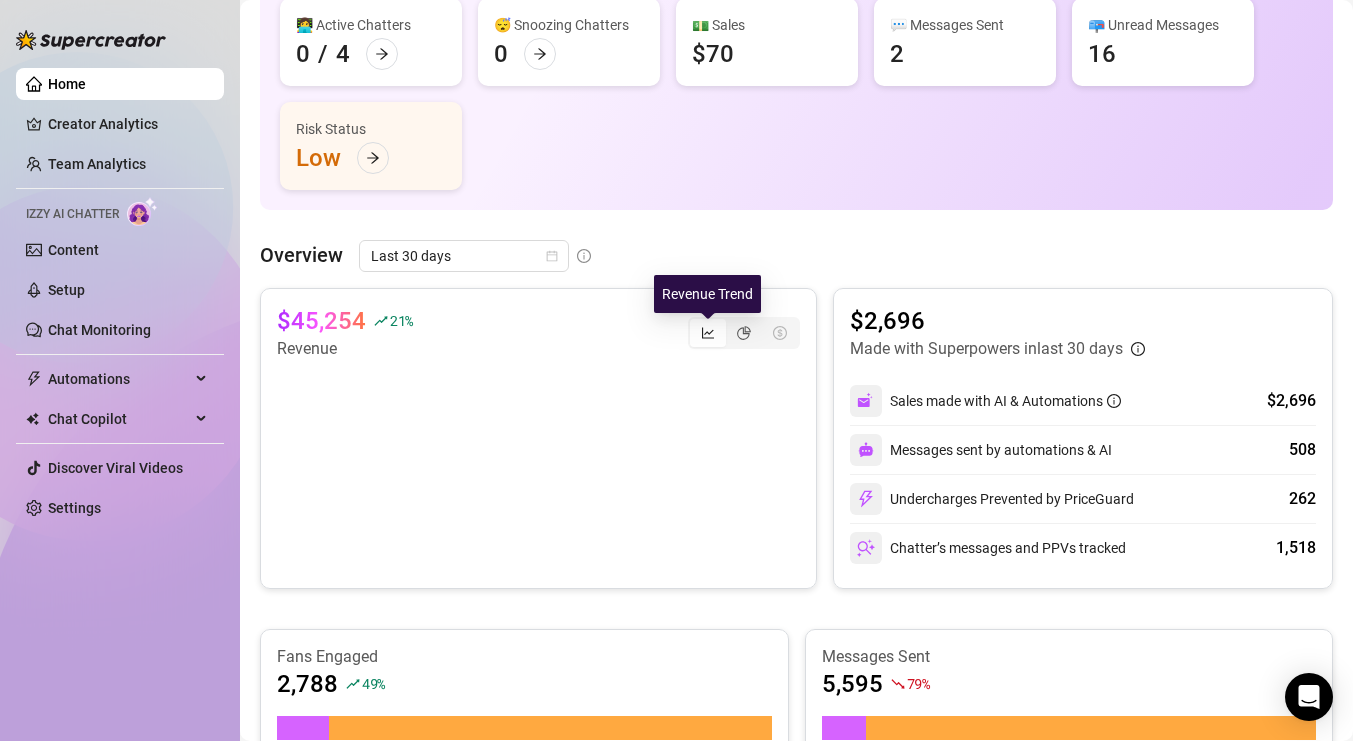 click 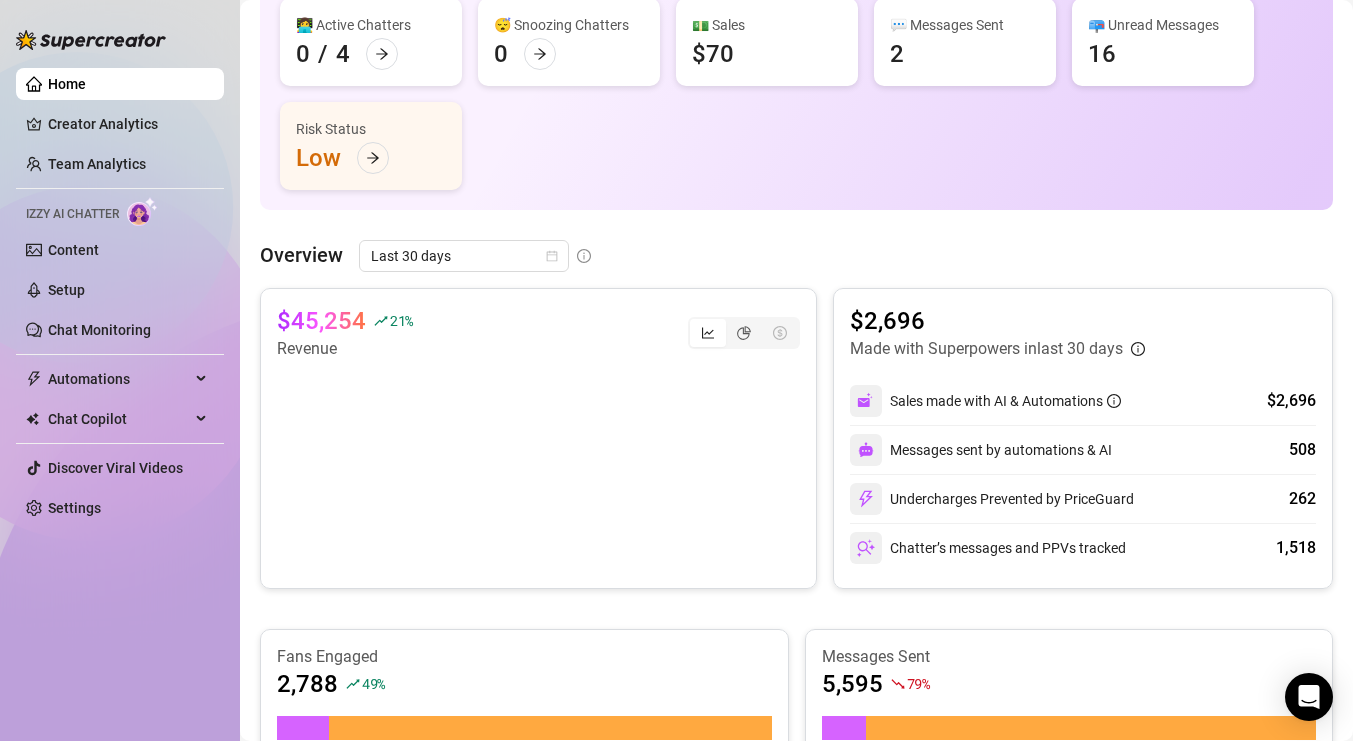 click 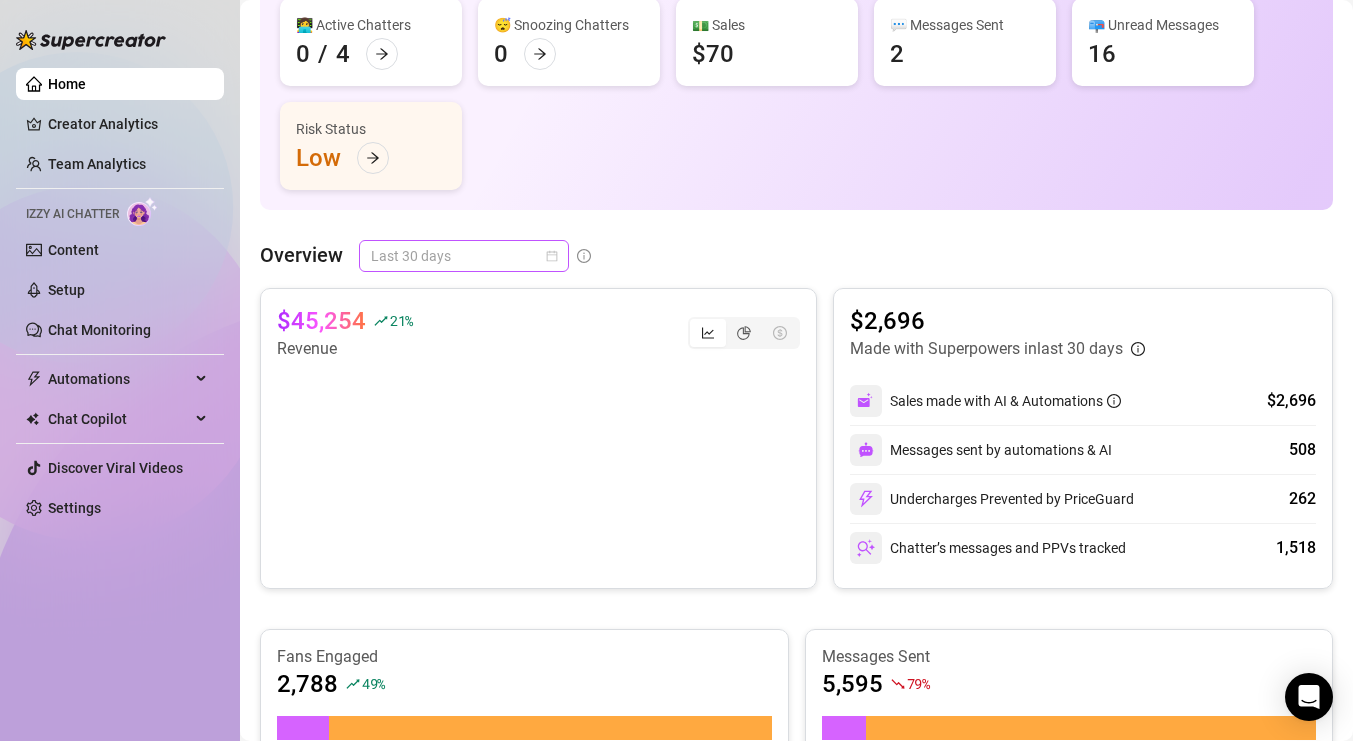 click on "Last 30 days" at bounding box center (464, 256) 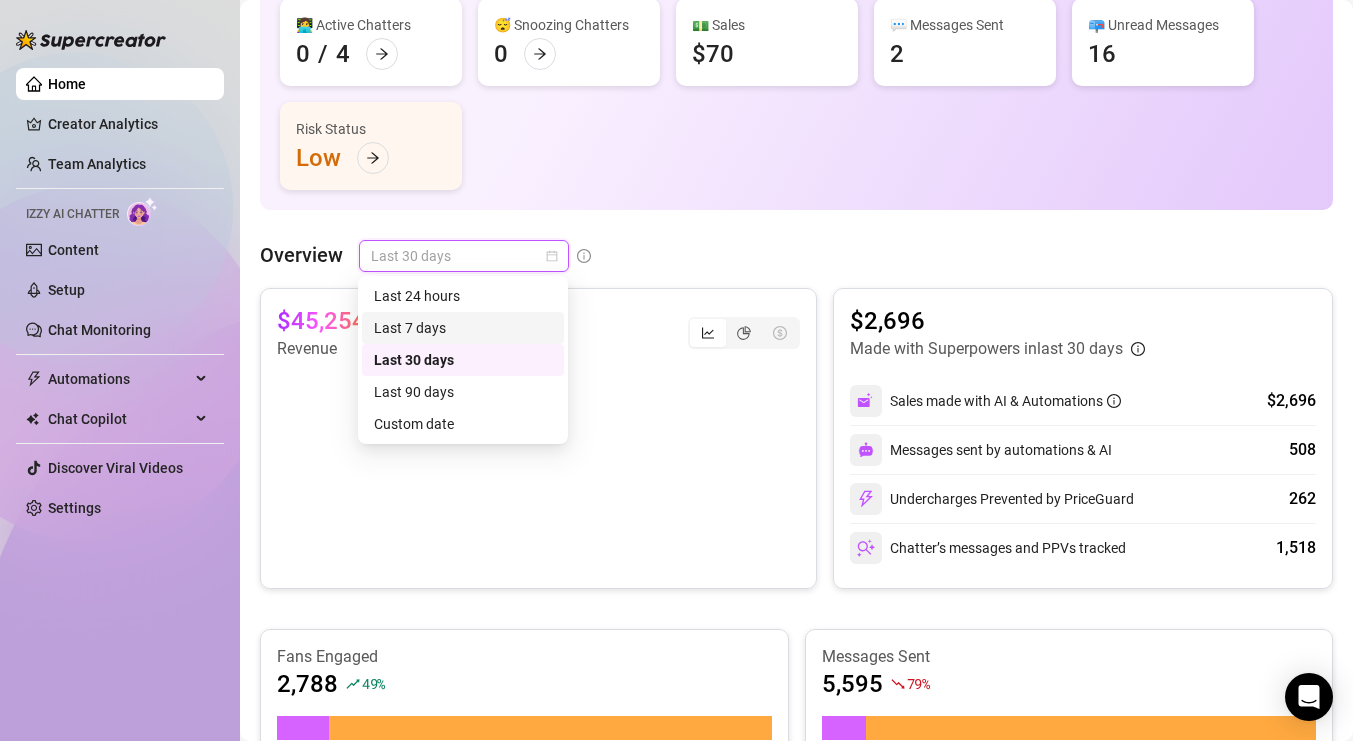 click on "Last 7 days" at bounding box center [463, 328] 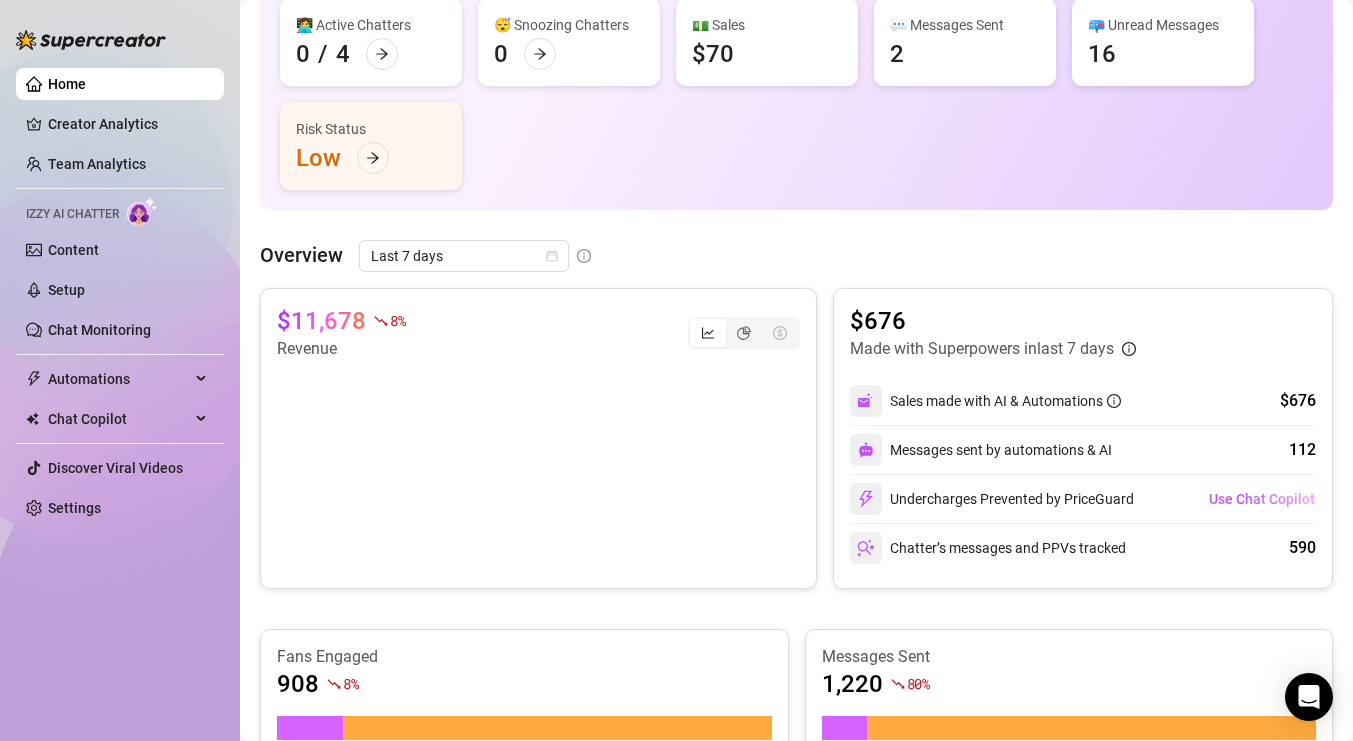 click at bounding box center [744, 333] 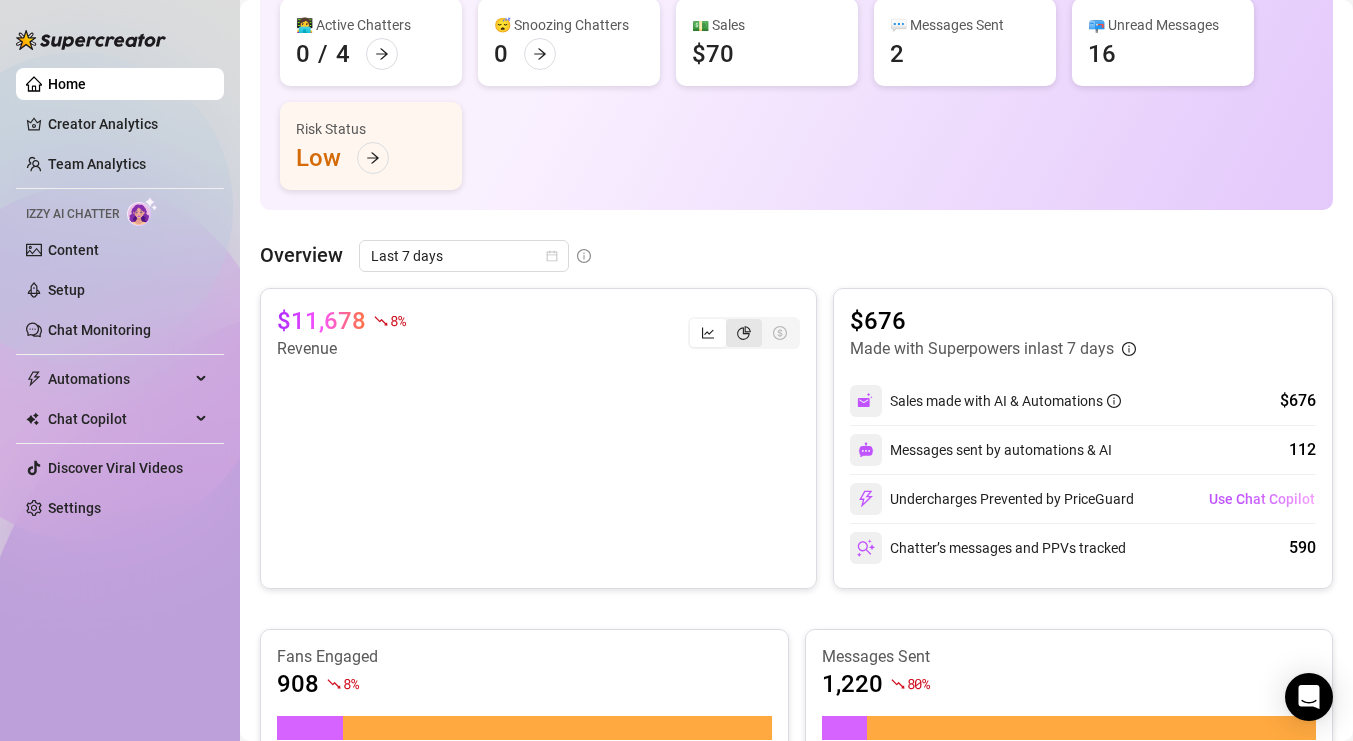 click at bounding box center (744, 333) 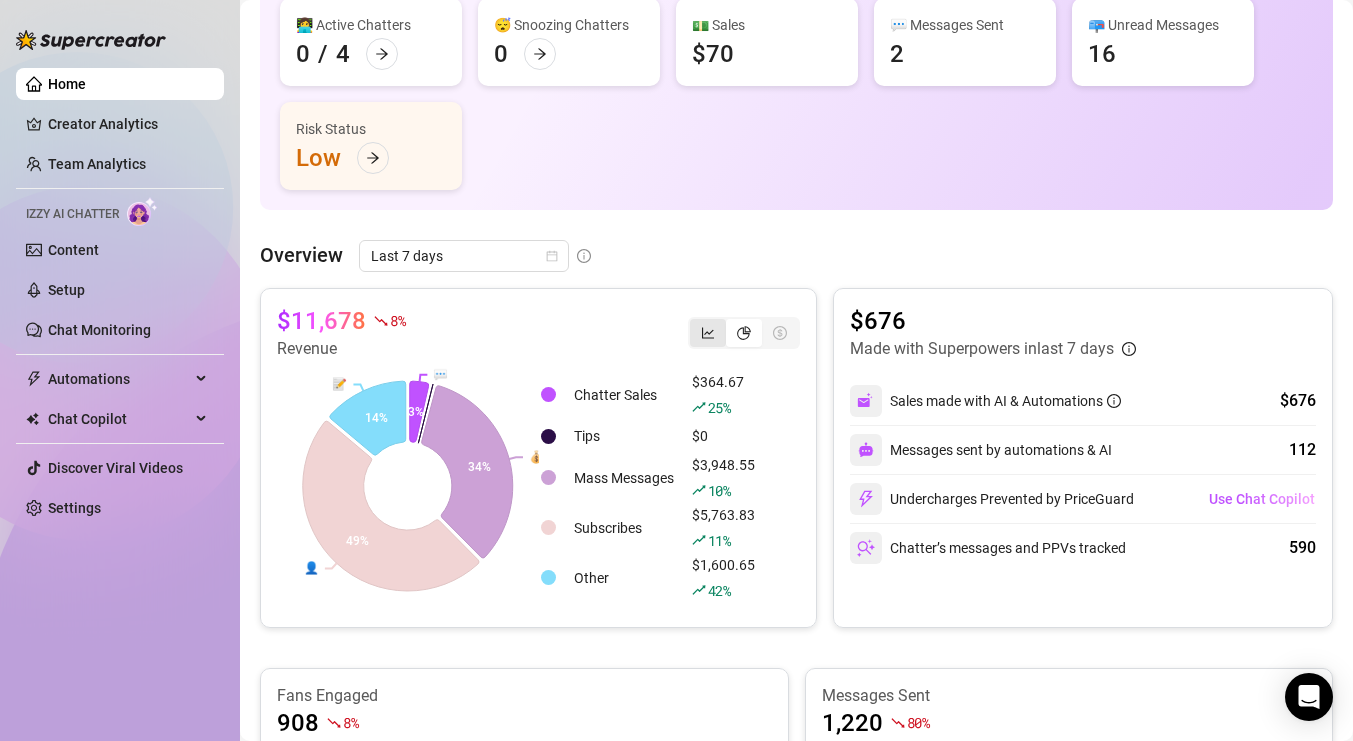 click at bounding box center (708, 333) 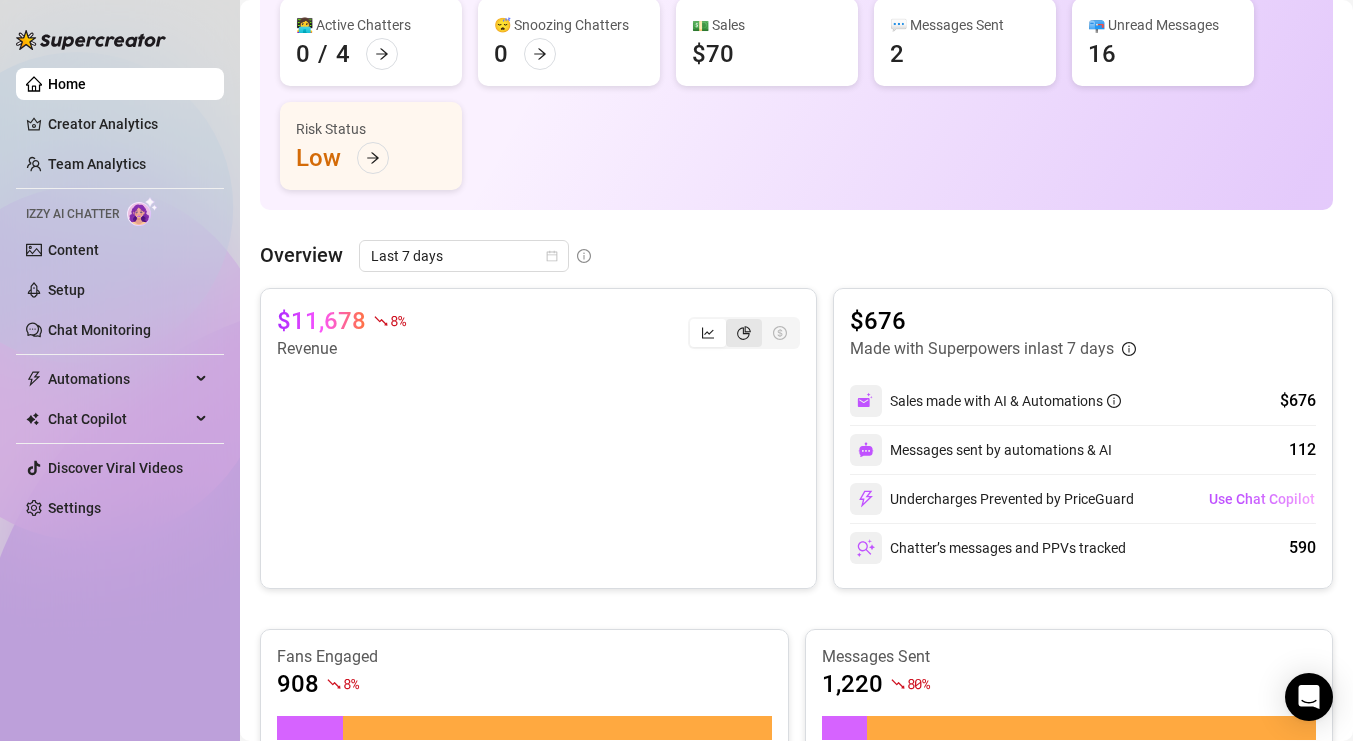click at bounding box center [744, 333] 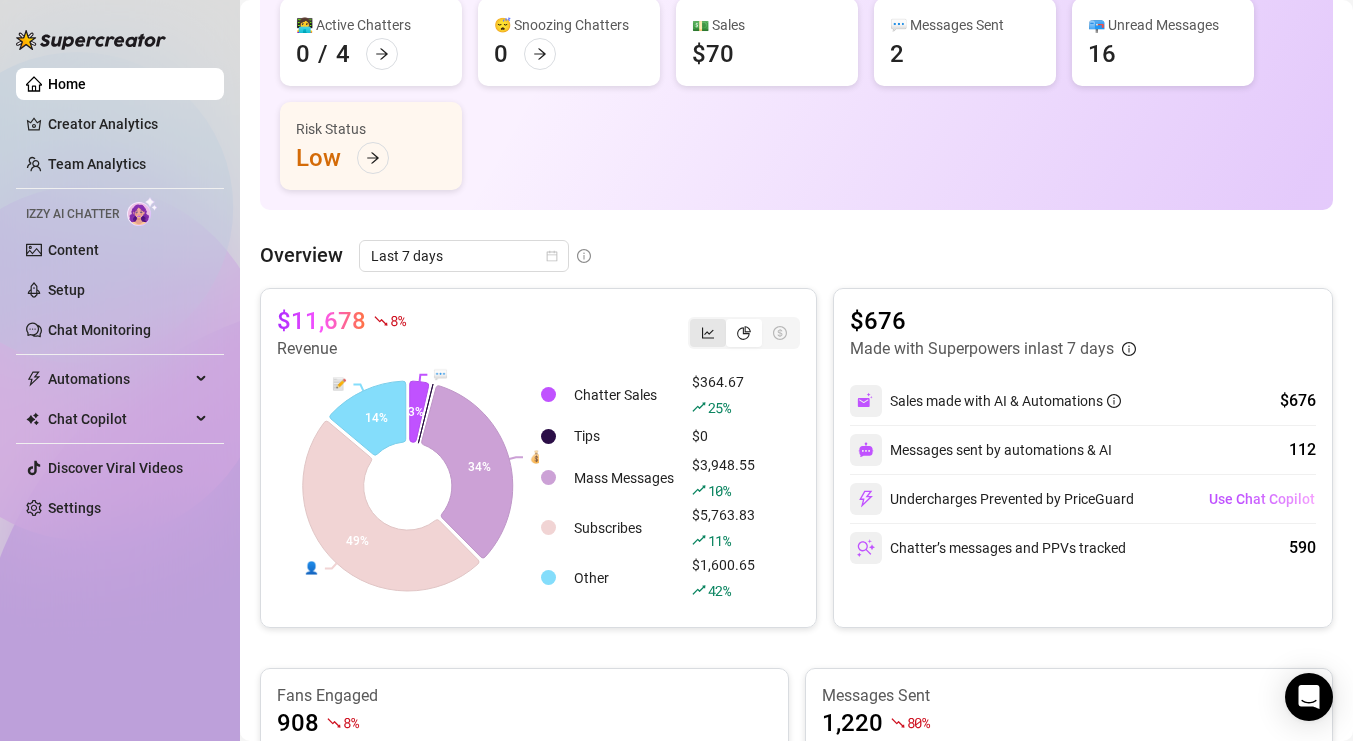 click at bounding box center [708, 333] 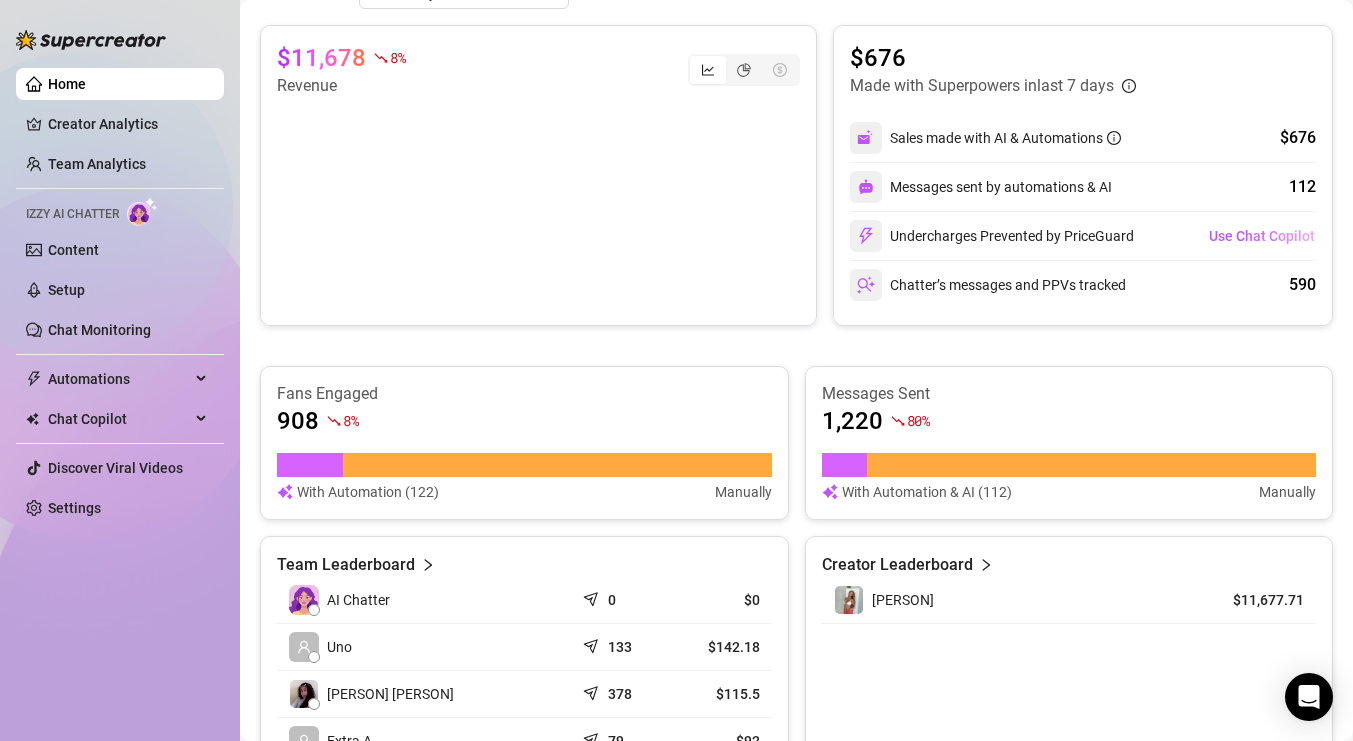 scroll, scrollTop: 603, scrollLeft: 0, axis: vertical 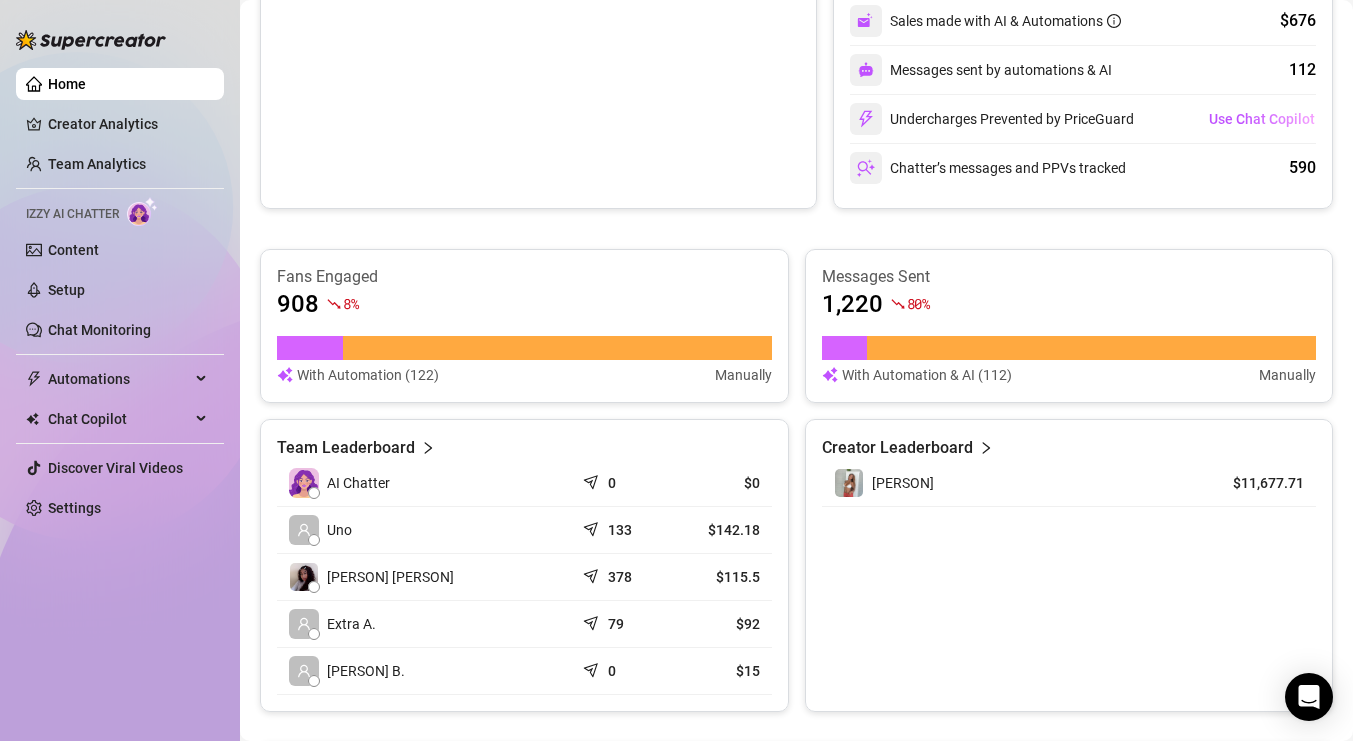 click at bounding box center (557, 348) 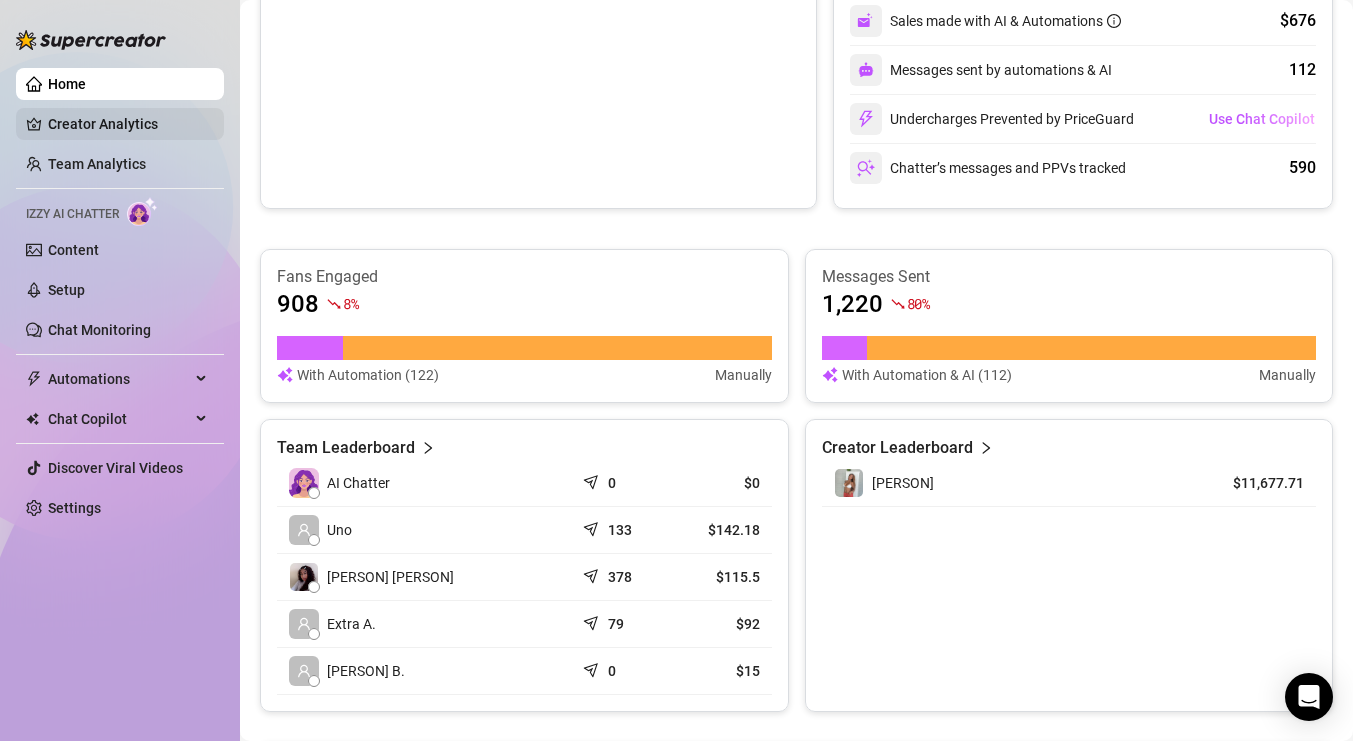 click on "Creator Analytics" at bounding box center (128, 124) 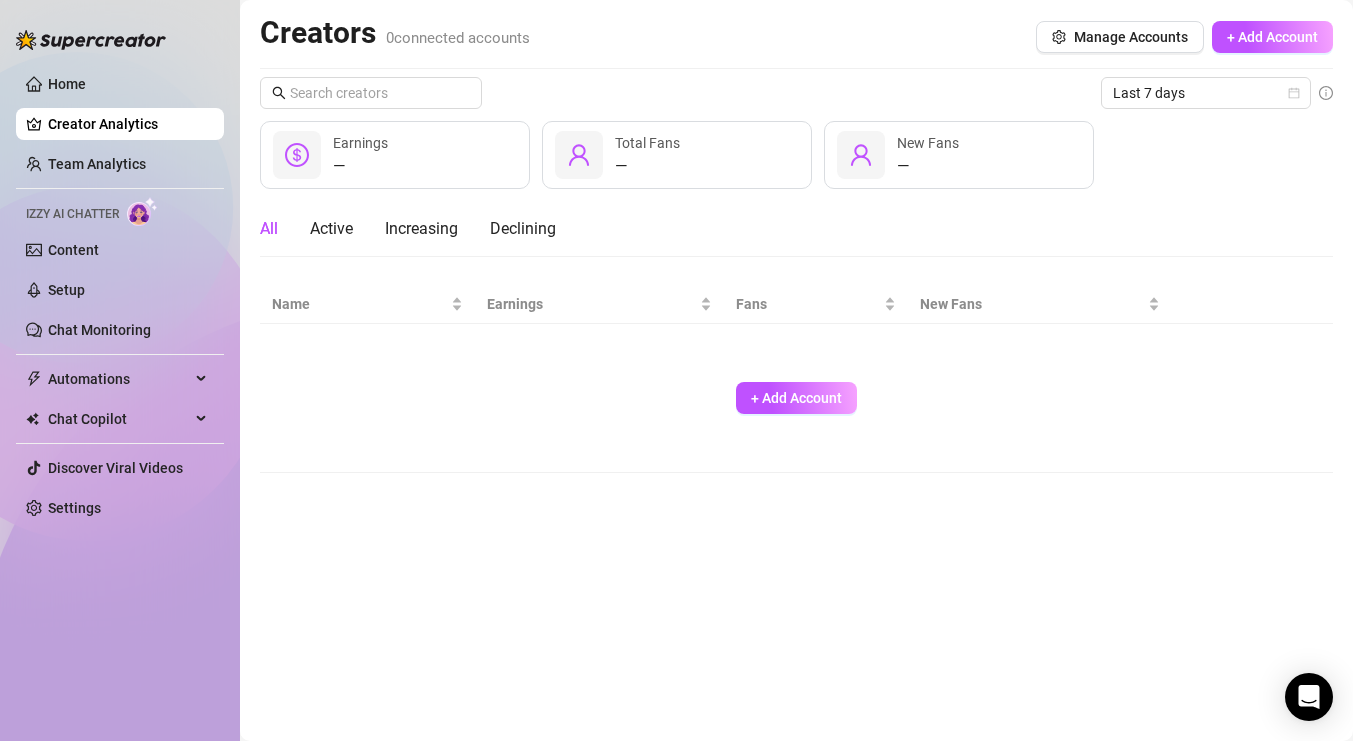 scroll, scrollTop: 0, scrollLeft: 0, axis: both 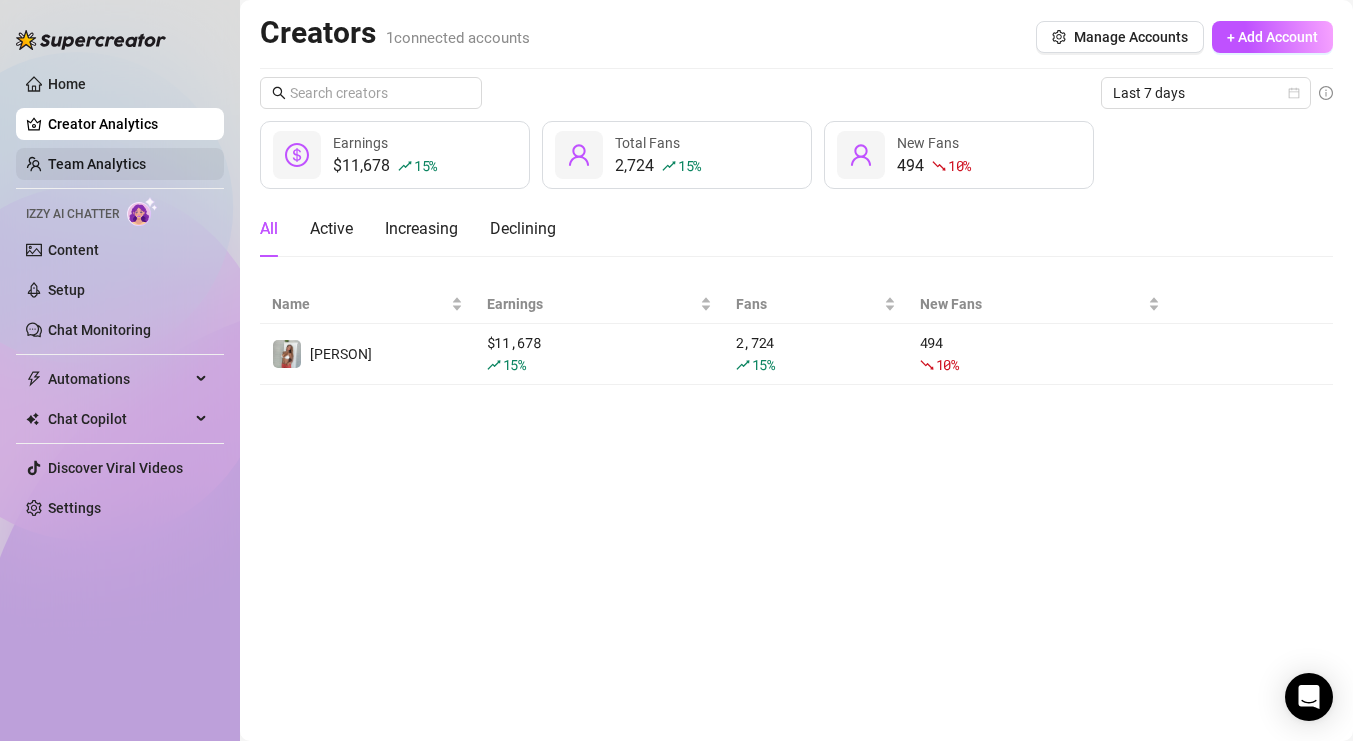 click on "Team Analytics" at bounding box center (97, 164) 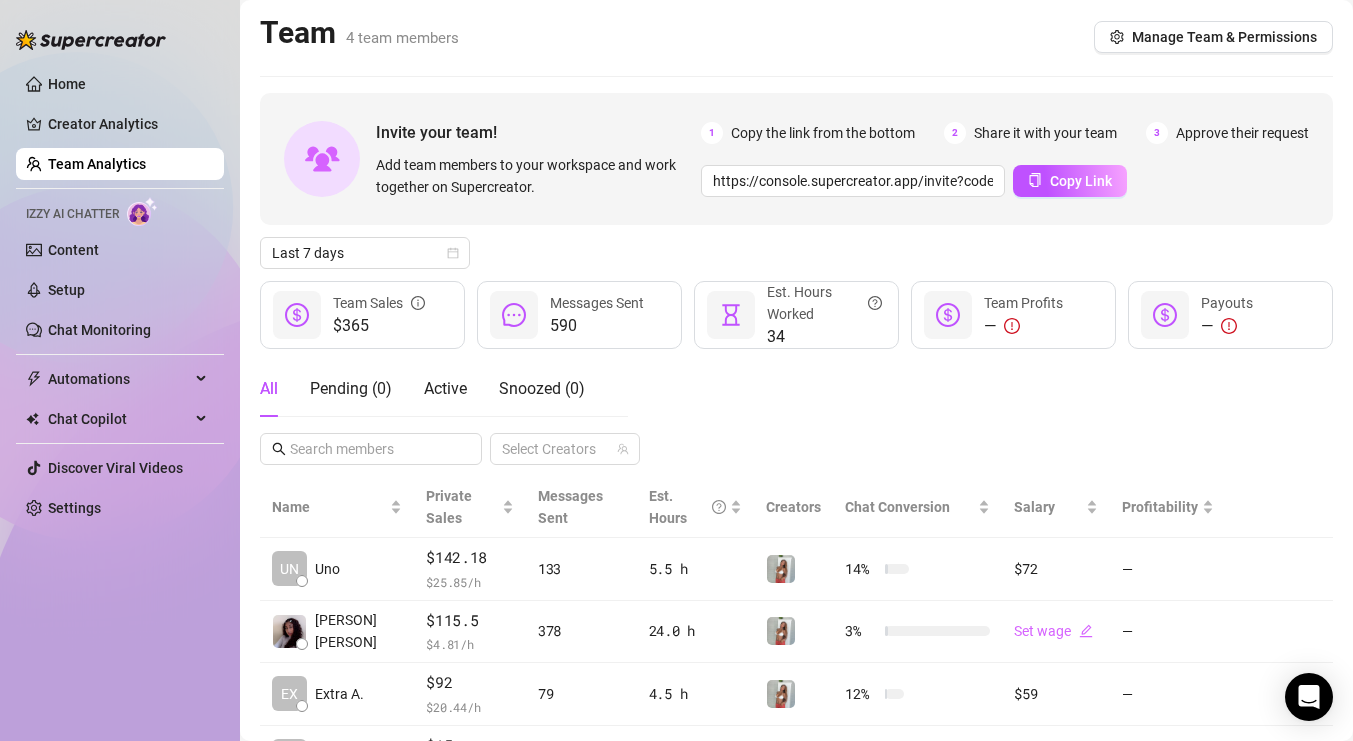 click on "Home Creator Analytics   Team Analytics Izzy AI Chatter Content Setup Chat Monitoring Automations Chat Copilot Discover Viral Videos Settings" at bounding box center (120, 296) 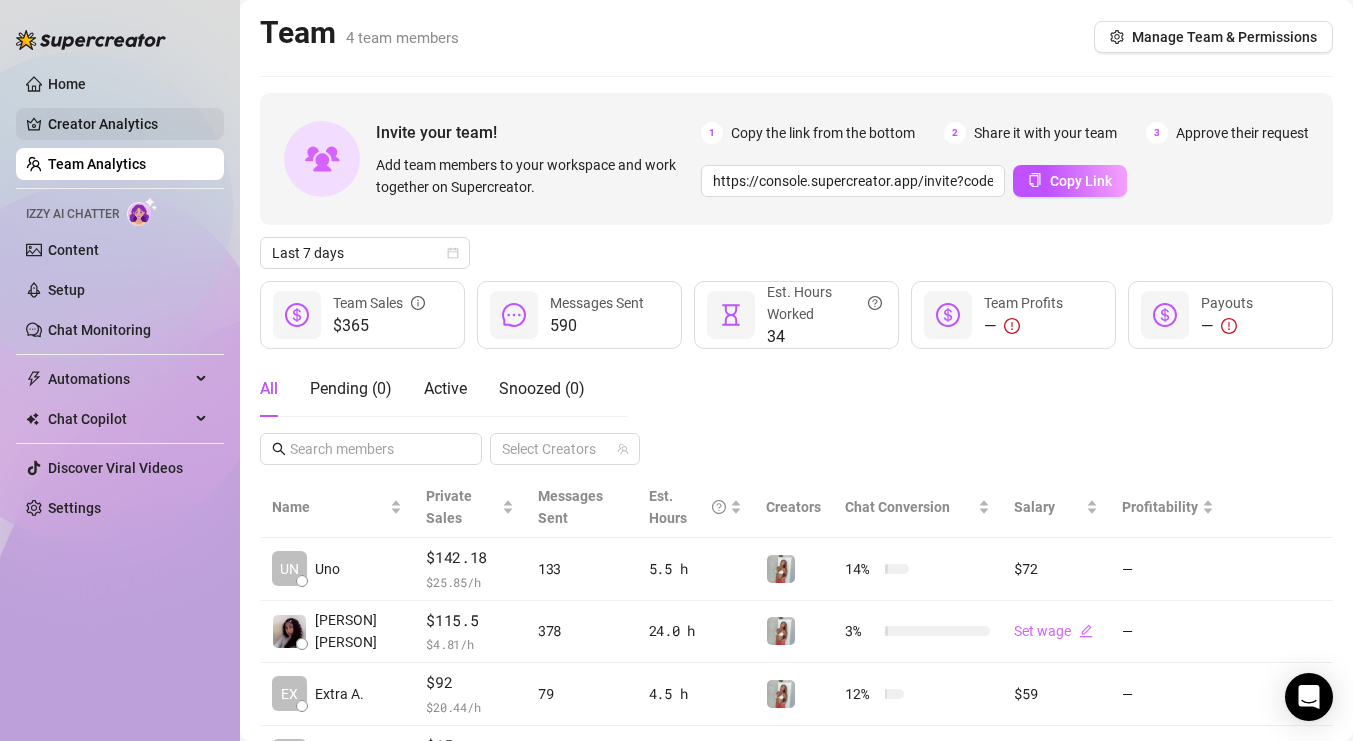 click on "Creator Analytics" at bounding box center [128, 124] 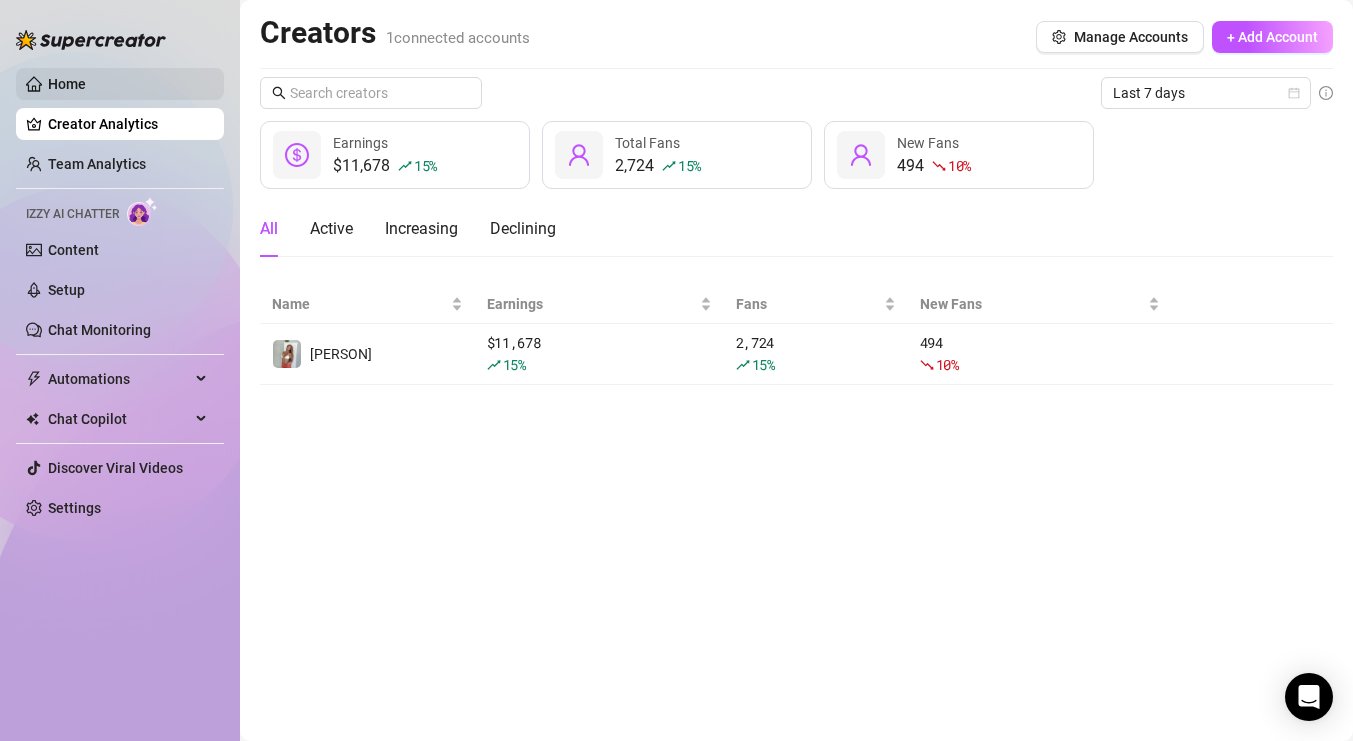 click on "Home" at bounding box center (67, 84) 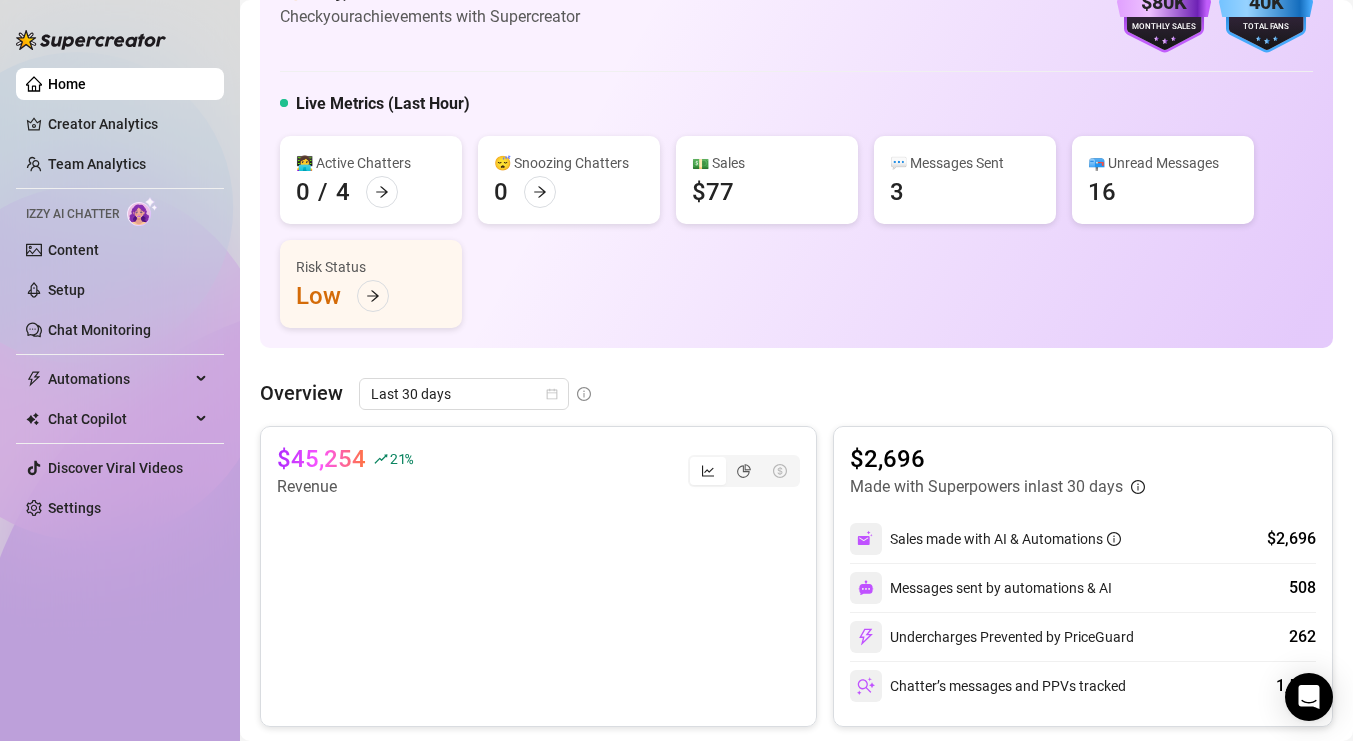scroll, scrollTop: 103, scrollLeft: 0, axis: vertical 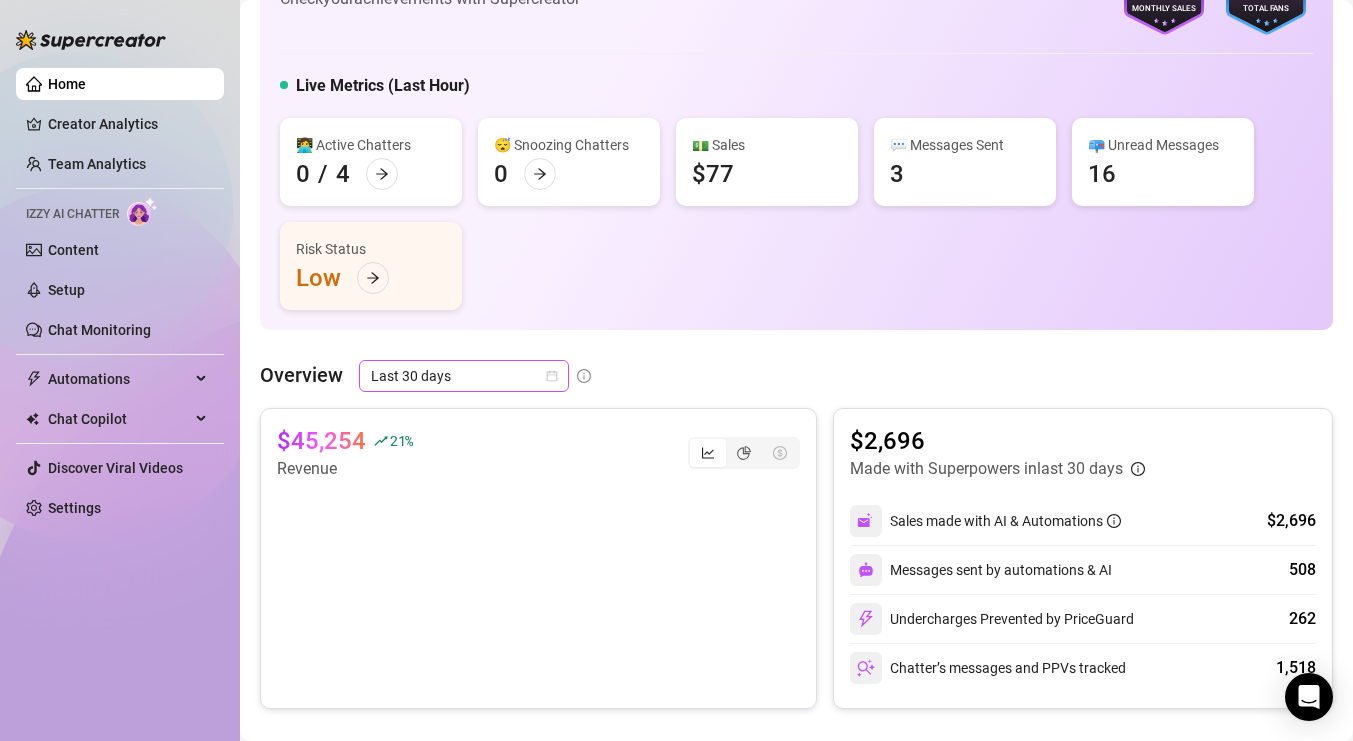 click 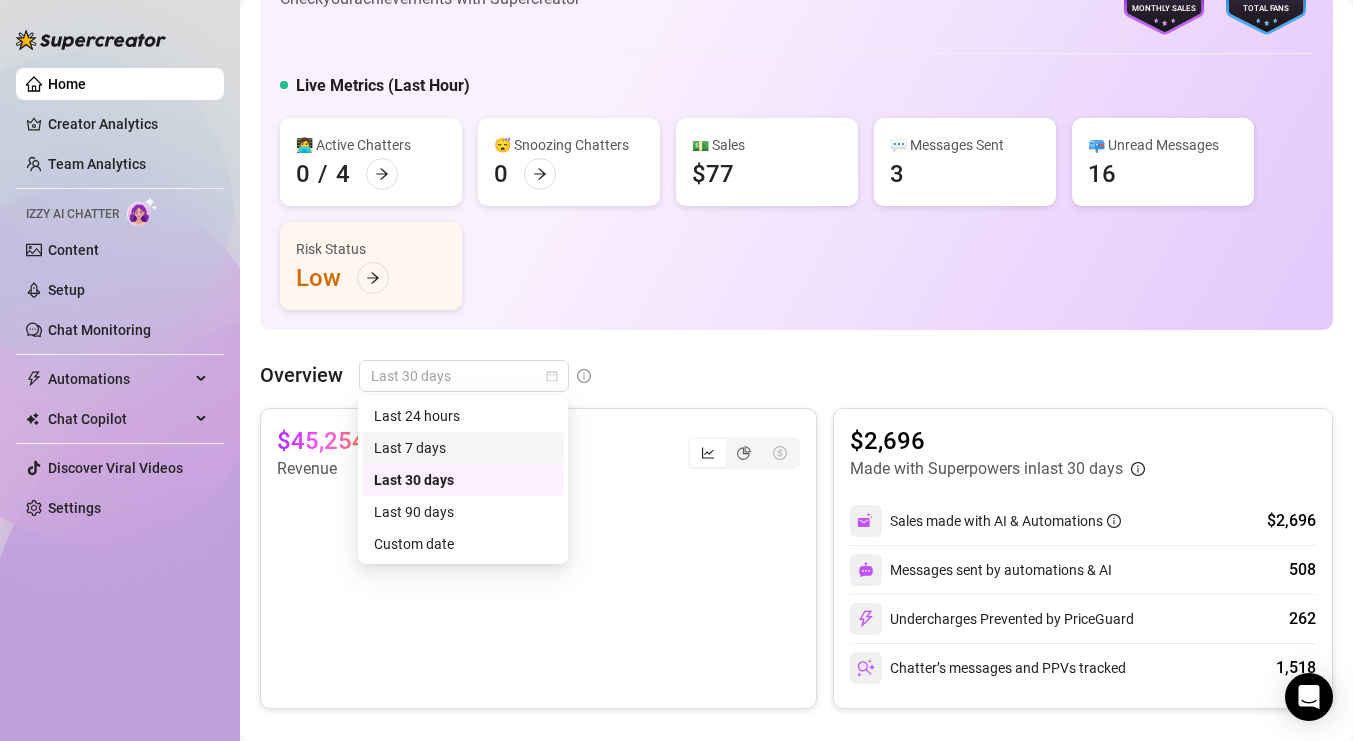 click on "Last 7 days" at bounding box center (463, 448) 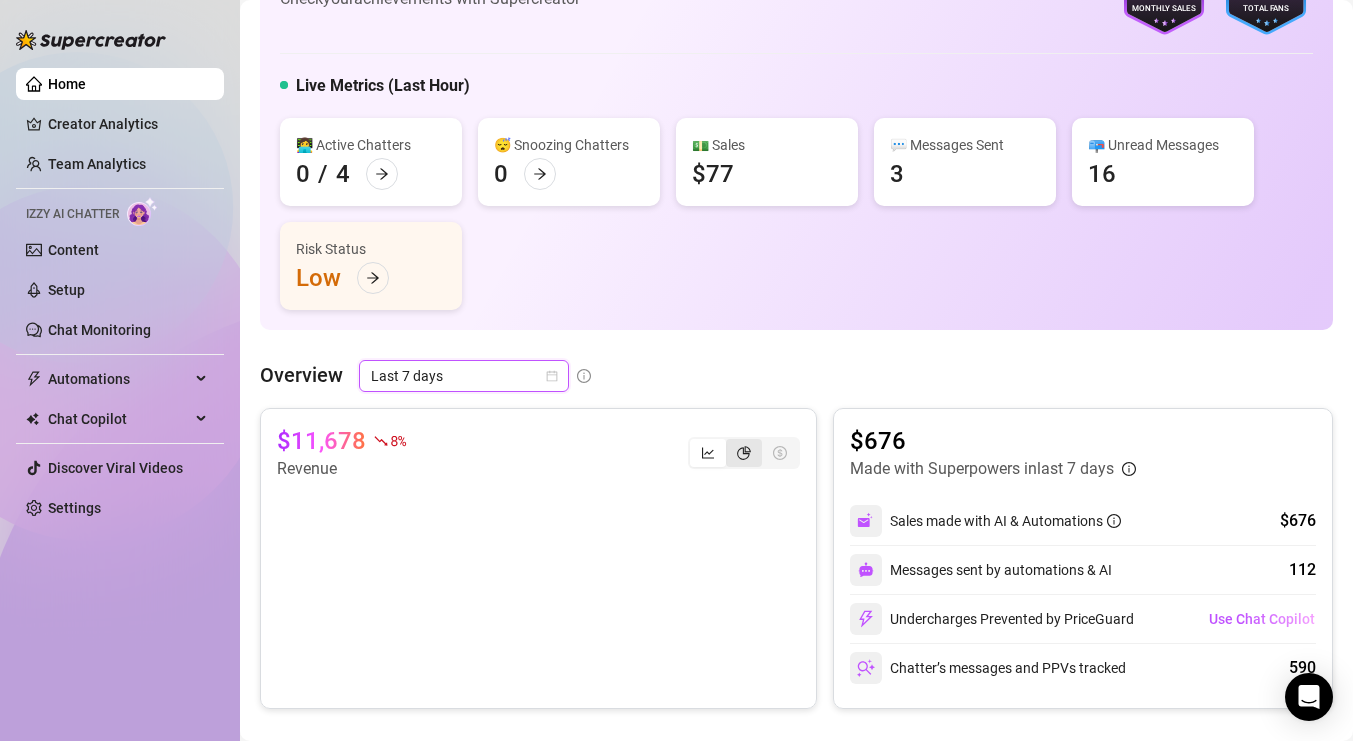 click at bounding box center [744, 453] 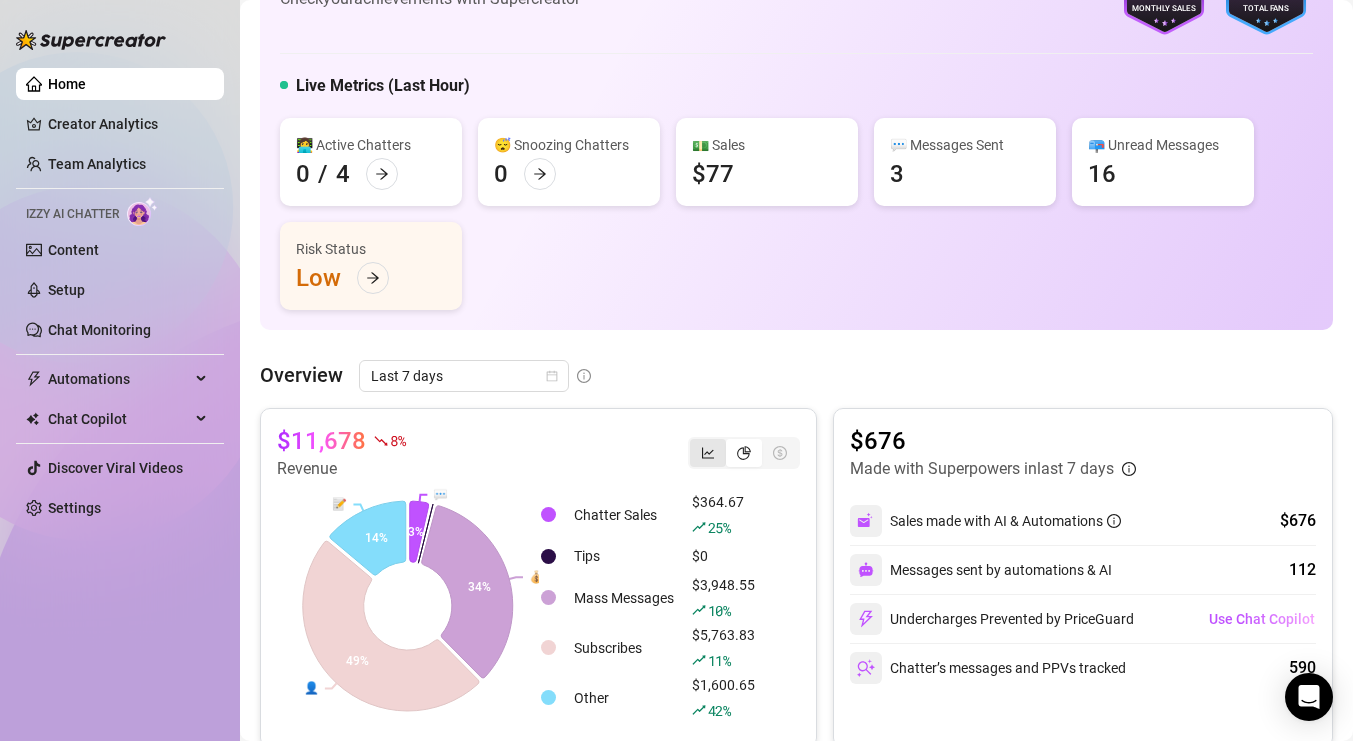 click at bounding box center [708, 453] 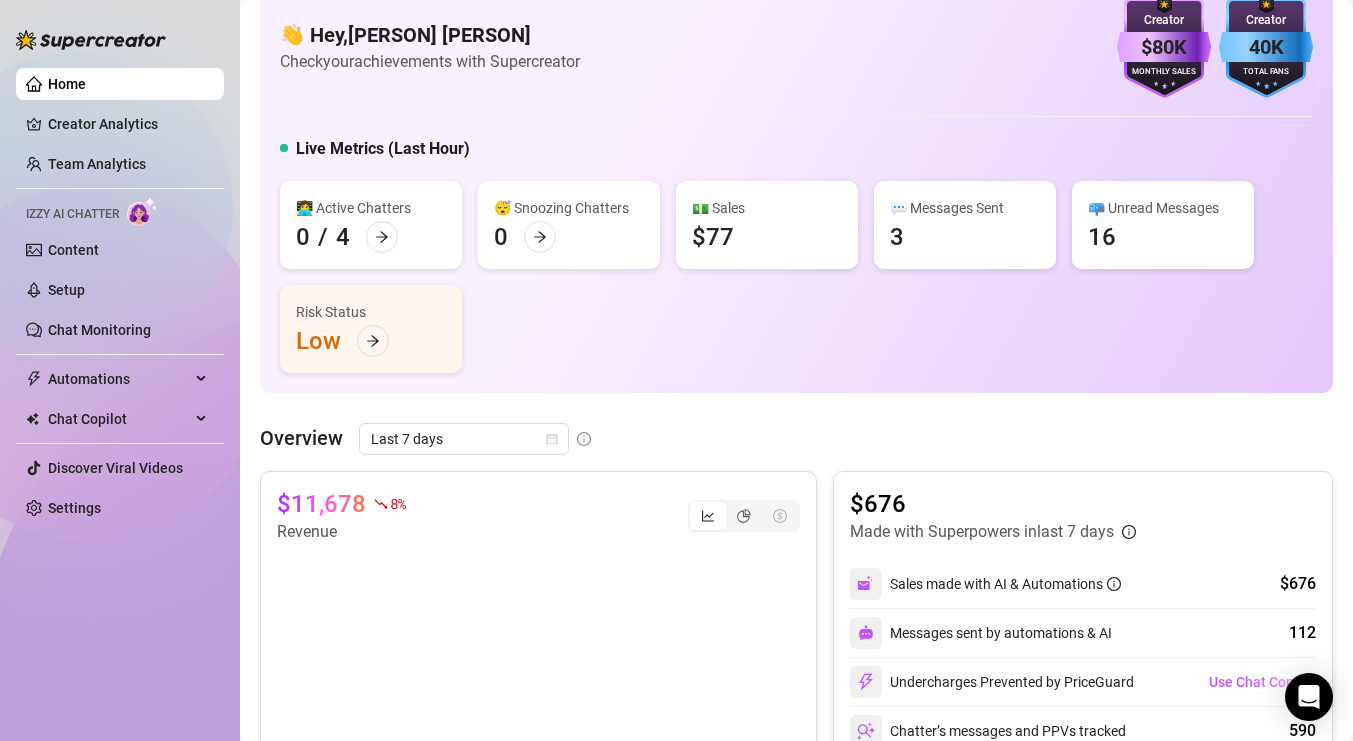 scroll, scrollTop: 0, scrollLeft: 0, axis: both 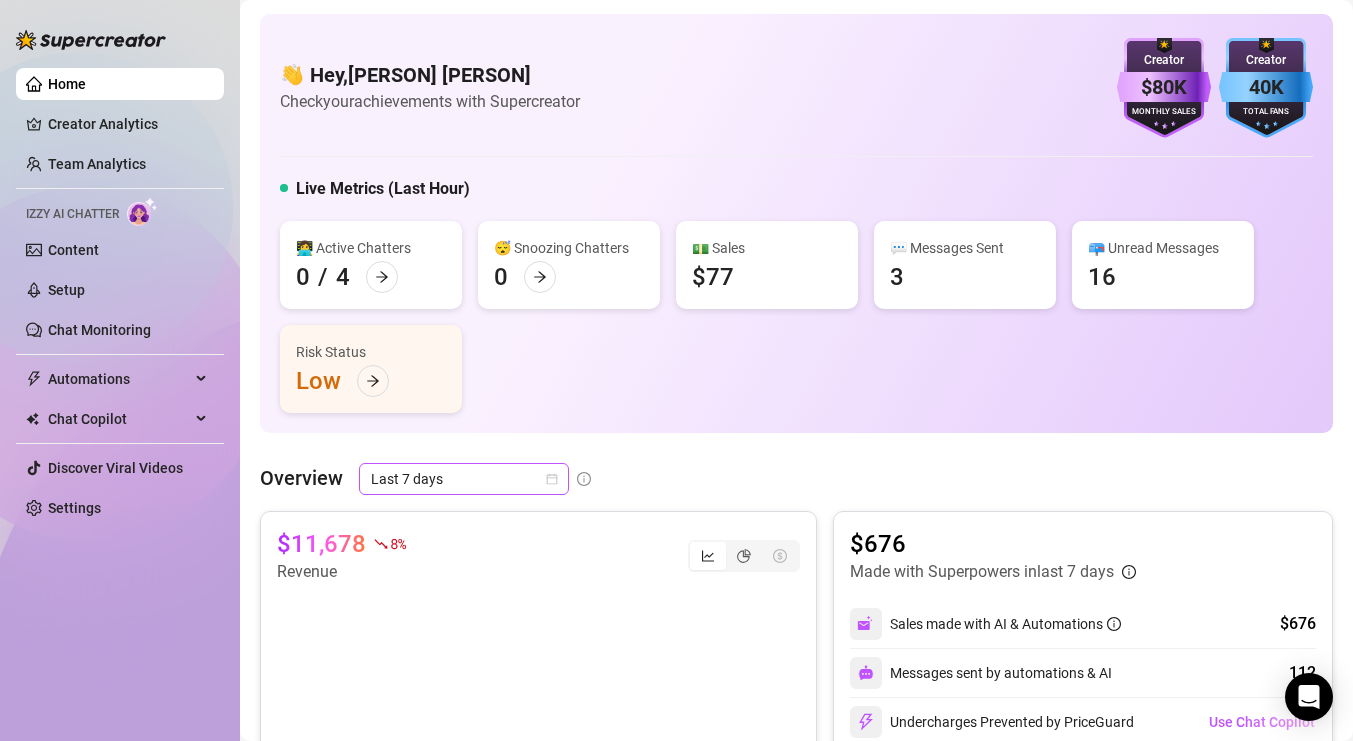 click 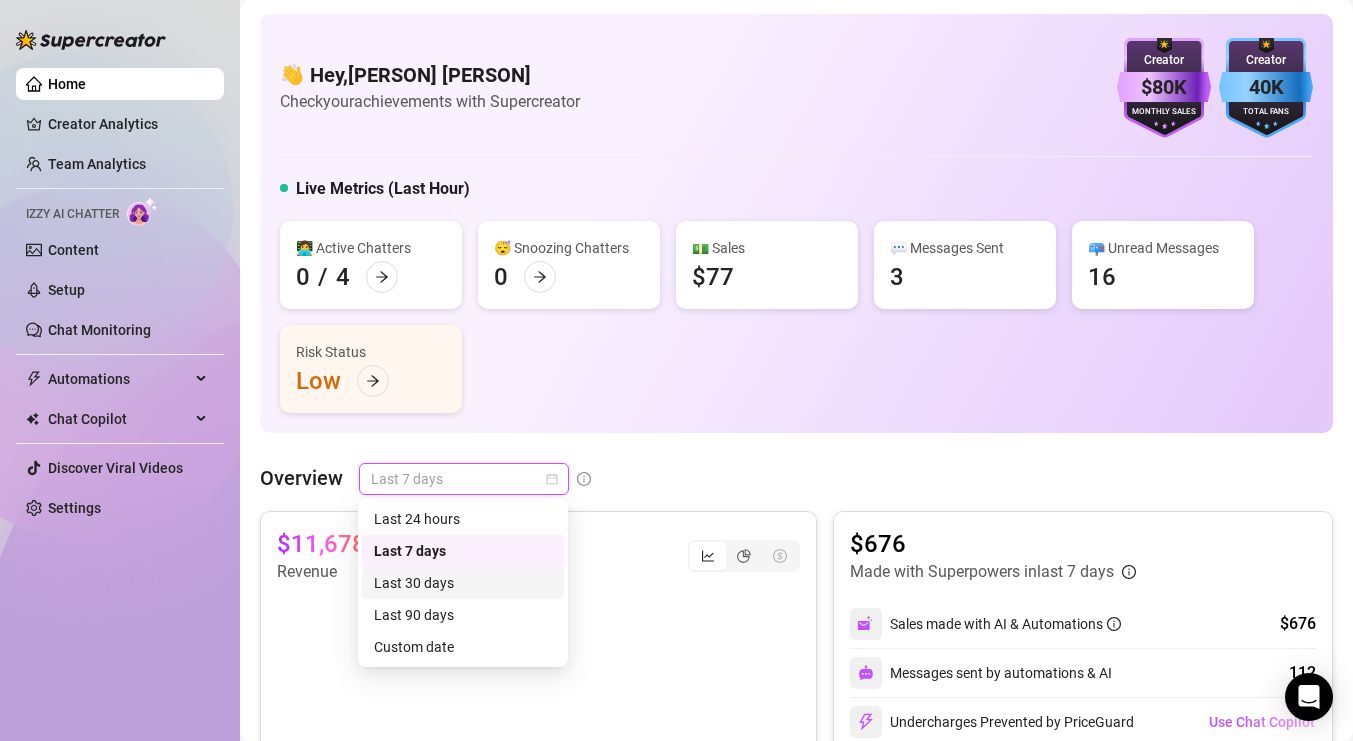 click on "Last 30 days" at bounding box center (463, 583) 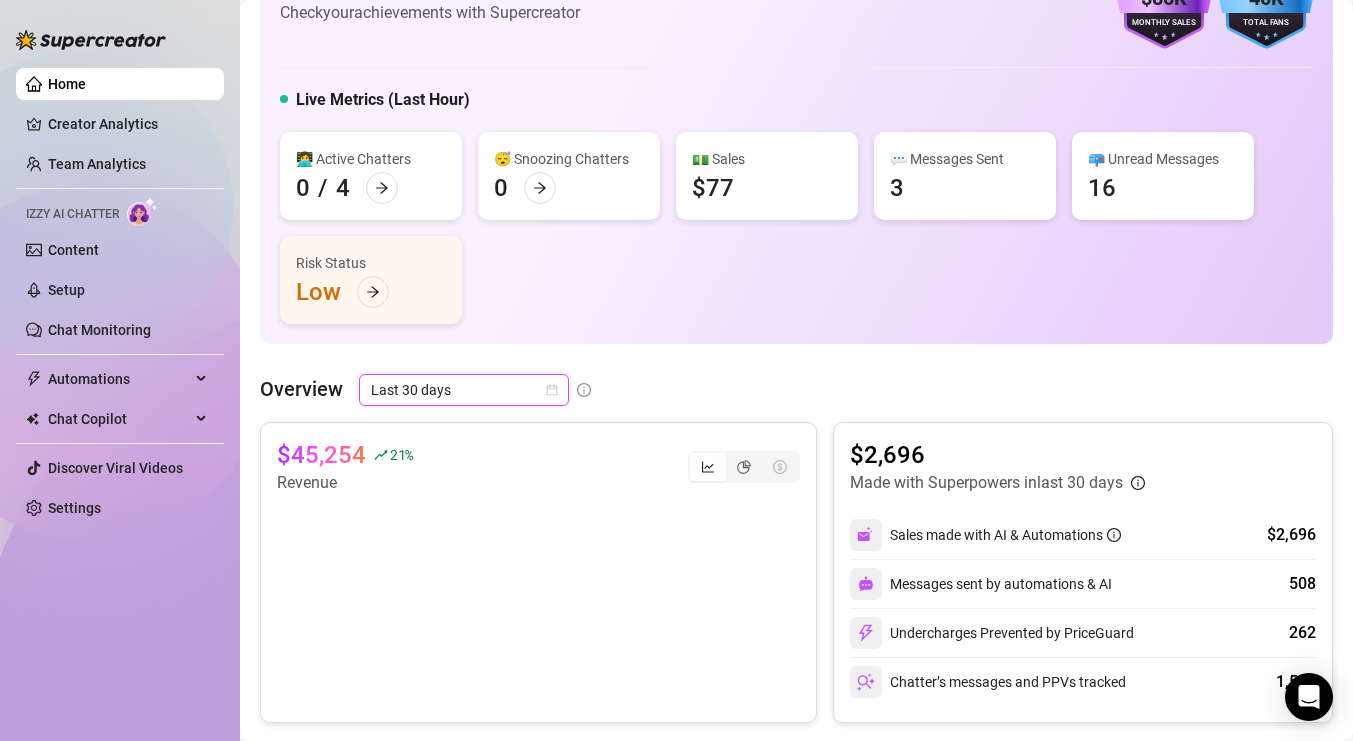 scroll, scrollTop: 79, scrollLeft: 0, axis: vertical 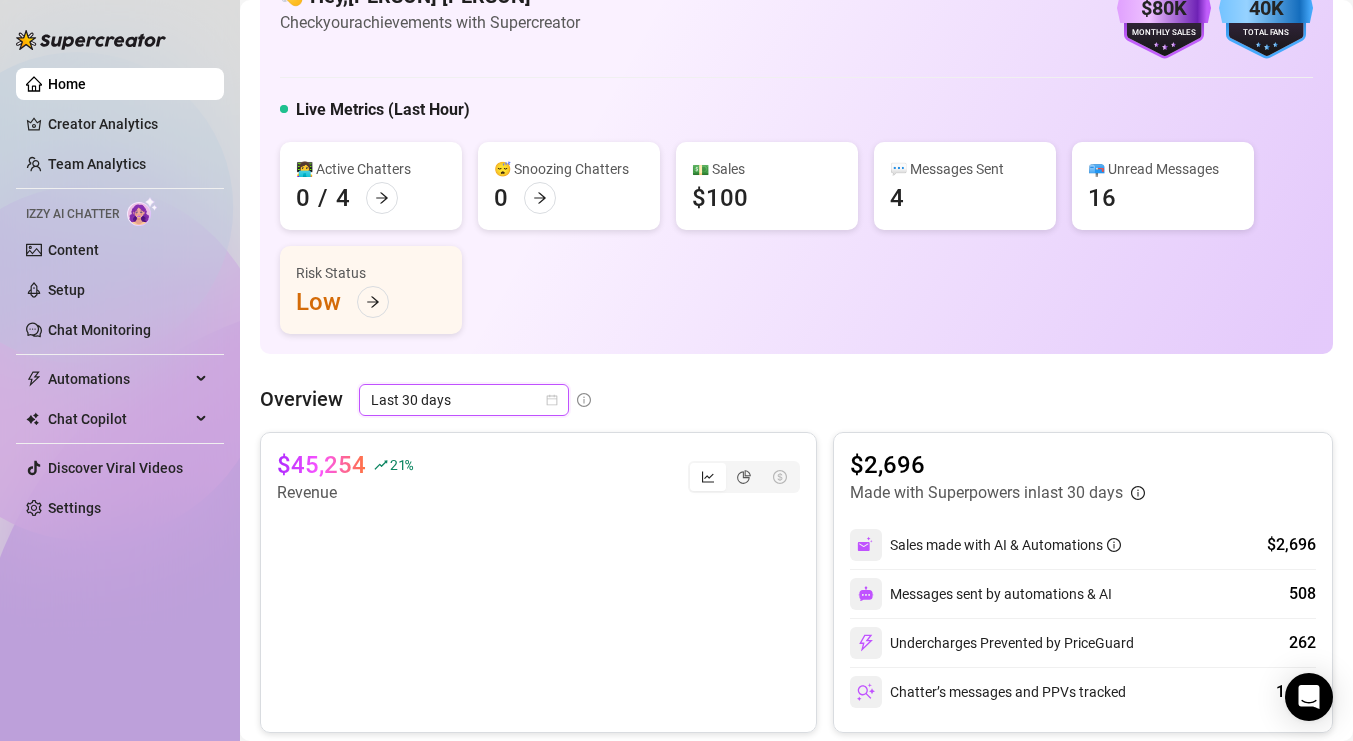 click 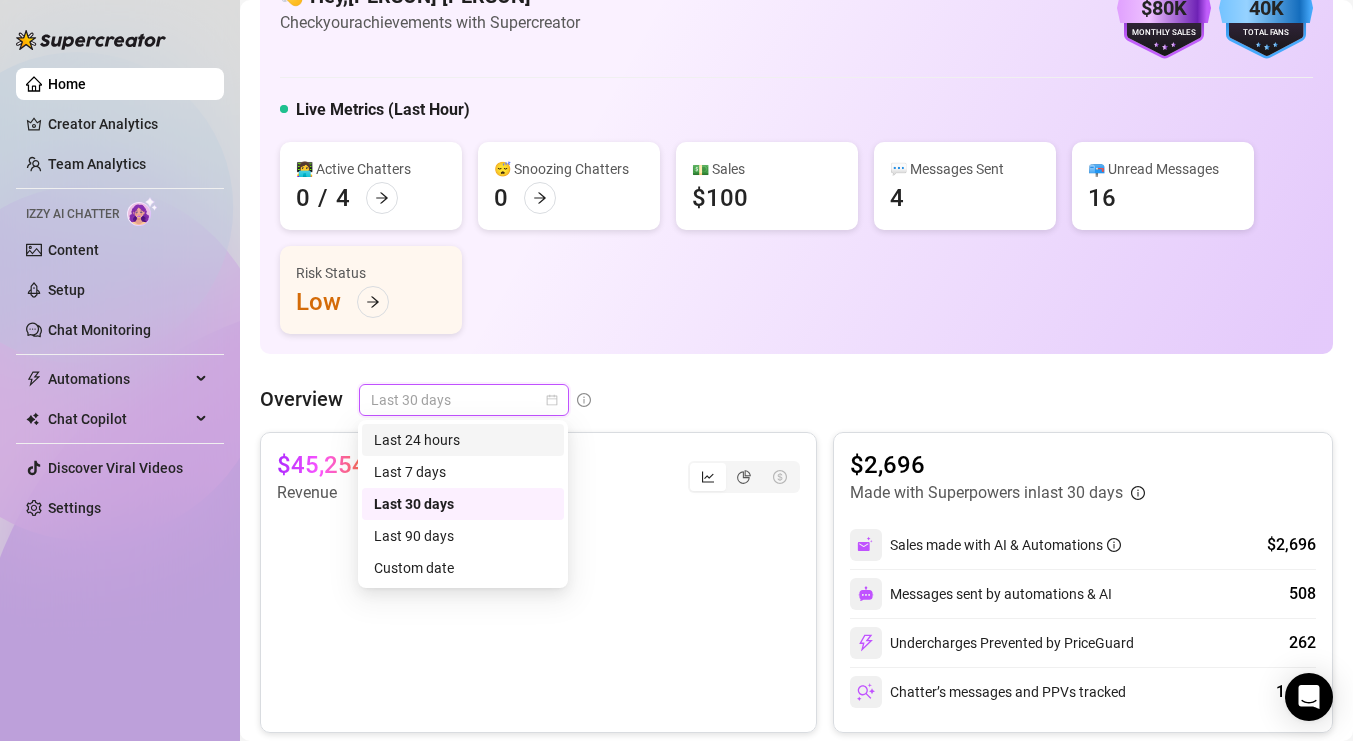 click on "Last 24 hours" at bounding box center (463, 440) 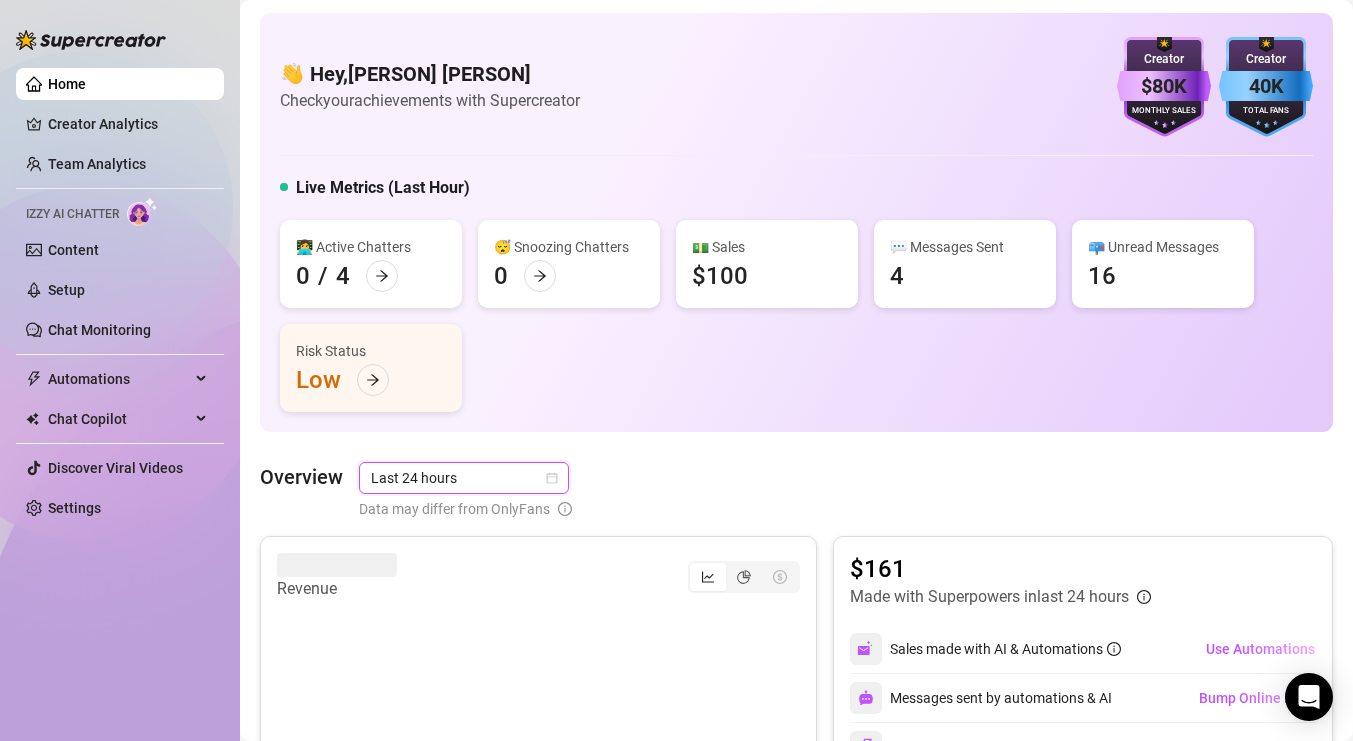 scroll, scrollTop: 0, scrollLeft: 0, axis: both 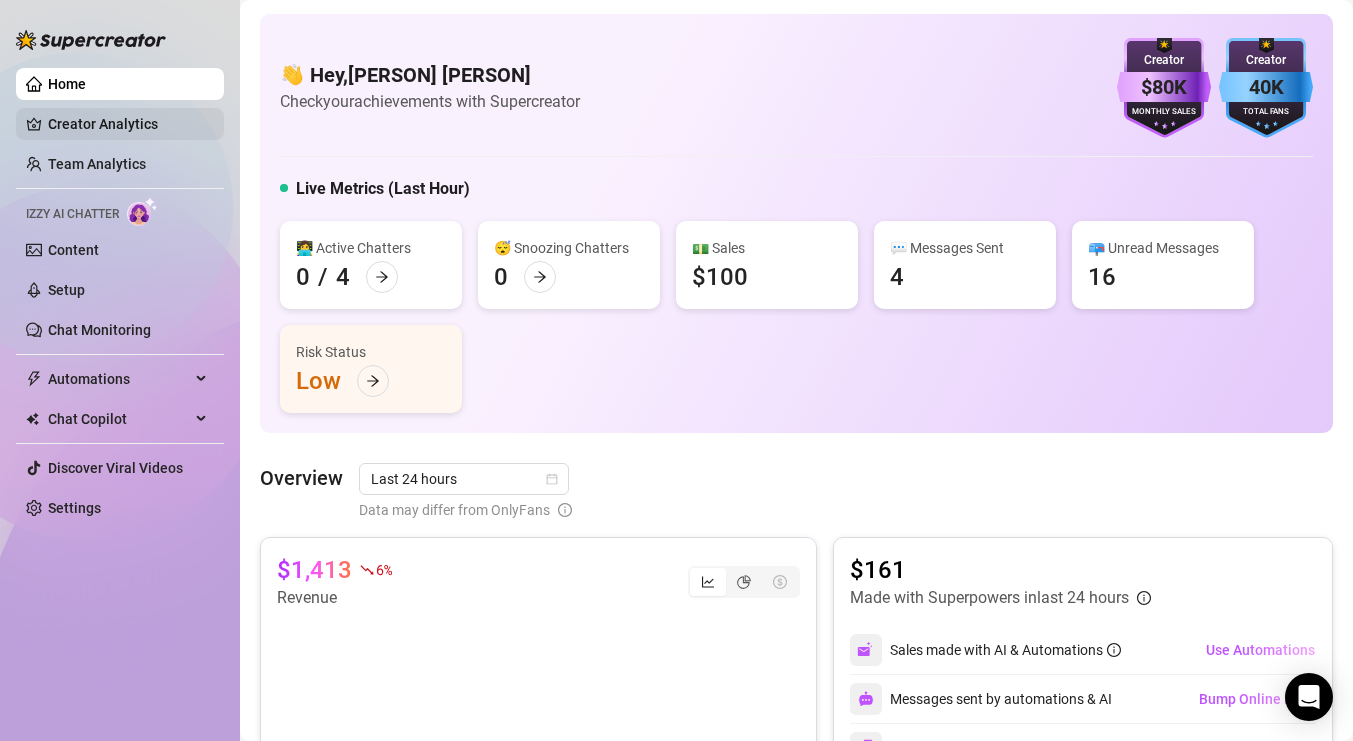 click on "Creator Analytics" at bounding box center [128, 124] 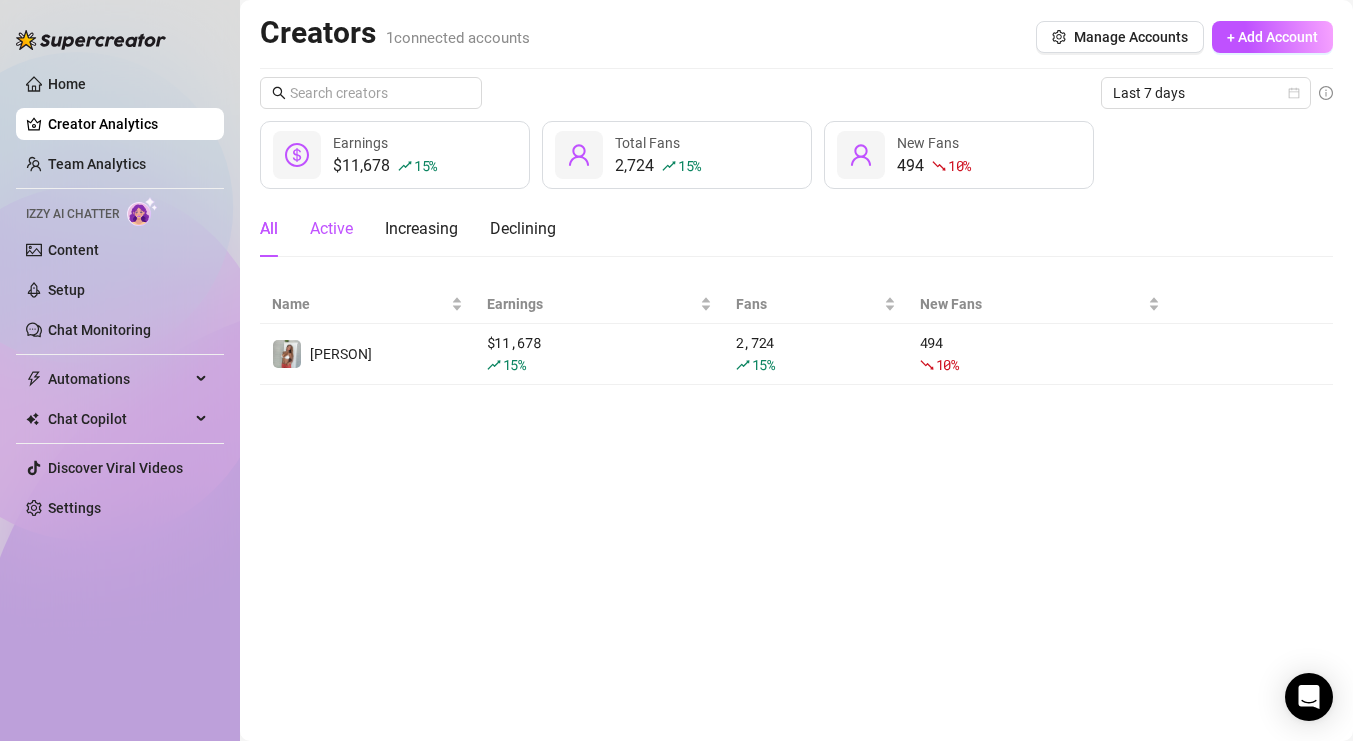 click on "Active" at bounding box center [331, 229] 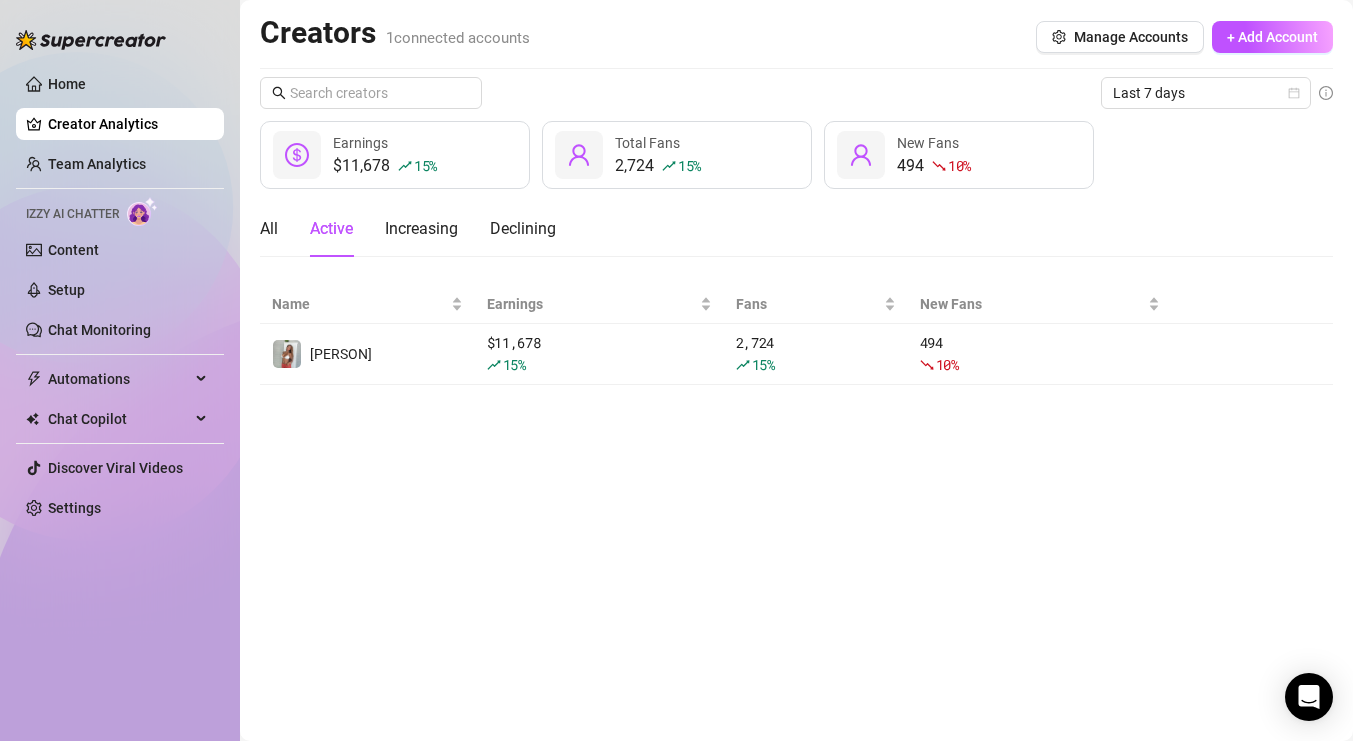 click on "All Active Increasing Declining" at bounding box center [408, 229] 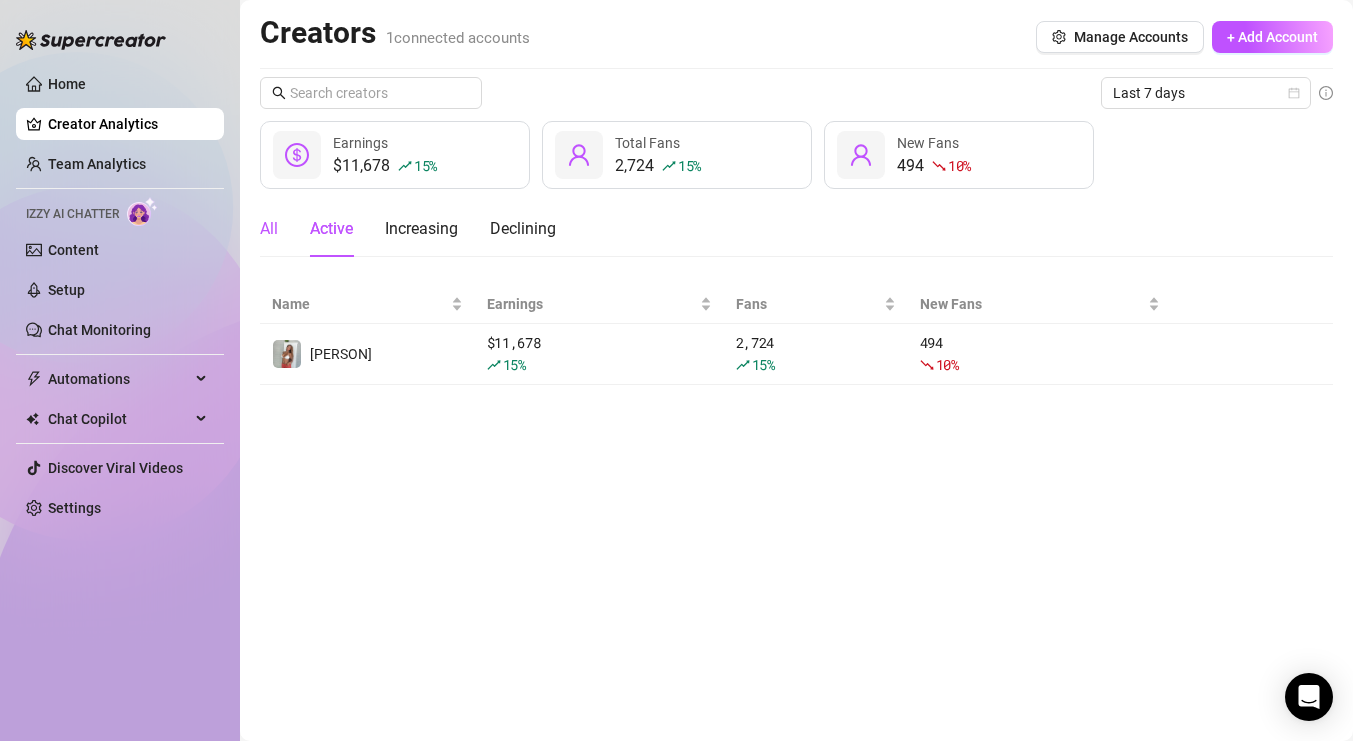 click on "All" at bounding box center [269, 229] 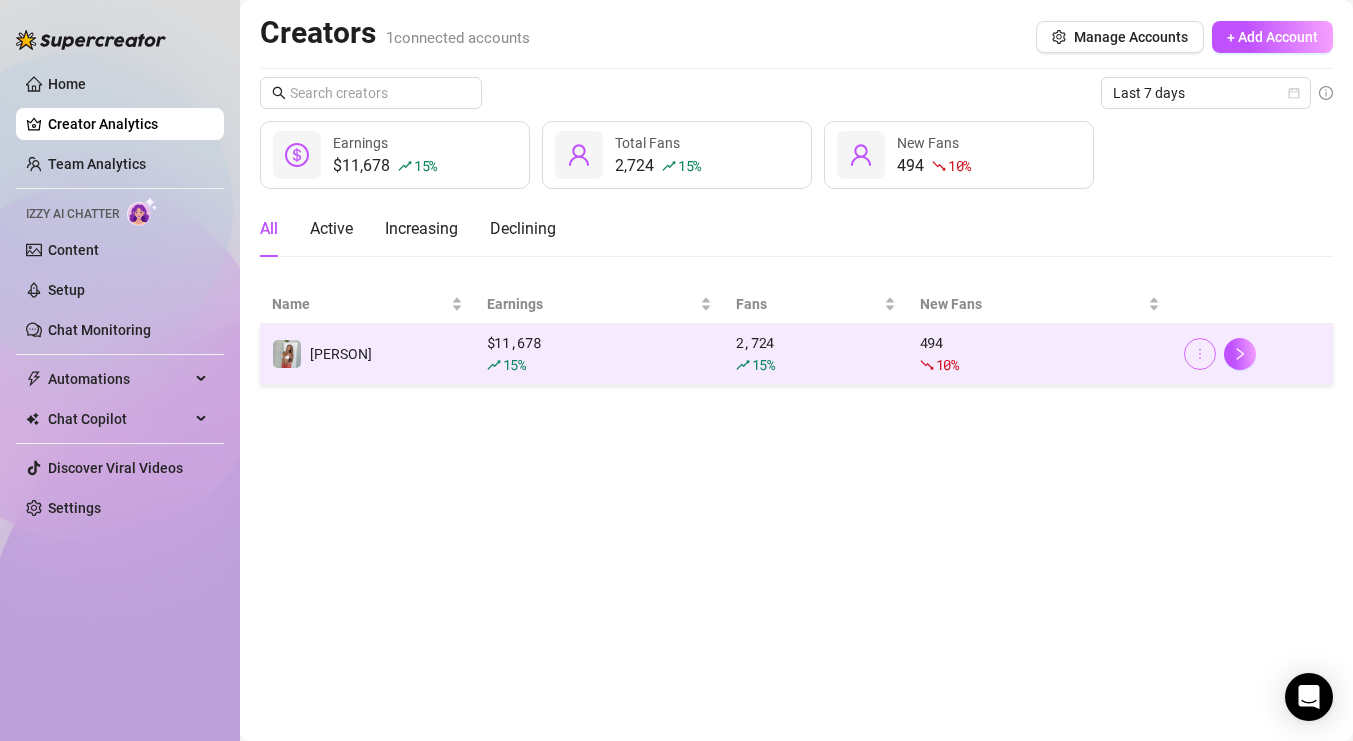 click 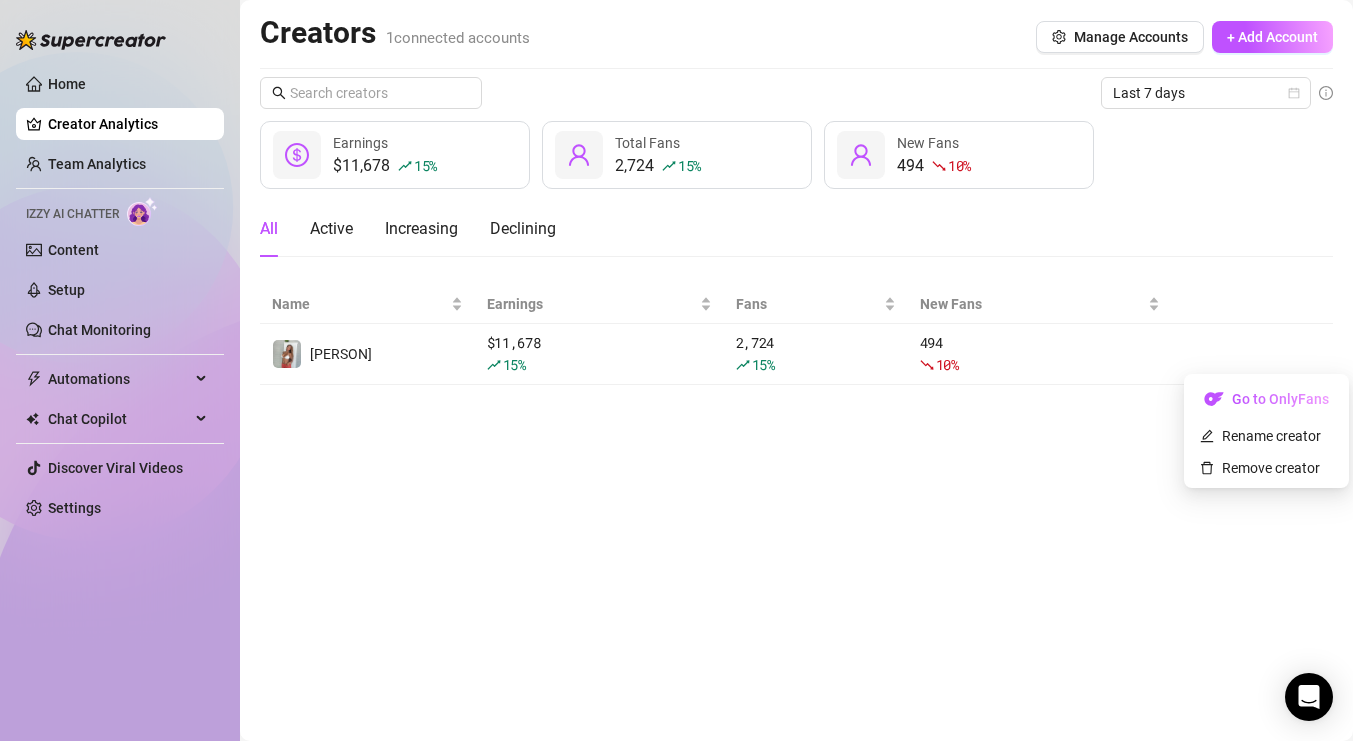 click on "All Active Increasing Declining" at bounding box center (796, 229) 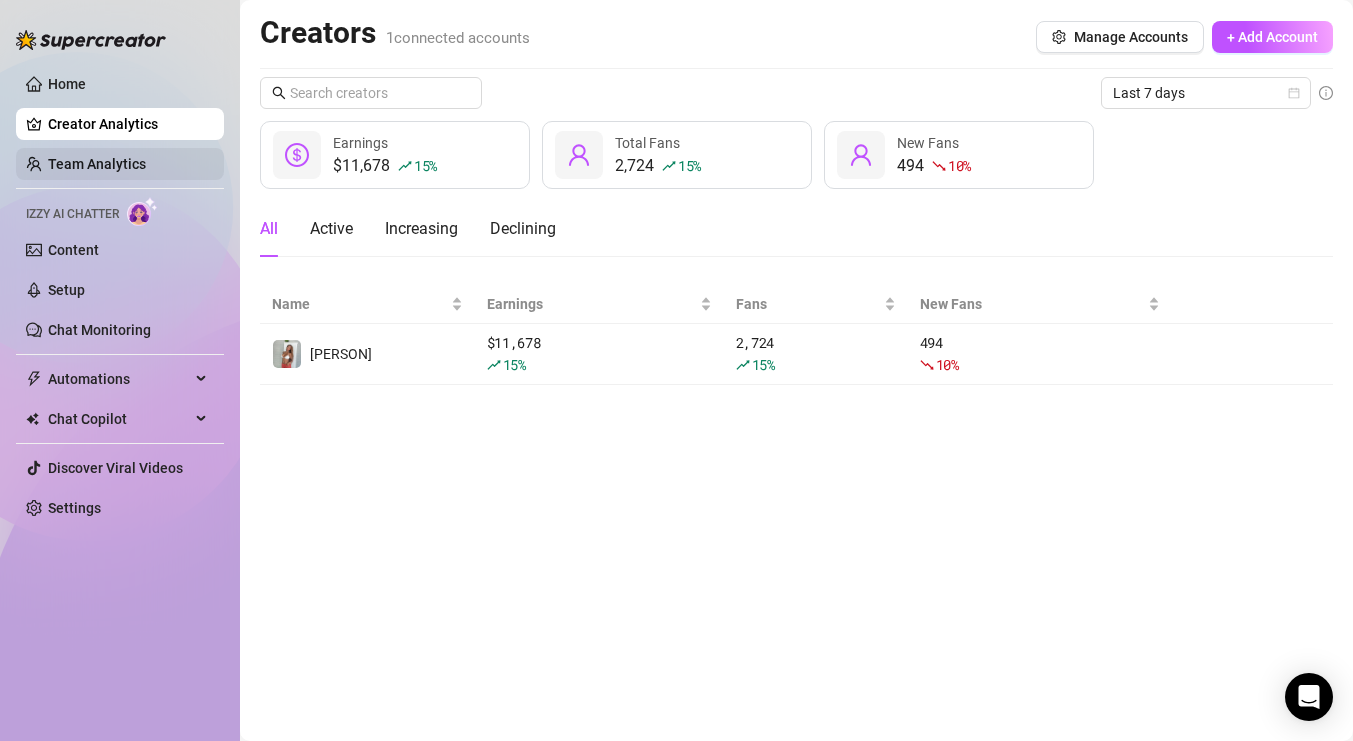 click on "Team Analytics" at bounding box center (97, 164) 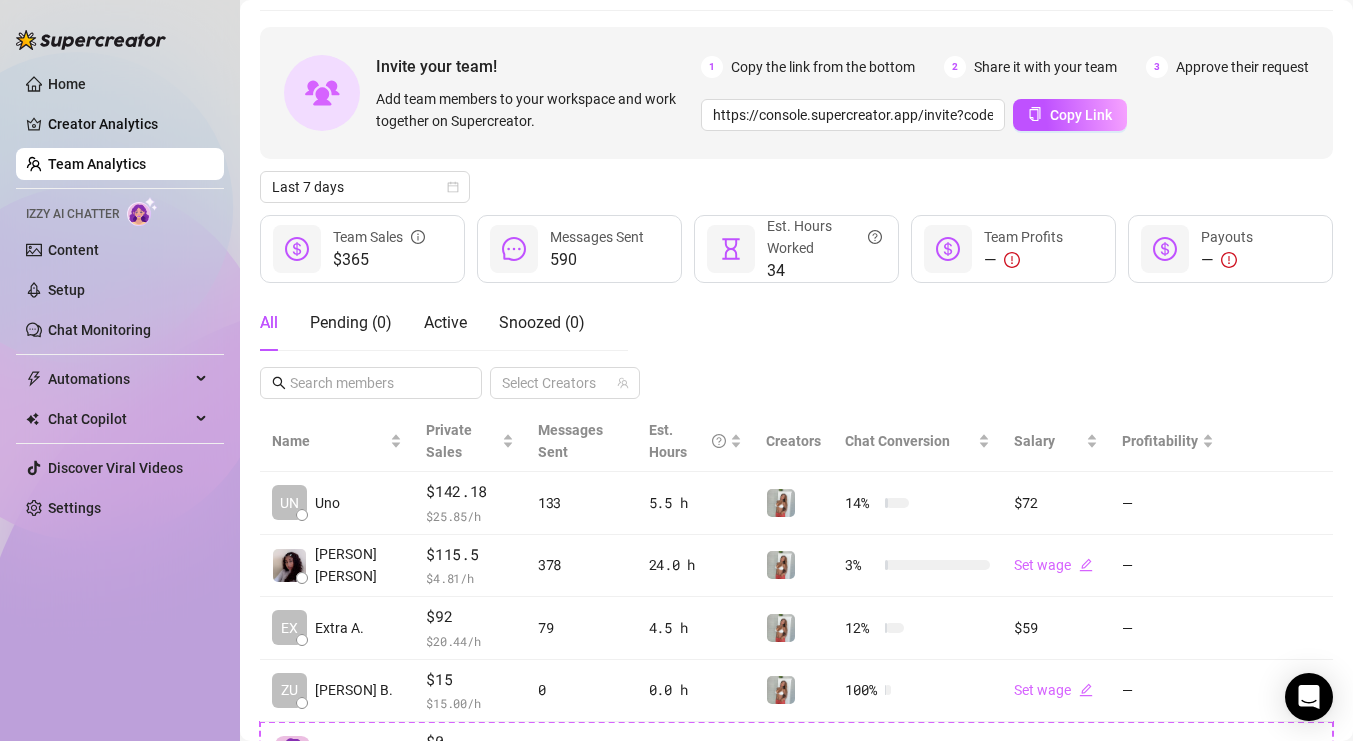 scroll, scrollTop: 17, scrollLeft: 0, axis: vertical 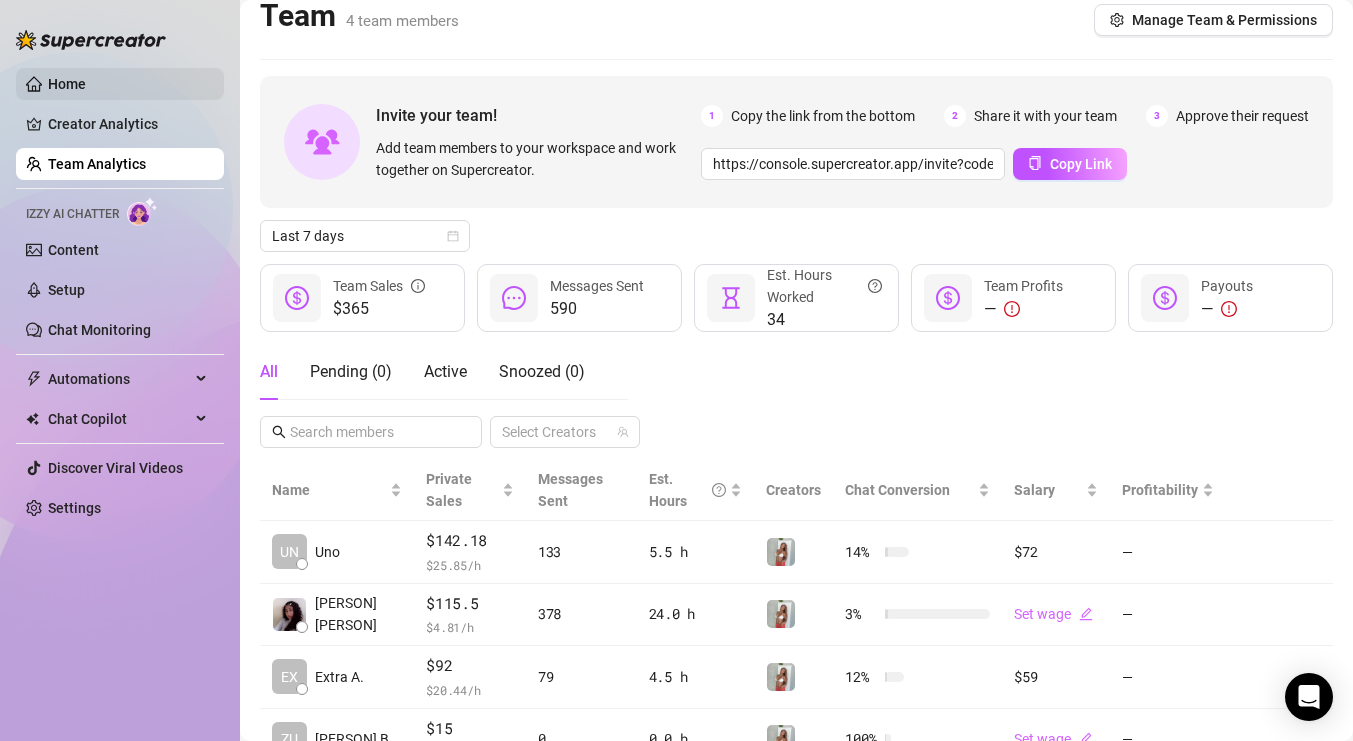click on "Home" at bounding box center (67, 84) 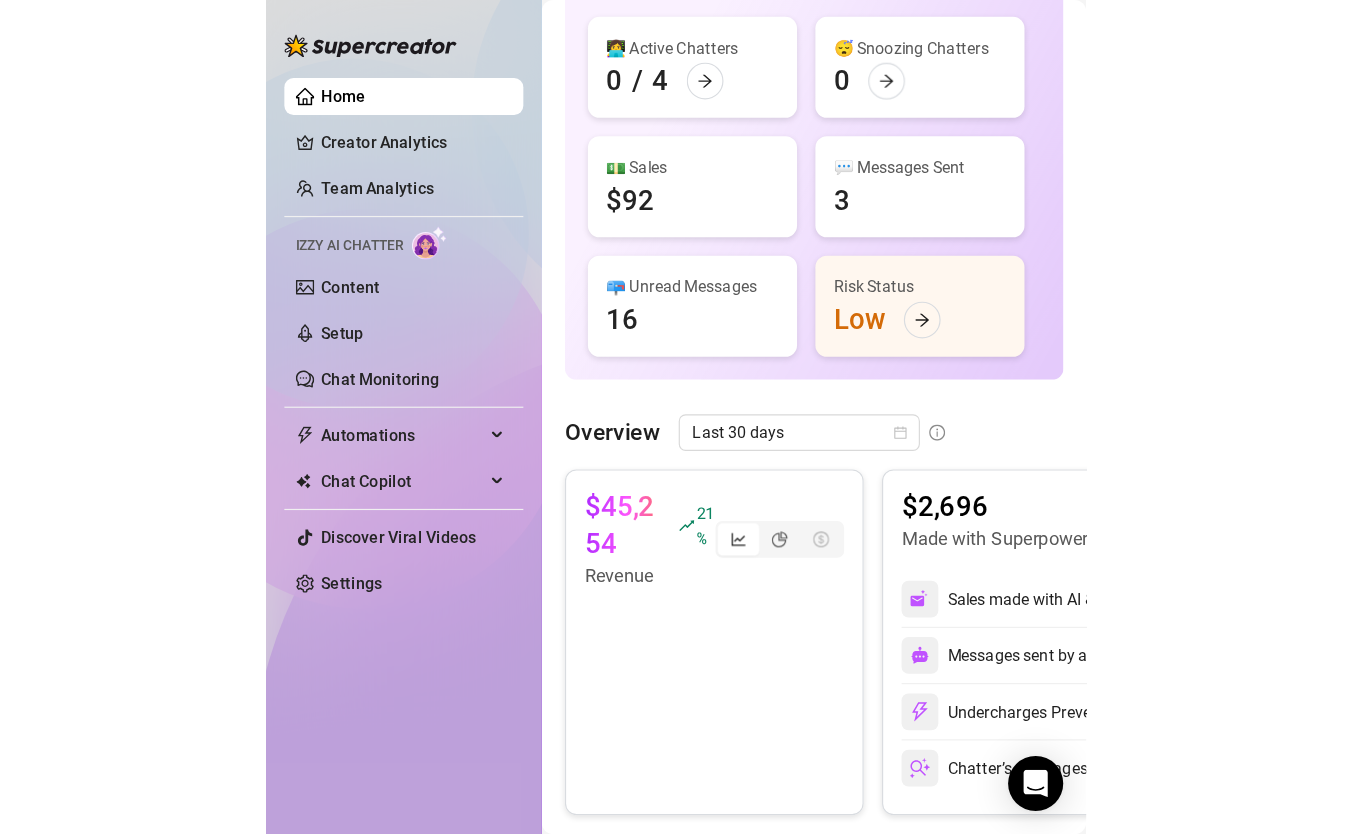 scroll, scrollTop: 237, scrollLeft: 0, axis: vertical 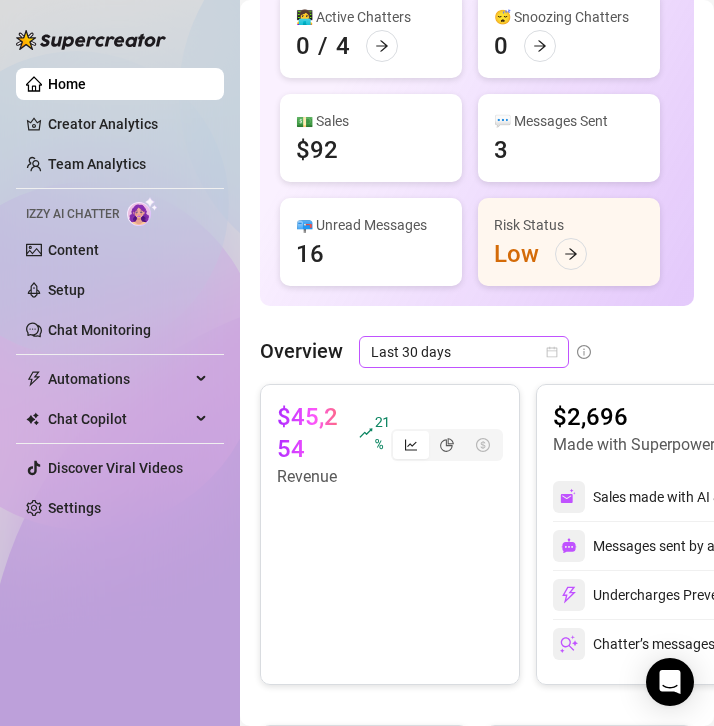 click 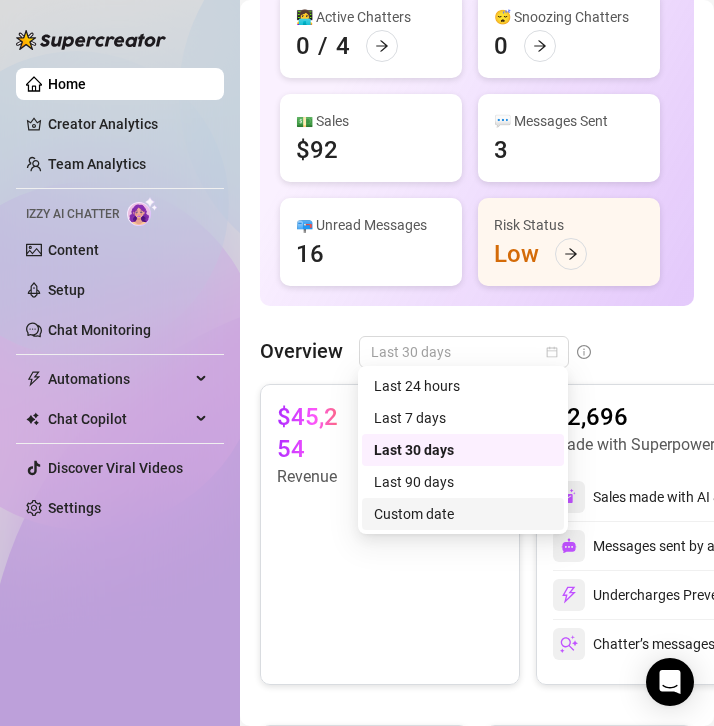 click on "Custom date" at bounding box center (463, 514) 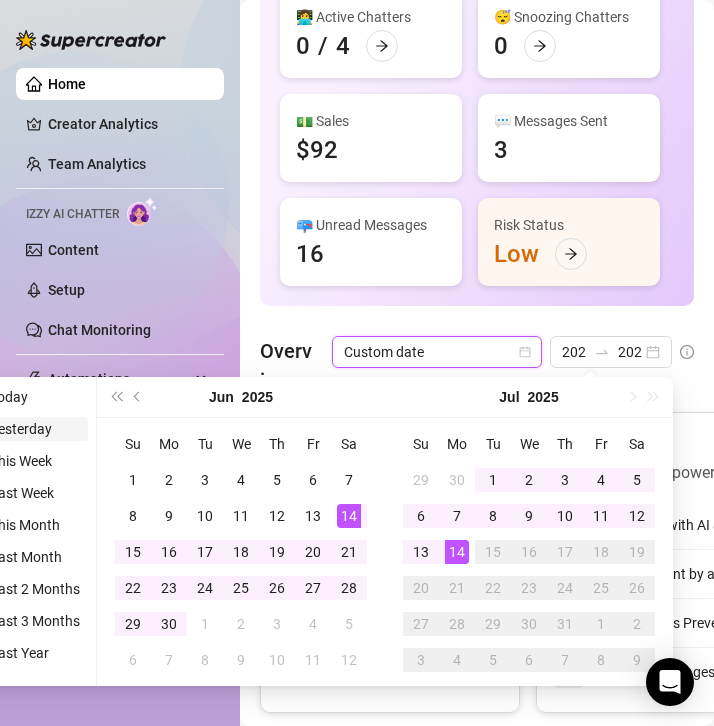 type on "2025-07-13" 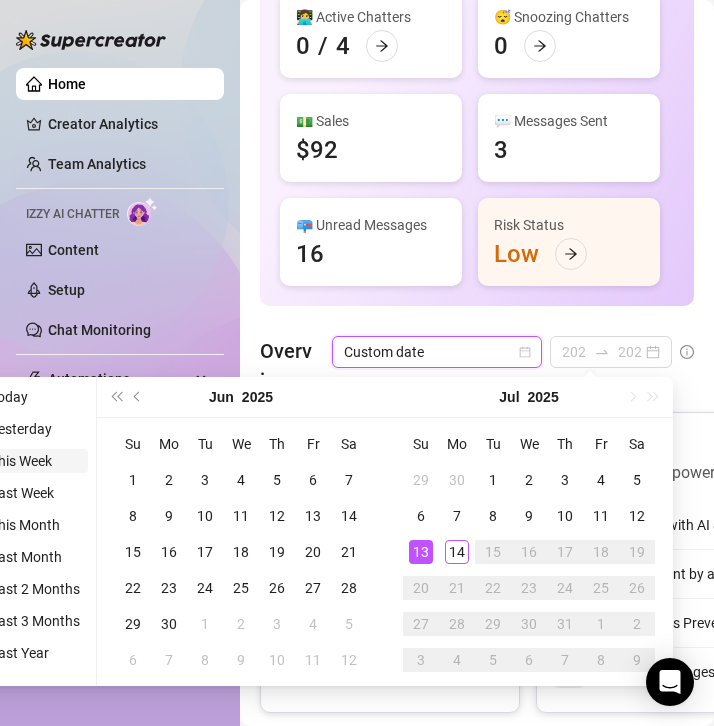 type on "2025-06-14" 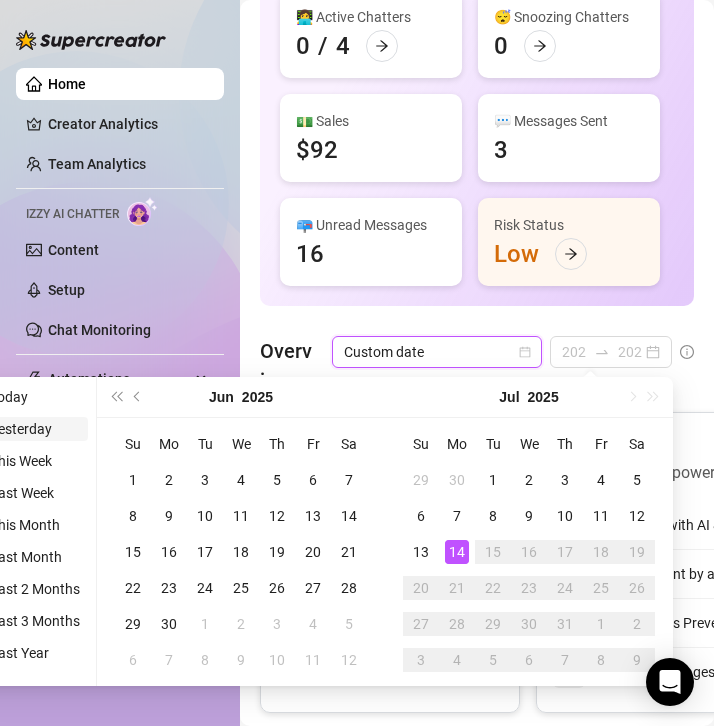 type on "2025-07-13" 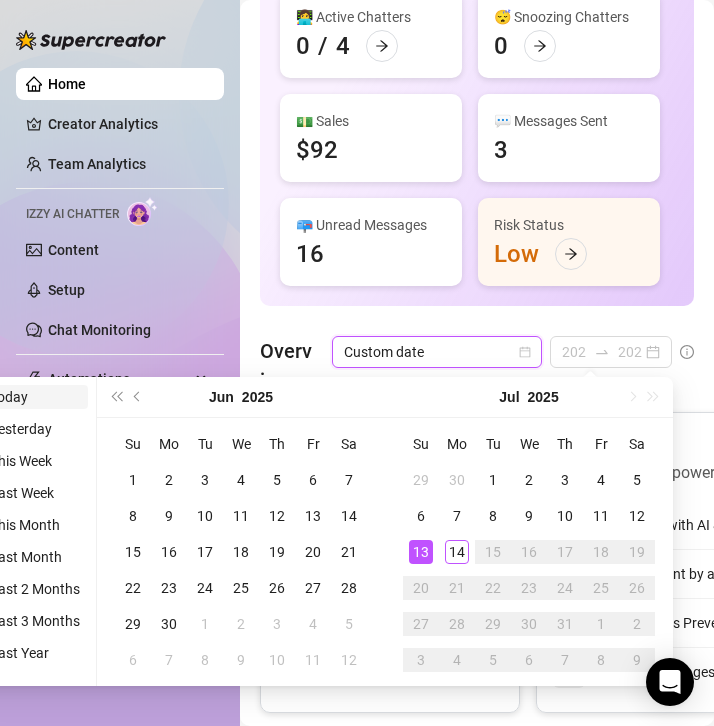 type on "2025-06-14" 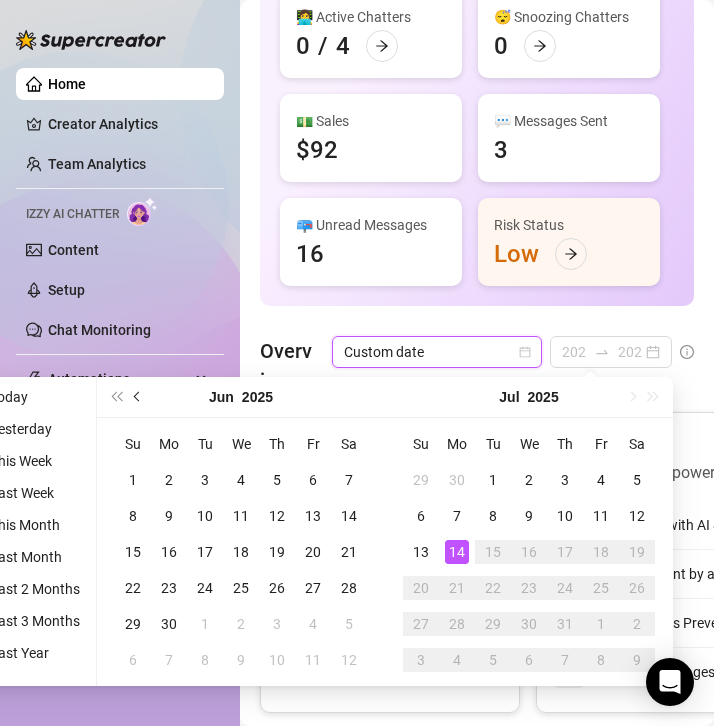 type on "2025-06-14" 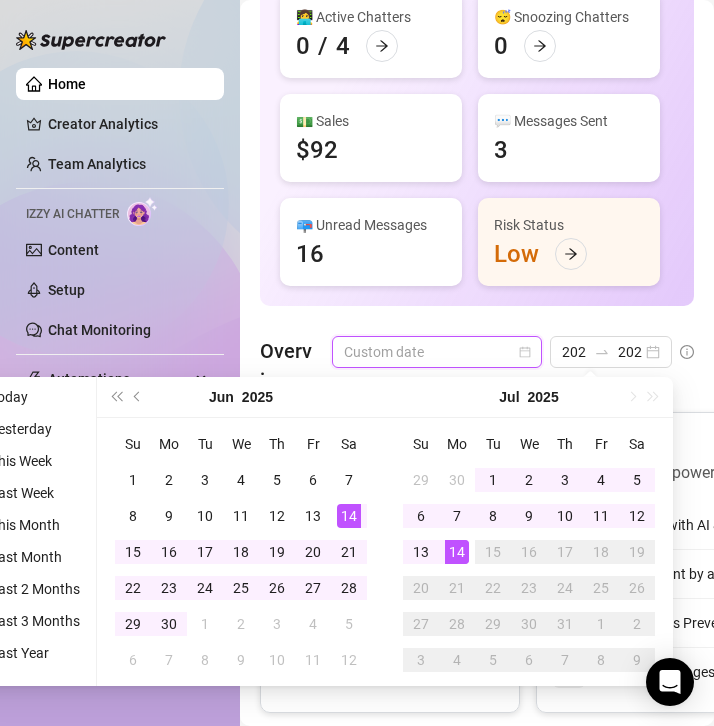 click on "Custom date" at bounding box center (437, 352) 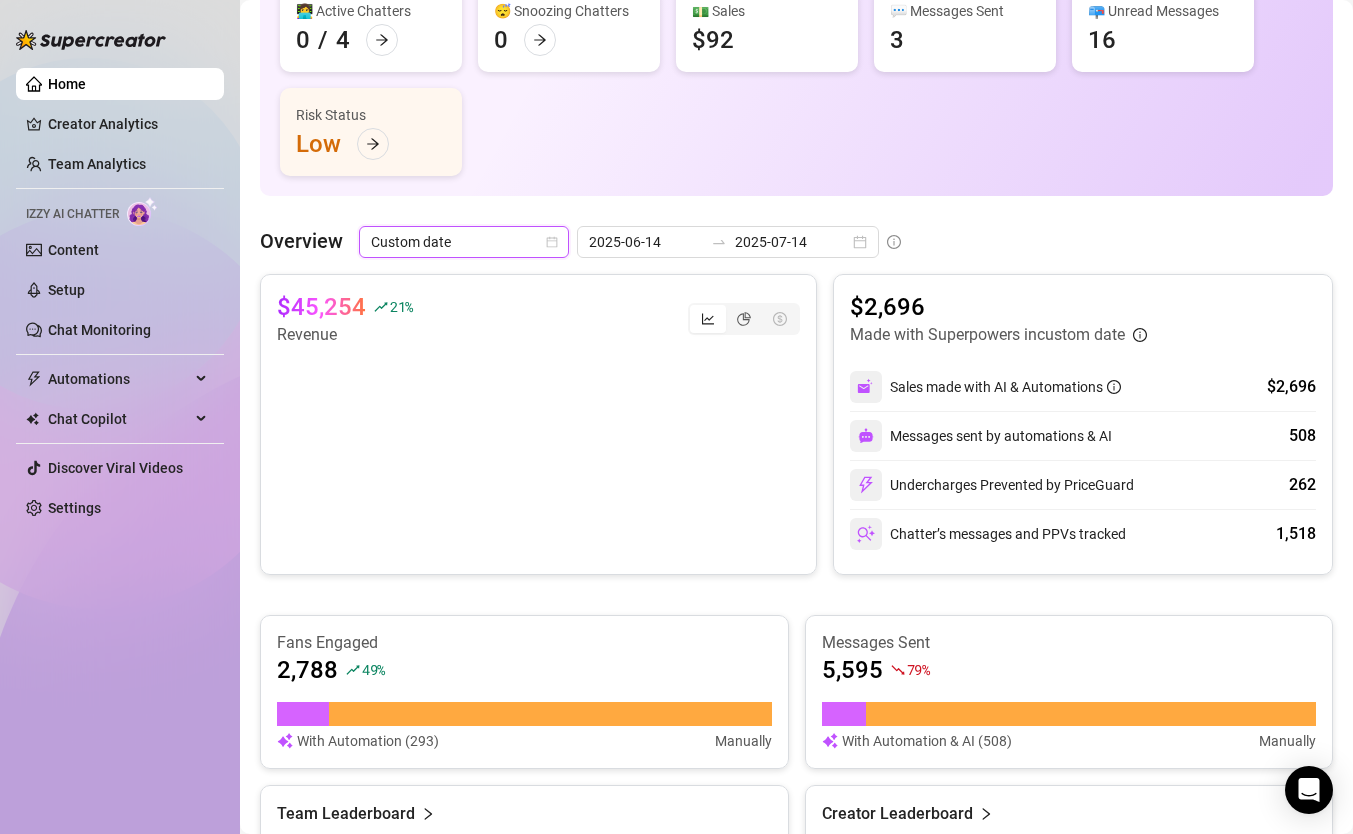 click 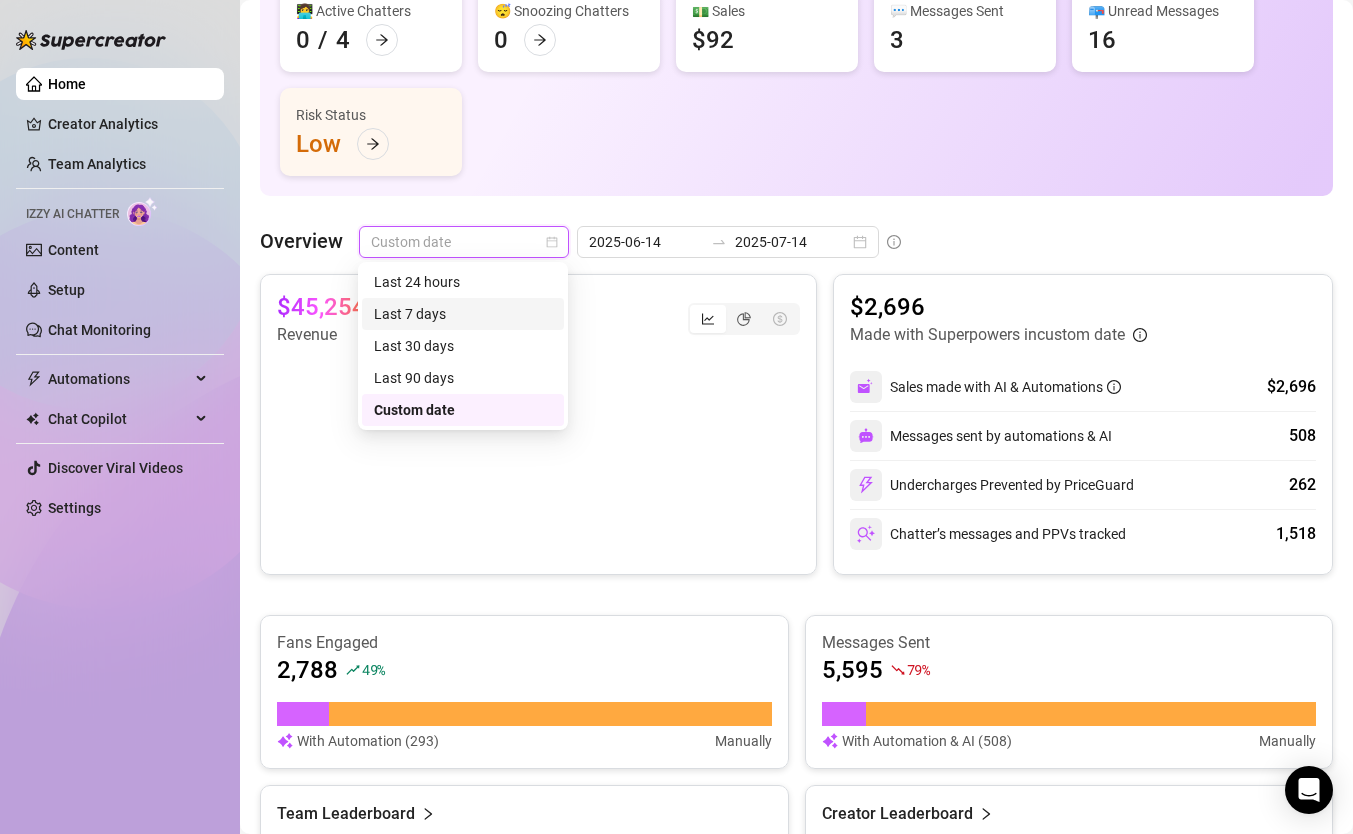 click on "Last 7 days" at bounding box center (463, 314) 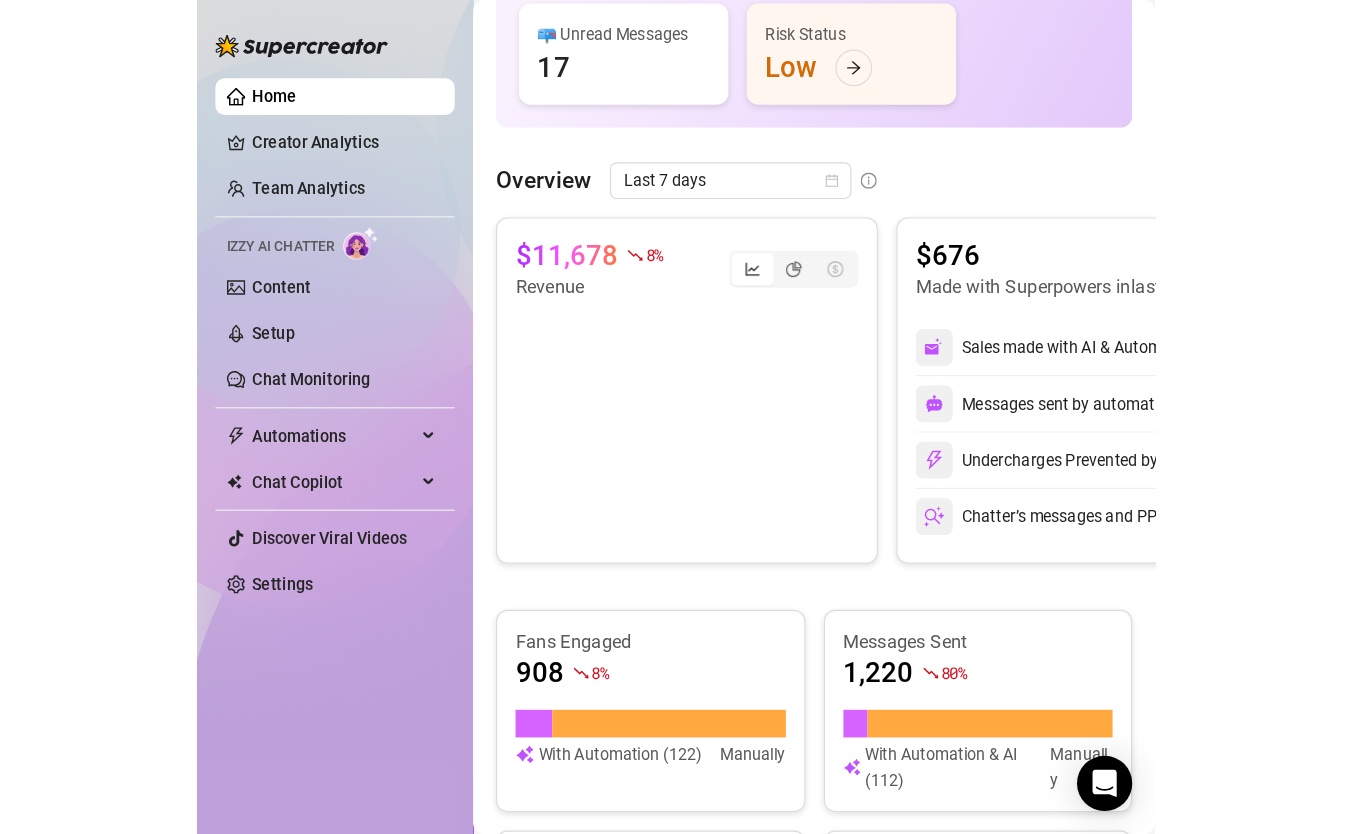 scroll, scrollTop: 218, scrollLeft: 0, axis: vertical 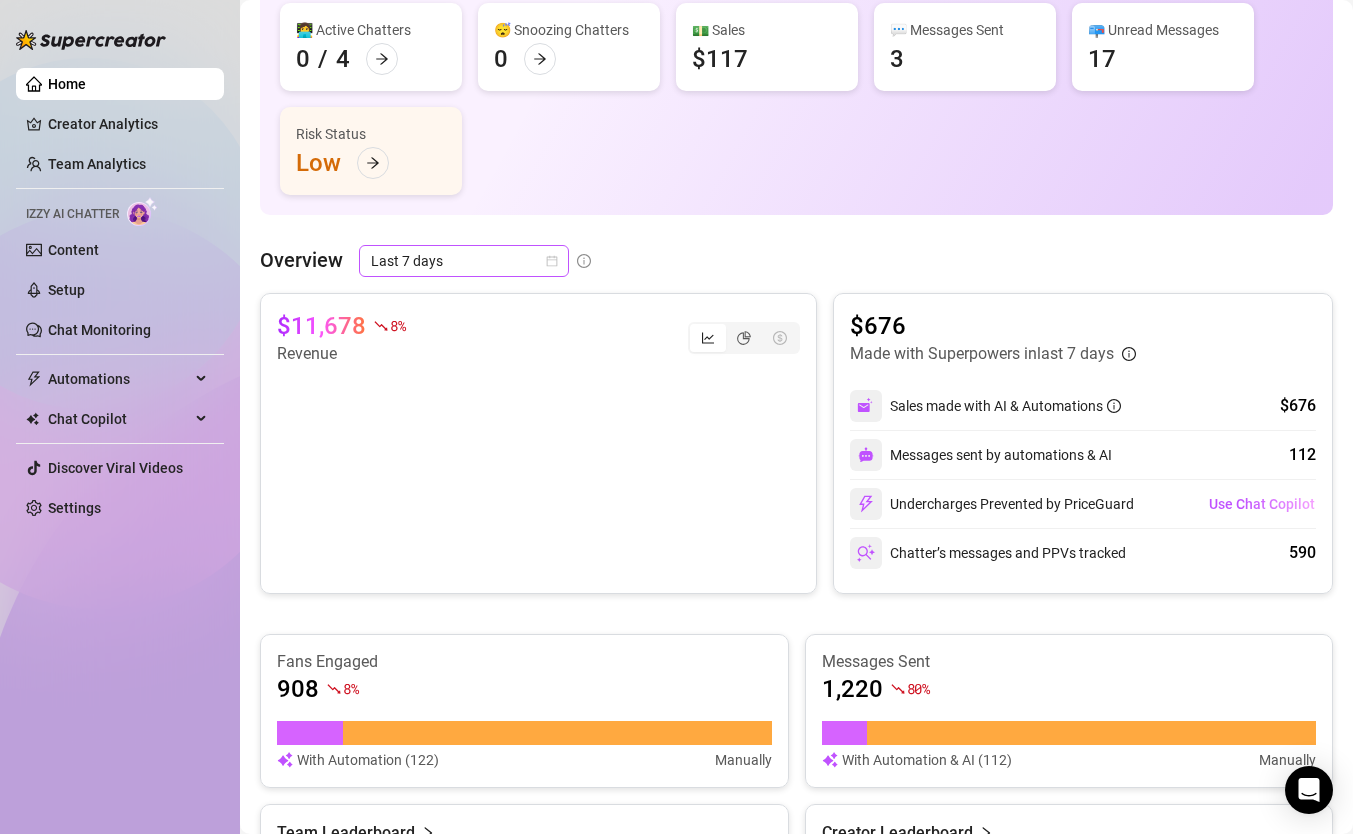 click on "Last 7 days" at bounding box center [464, 261] 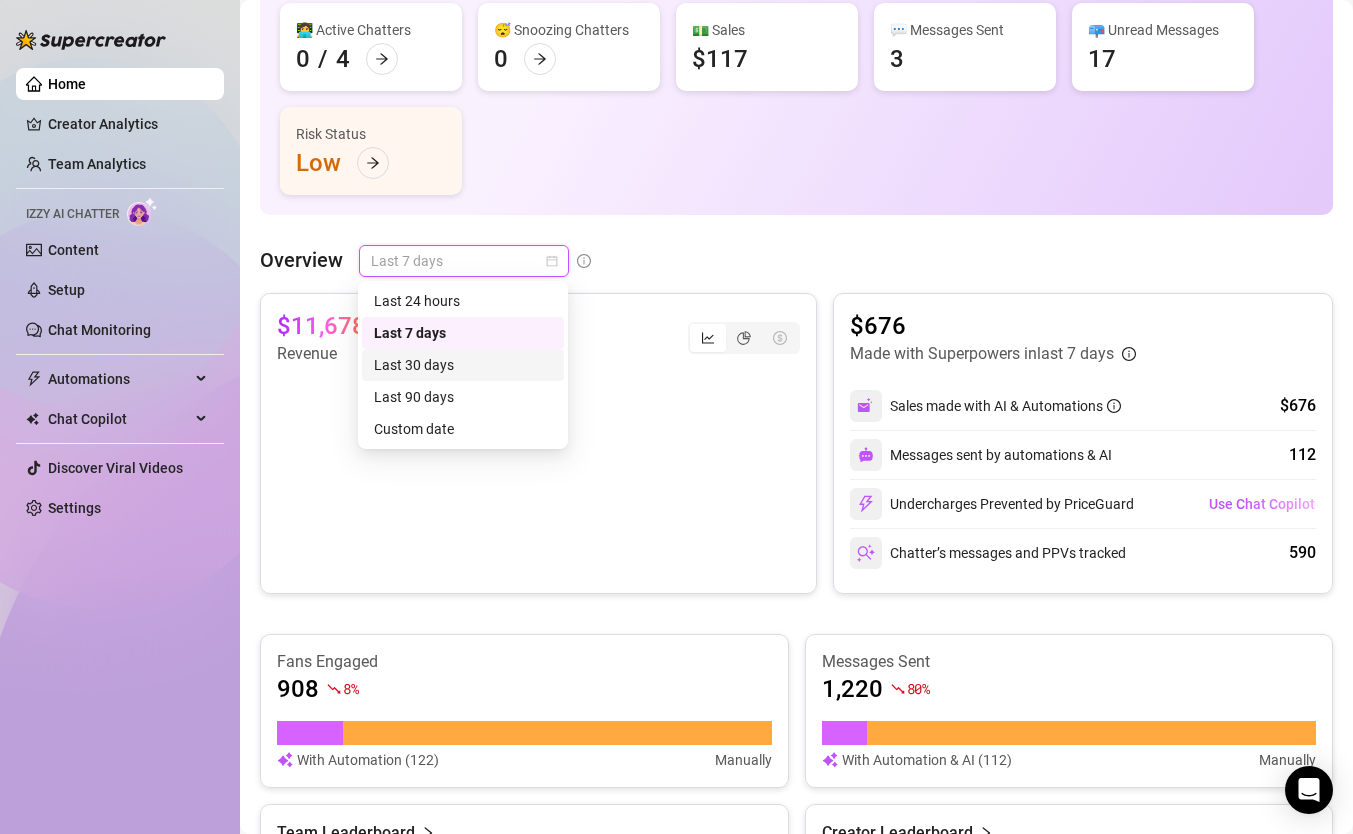 click on "Last 30 days" at bounding box center [463, 365] 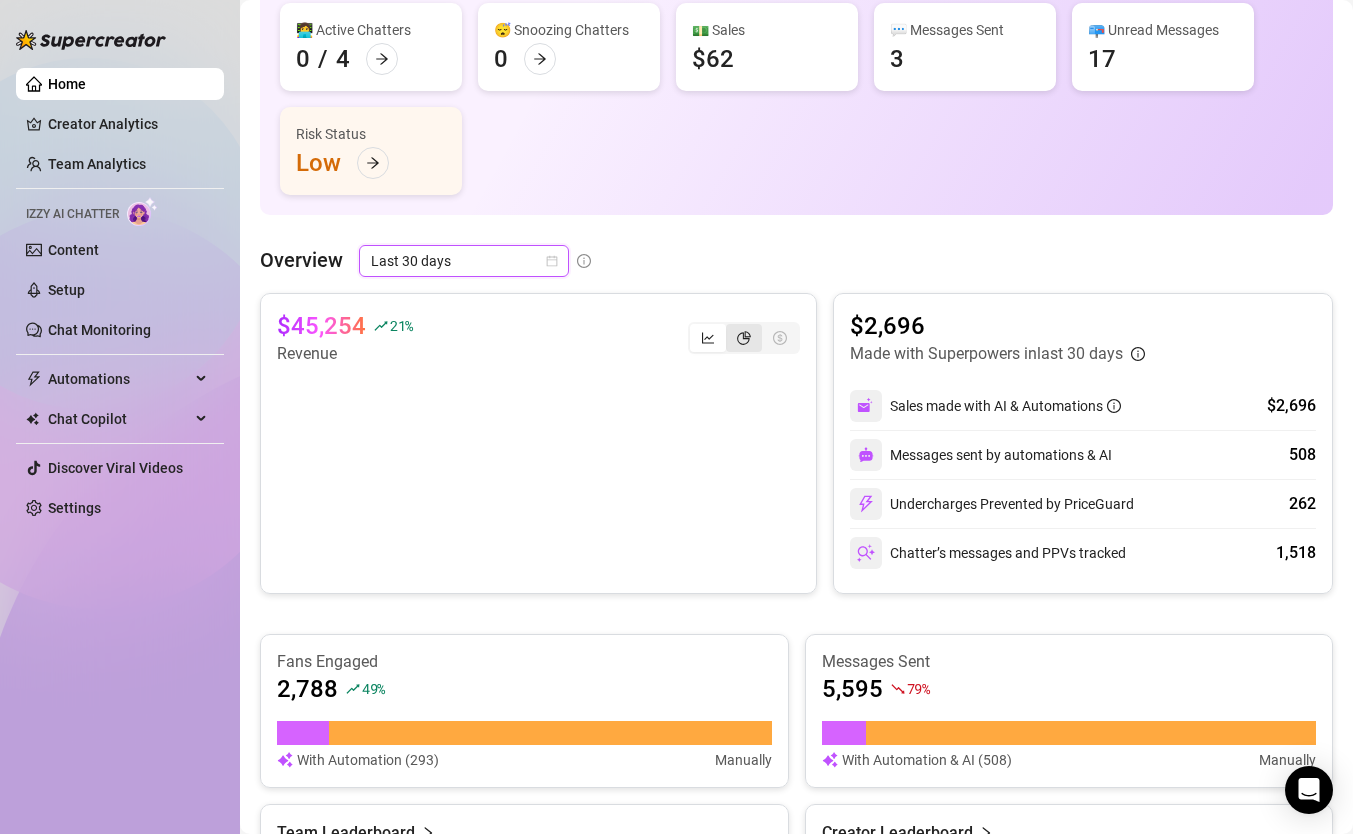 click 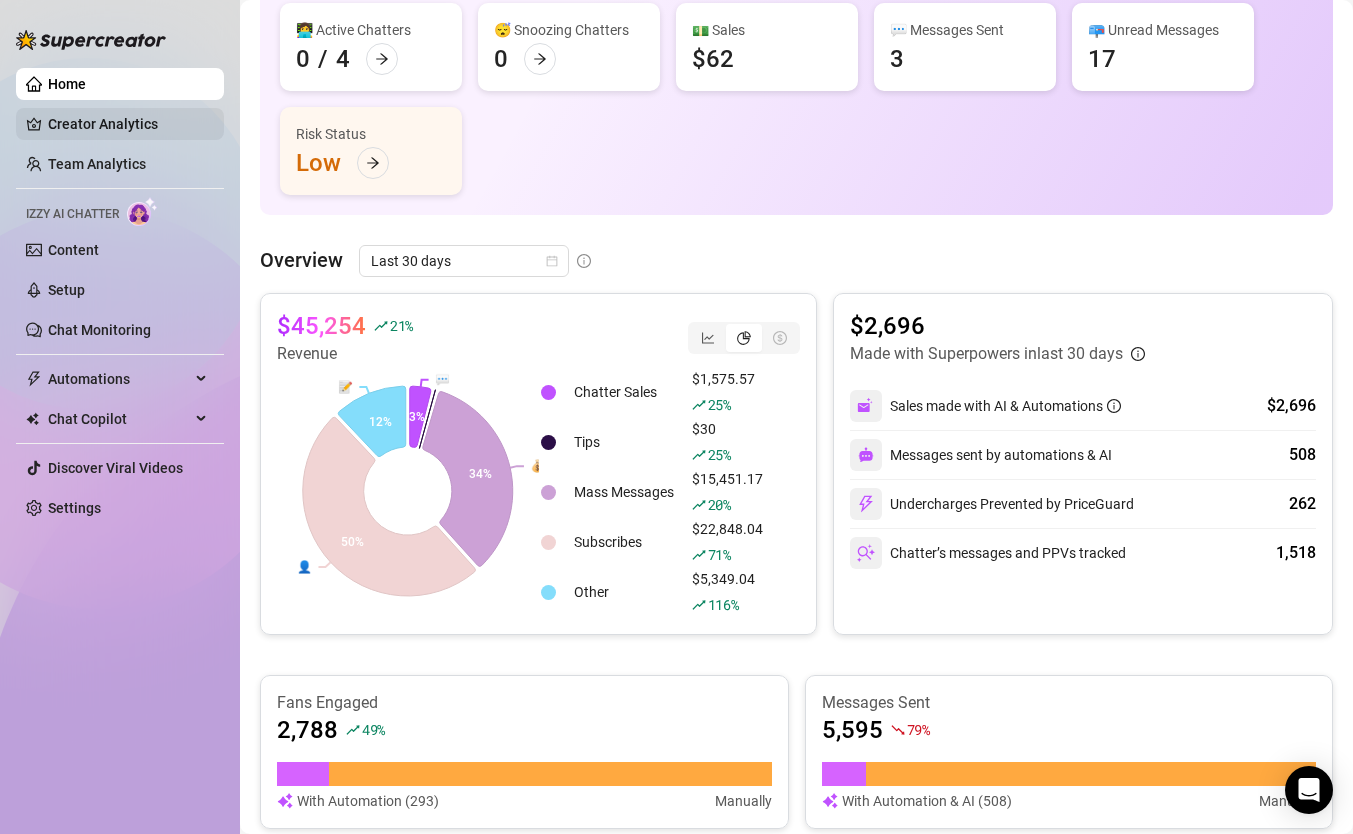 click on "Creator Analytics" at bounding box center (128, 124) 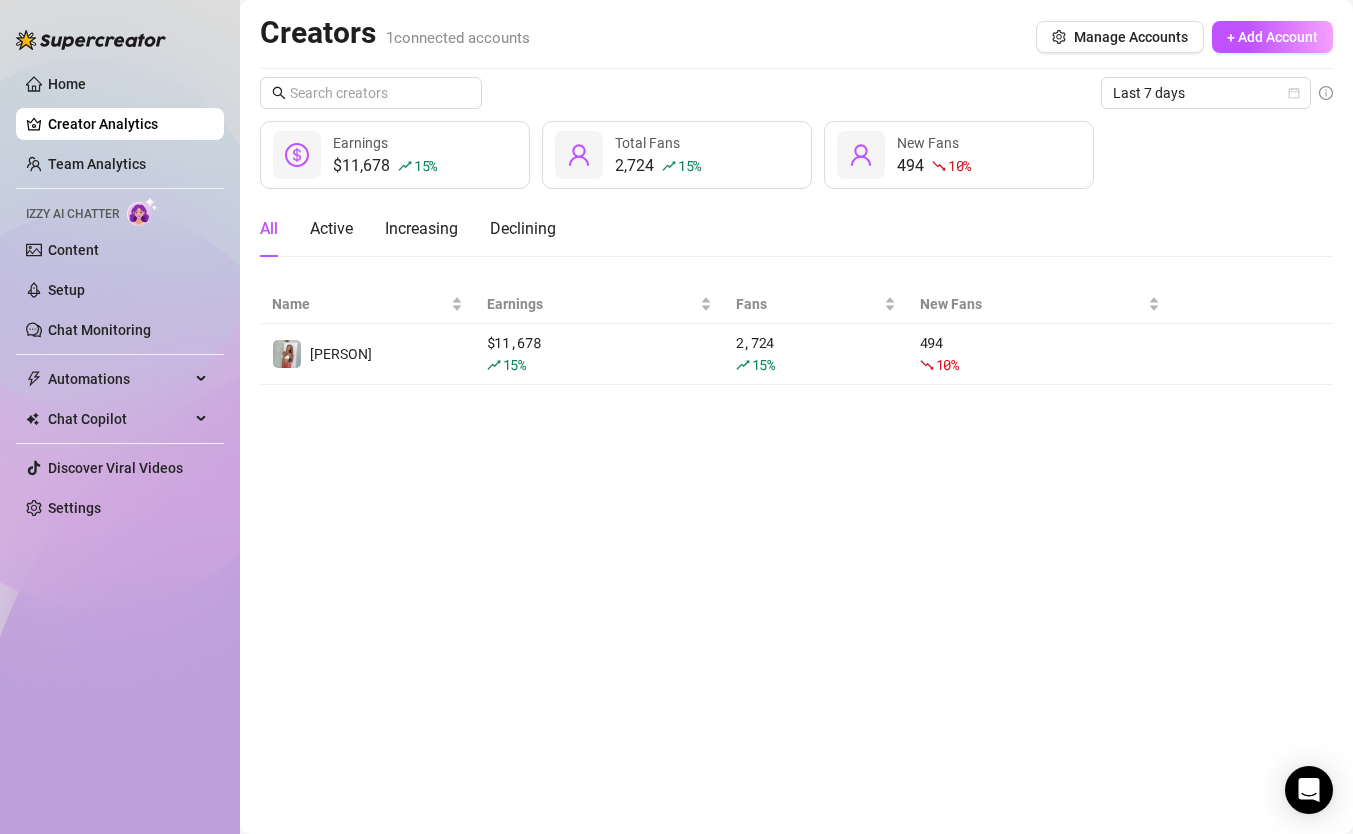 scroll, scrollTop: 0, scrollLeft: 0, axis: both 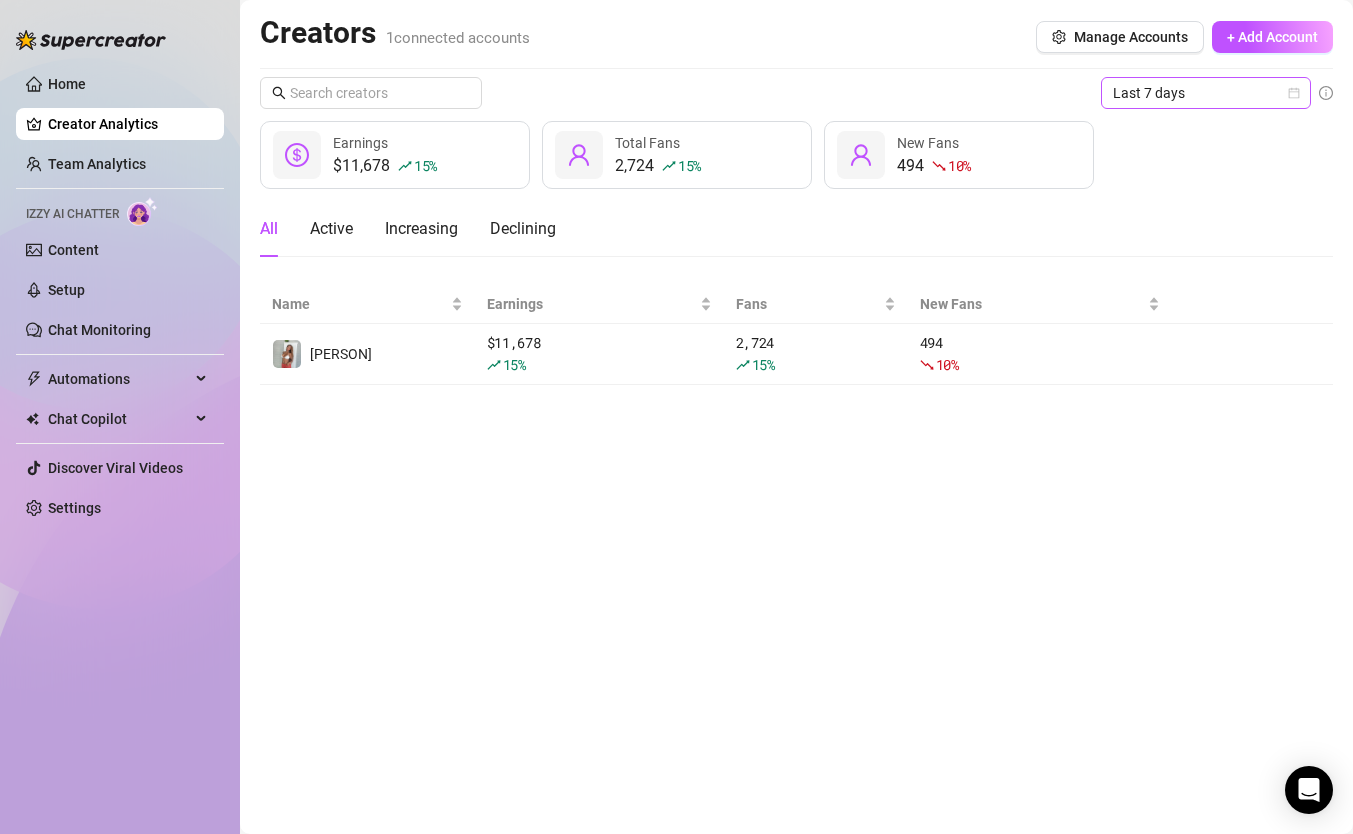 click on "Last 7 days" at bounding box center (1206, 93) 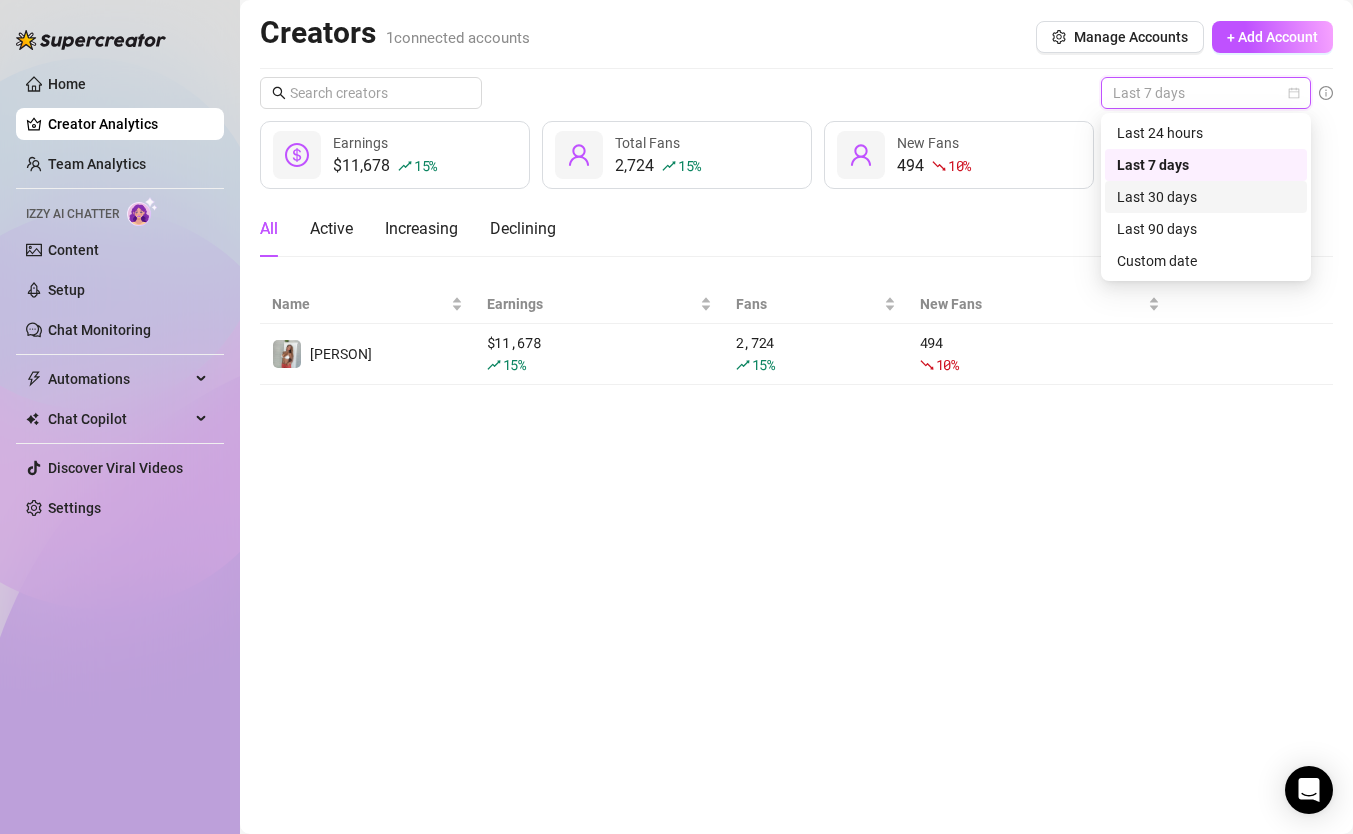 click on "Last 30 days" at bounding box center [1206, 197] 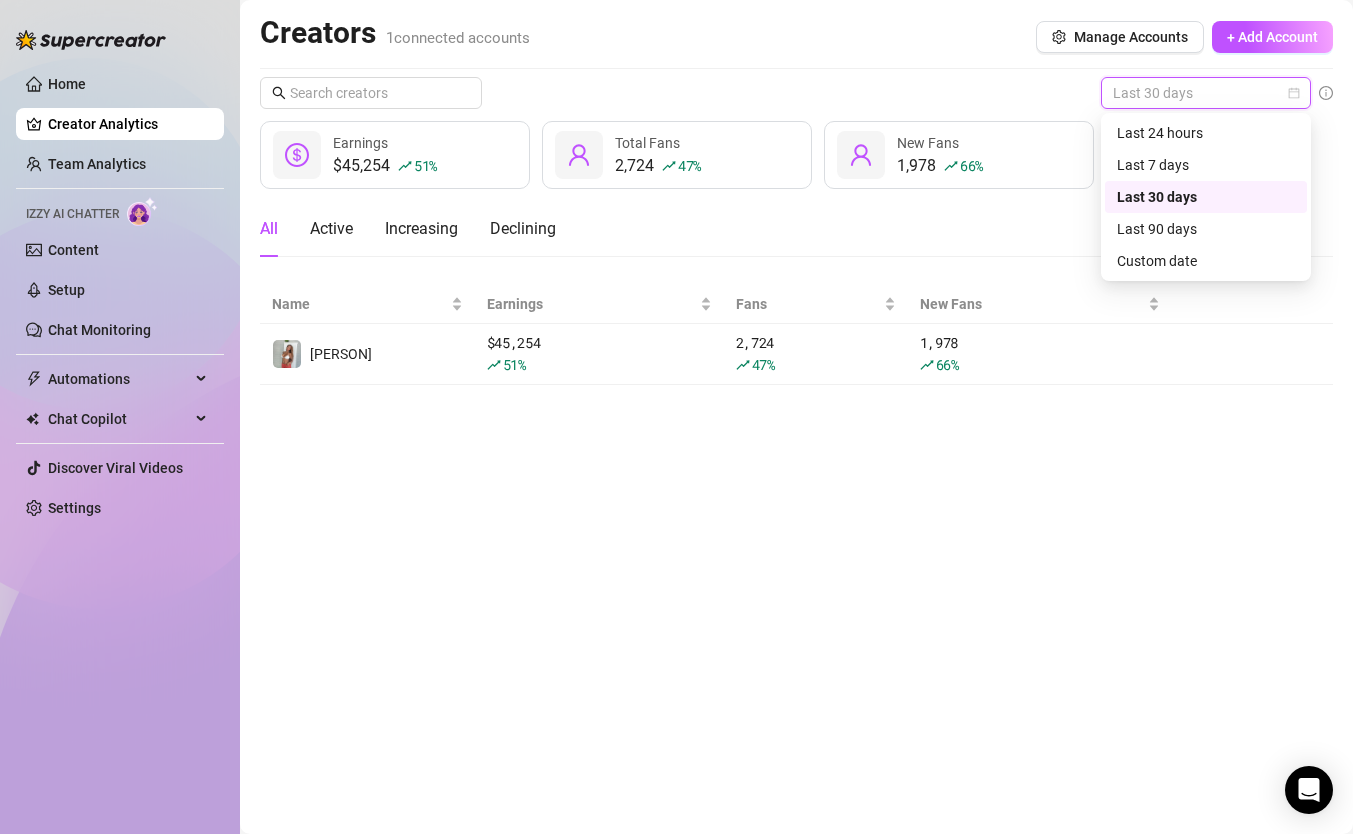 click on "Last 30 days" at bounding box center [1206, 93] 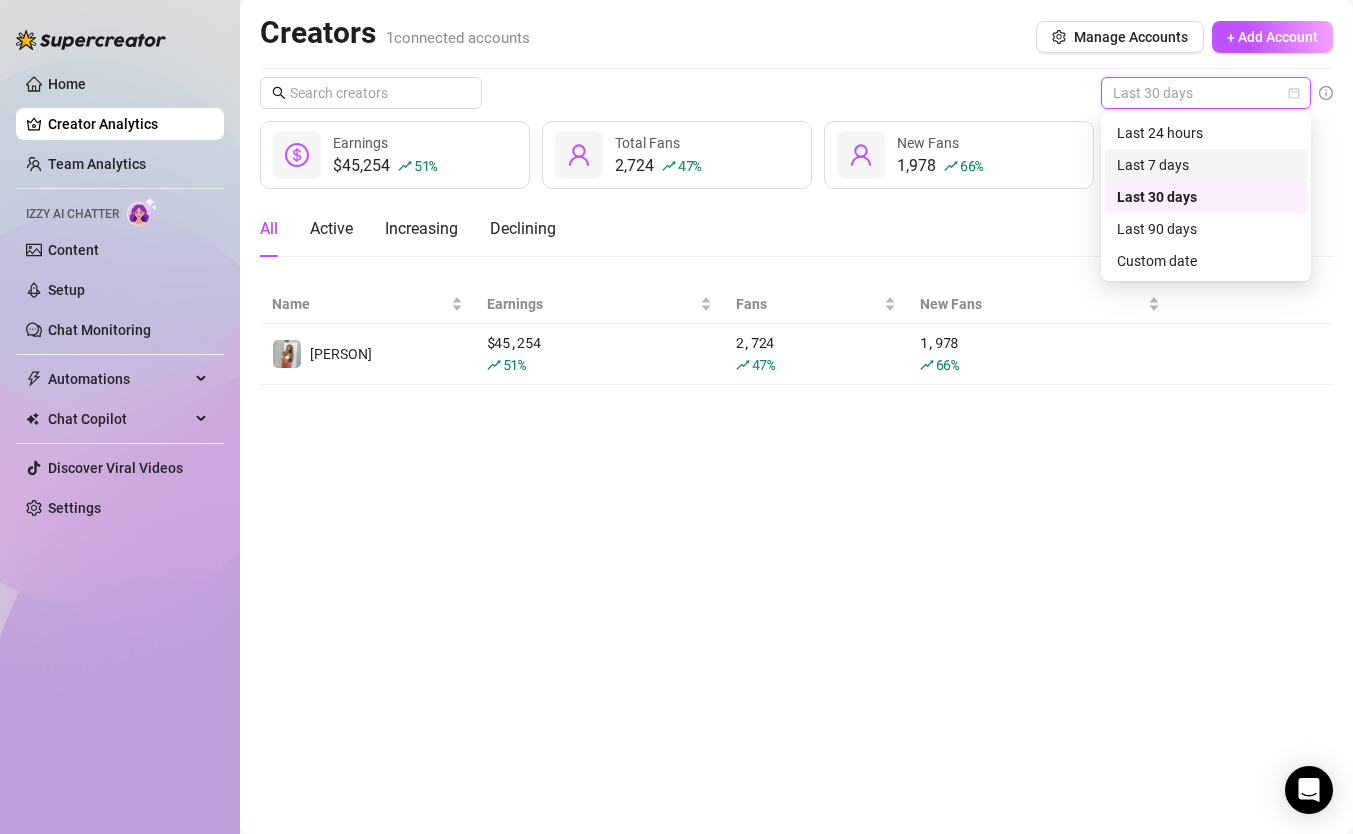 click on "Last 7 days" at bounding box center (1206, 165) 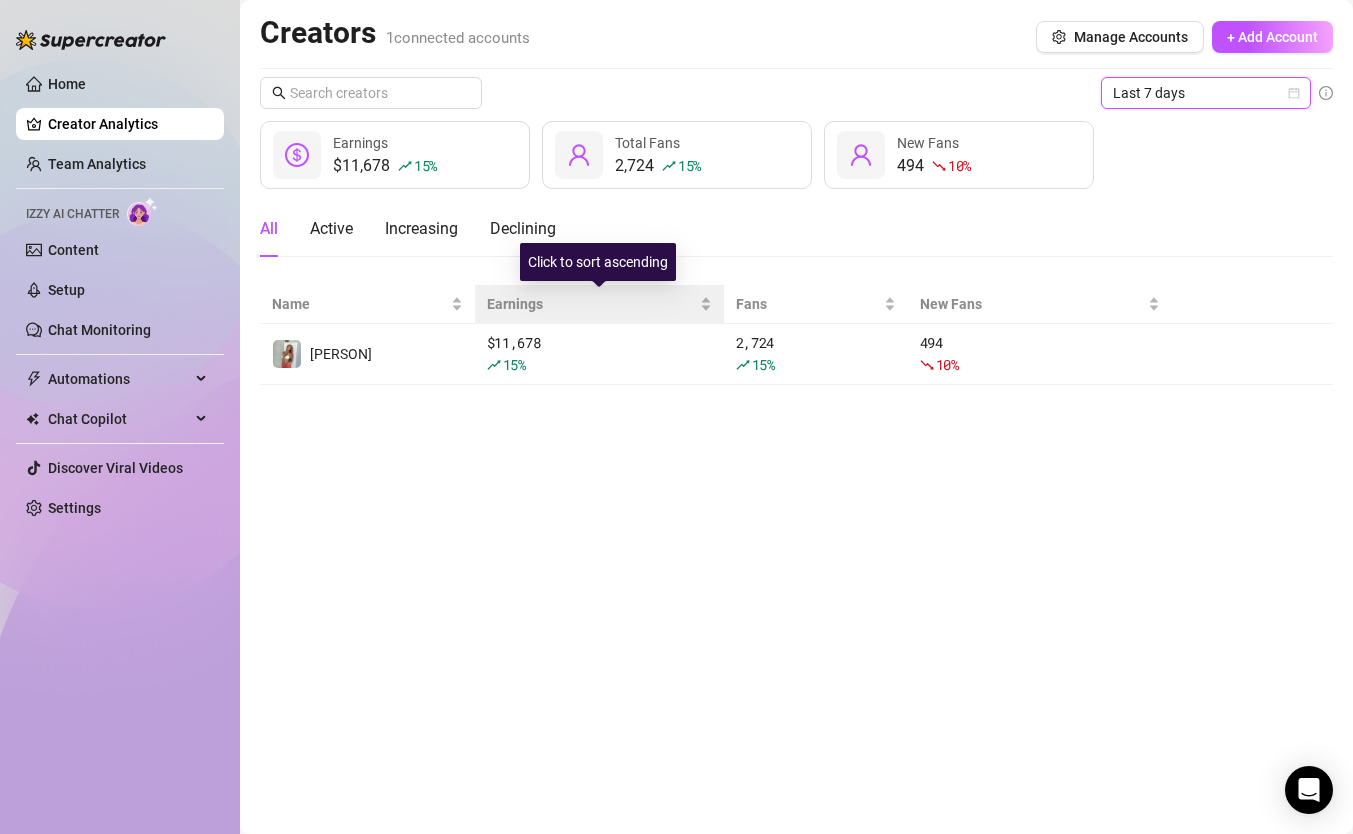 click on "Earnings" at bounding box center (599, 304) 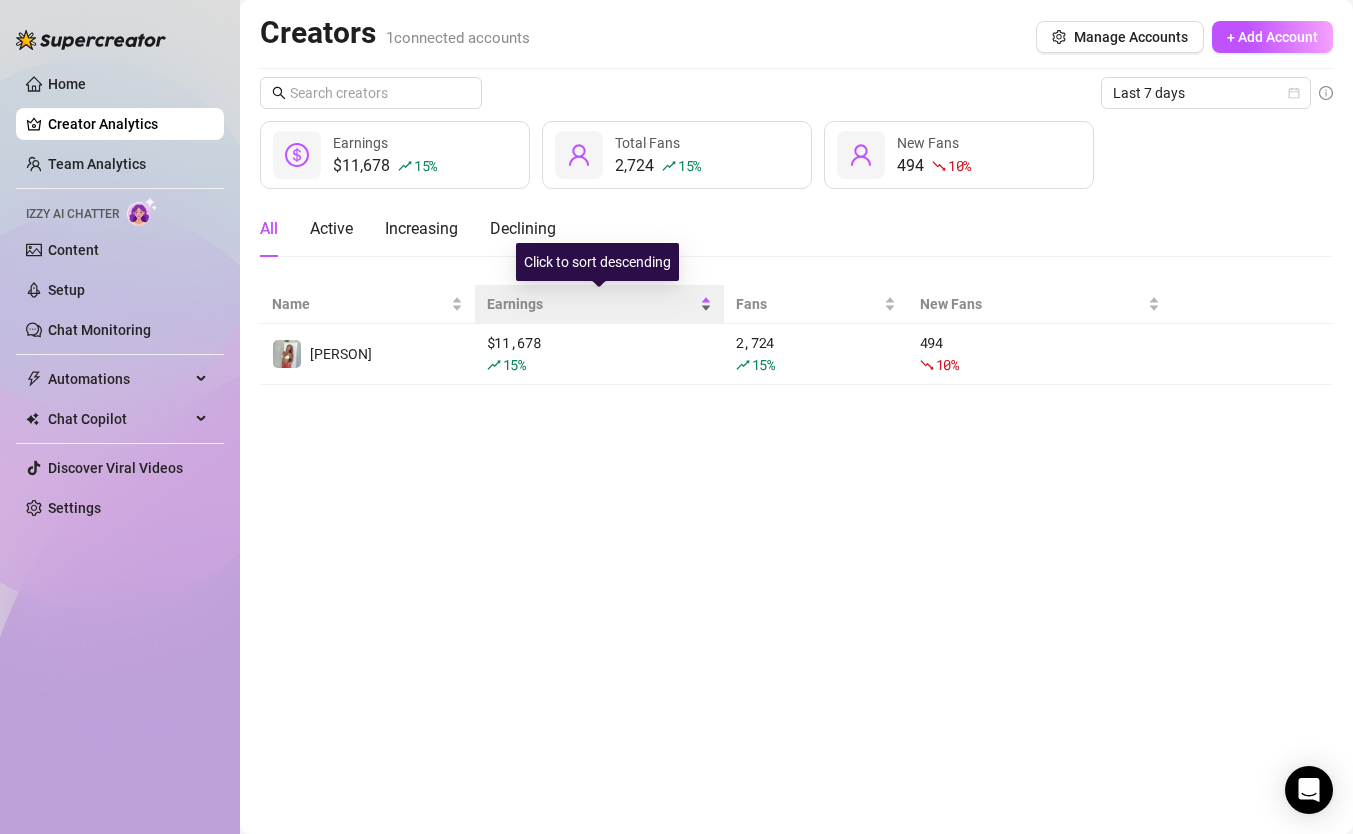 click on "Earnings" at bounding box center [591, 304] 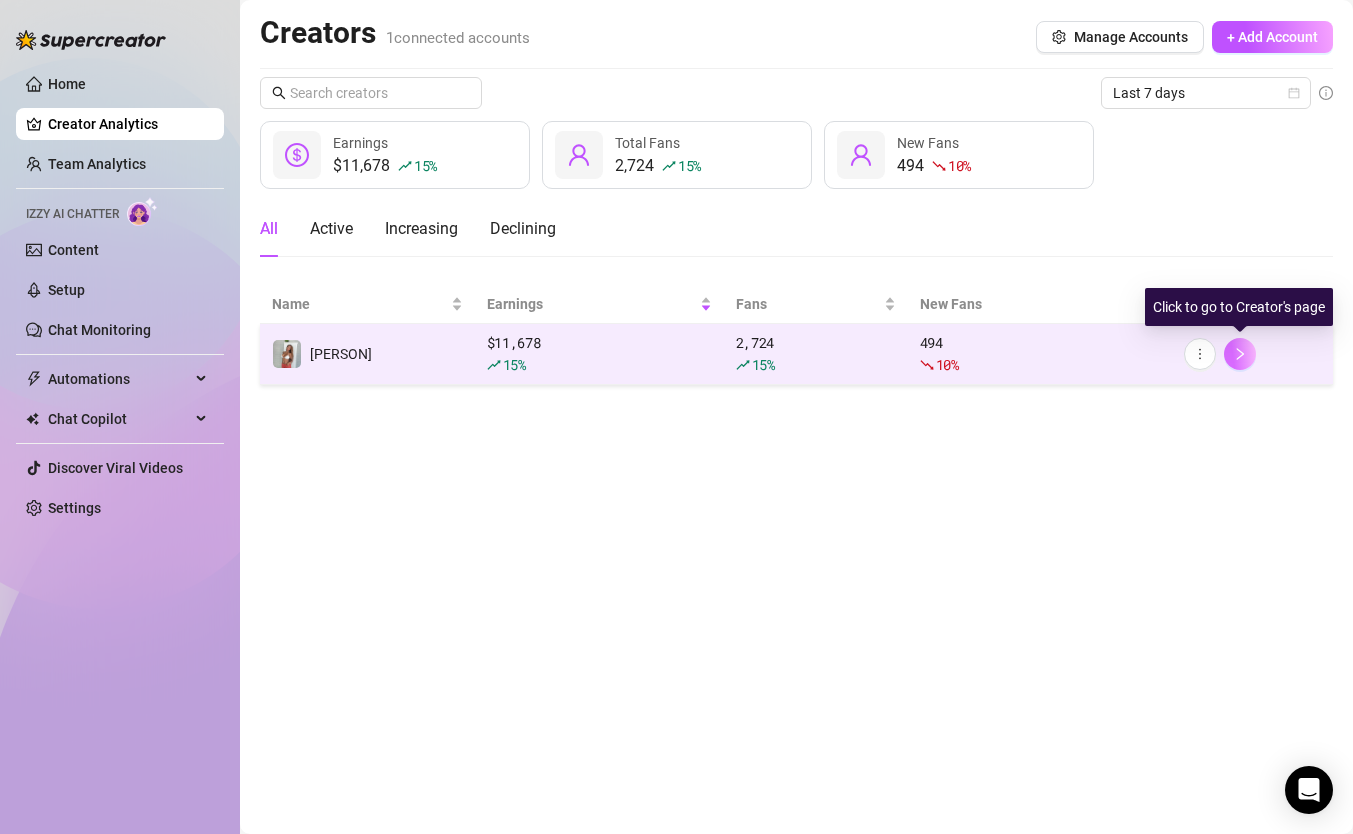 click 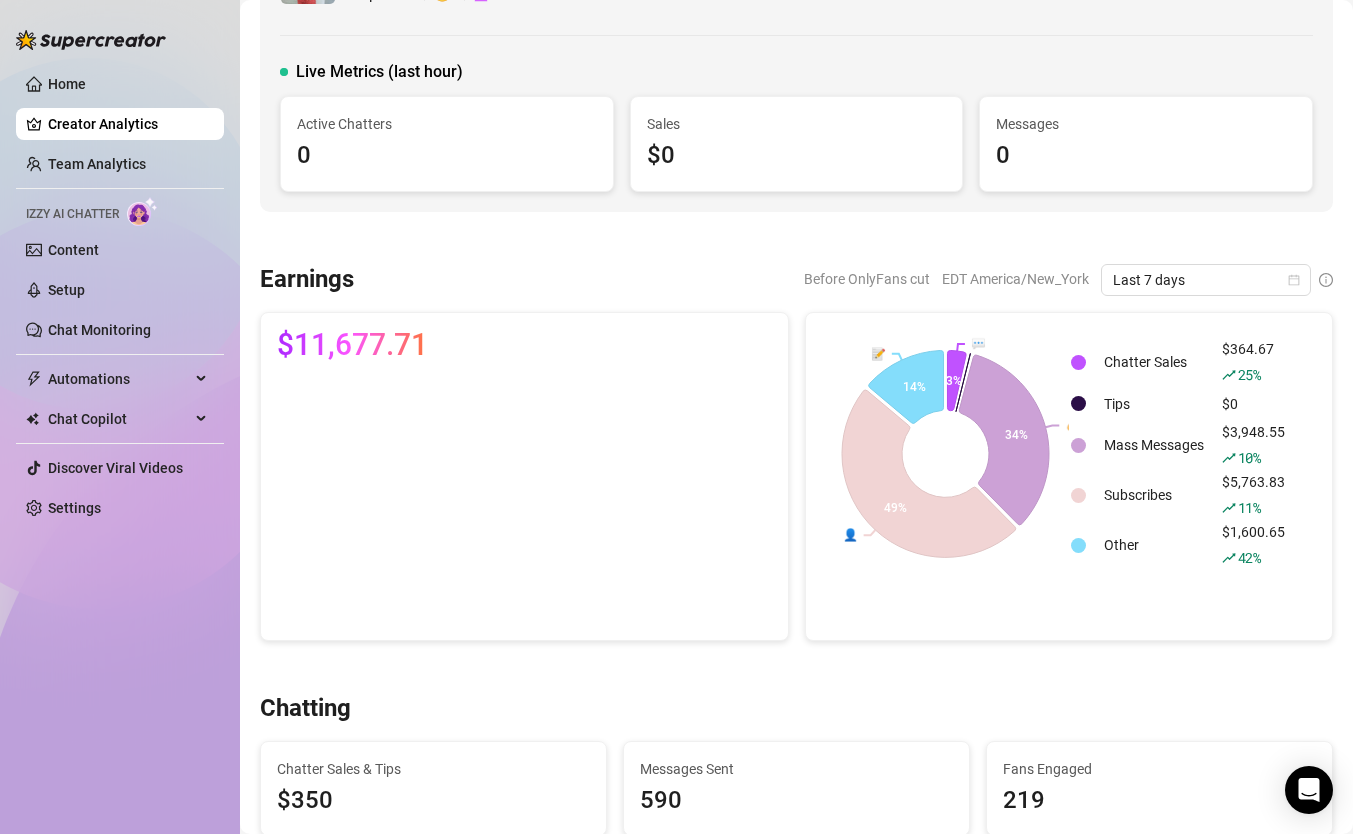 scroll, scrollTop: 128, scrollLeft: 0, axis: vertical 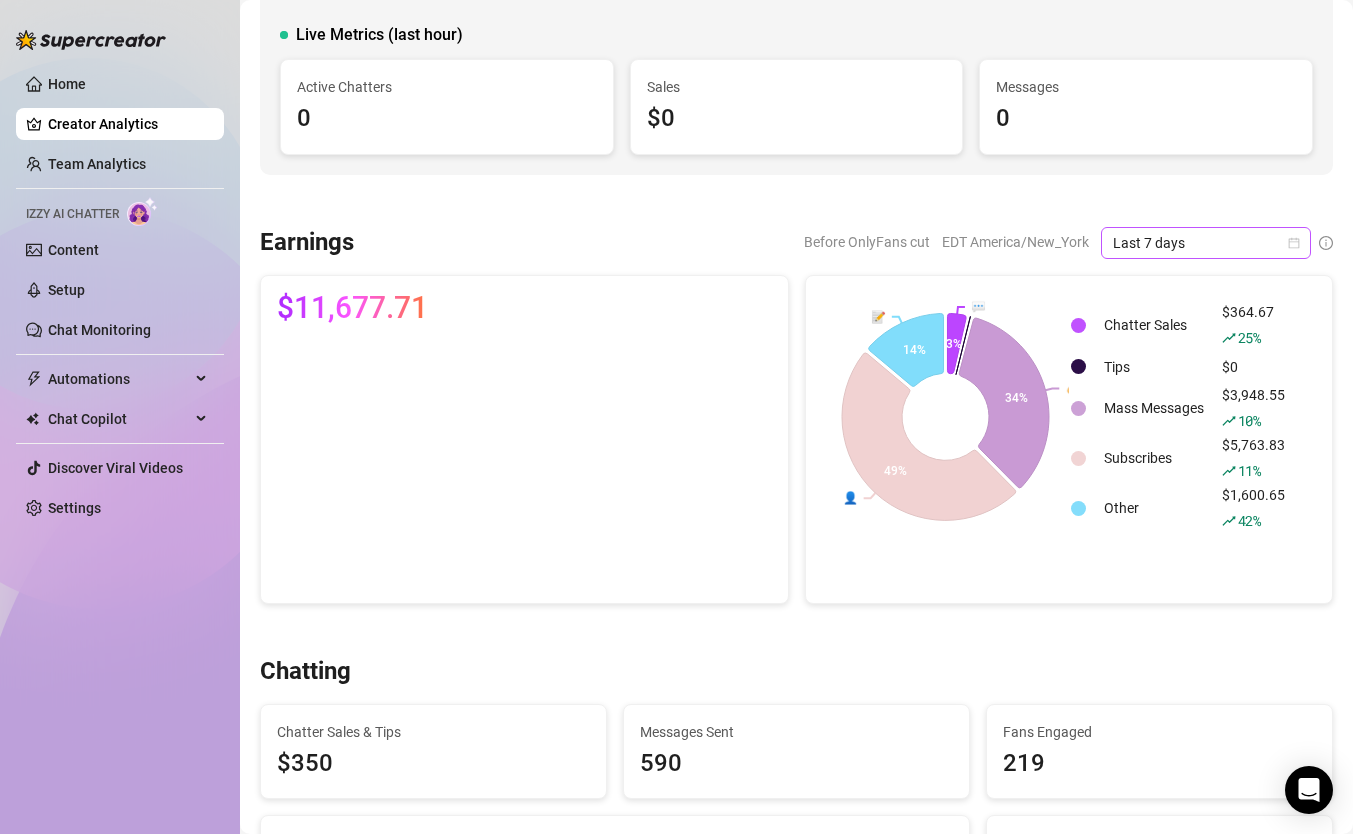 click on "Last 7 days" at bounding box center [1206, 243] 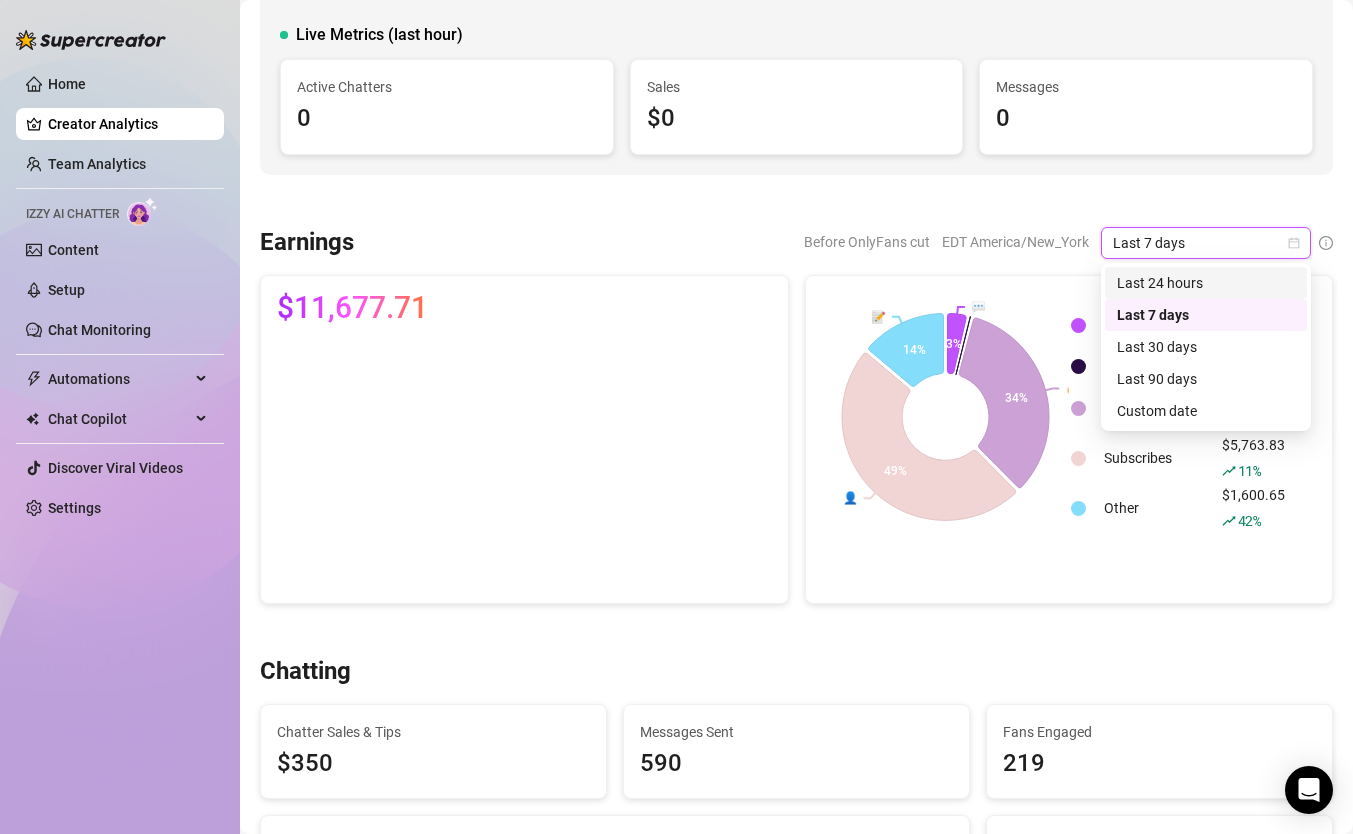 click on "Before OnlyFans cut EDT [TIMEZONE] Last 7 days Last 7 days" at bounding box center (1068, 243) 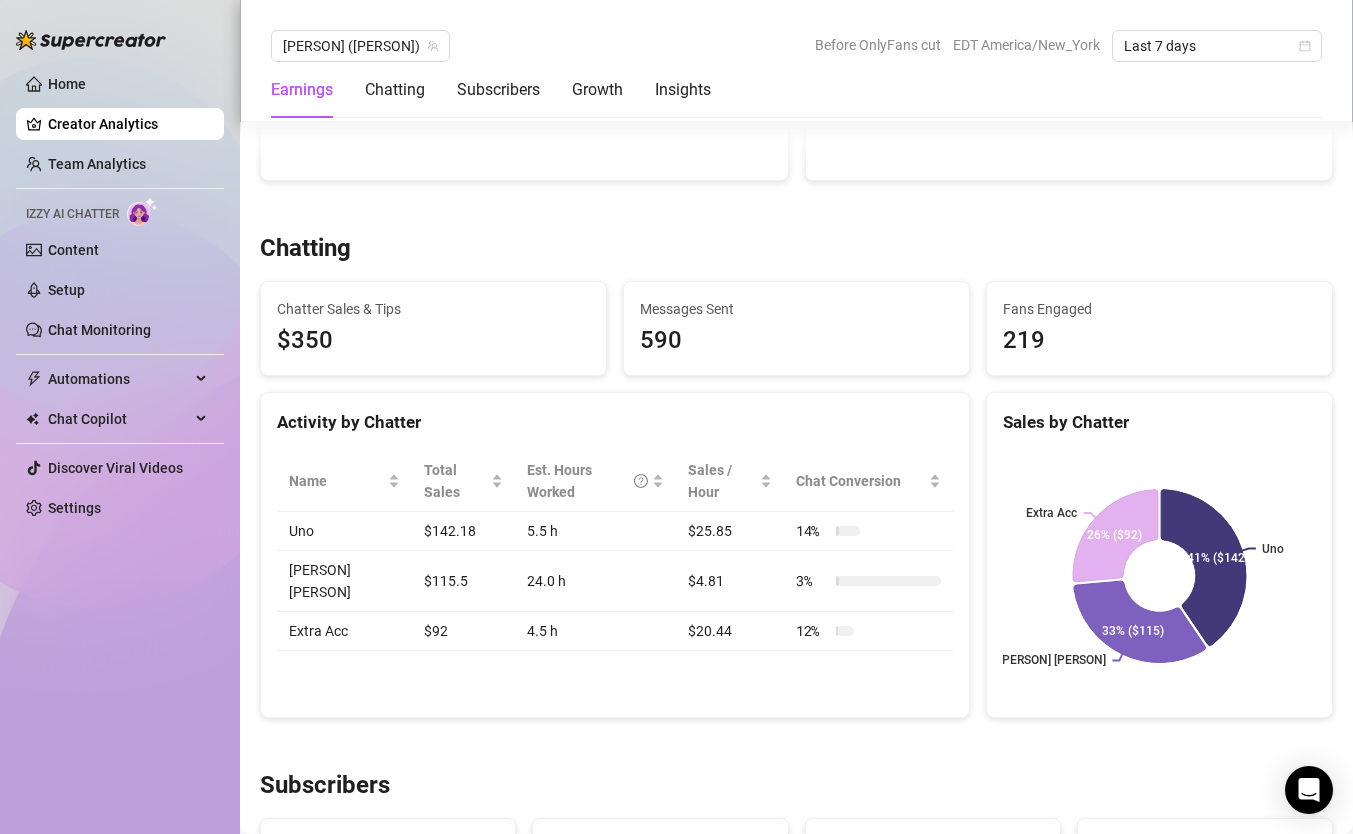 scroll, scrollTop: 553, scrollLeft: 0, axis: vertical 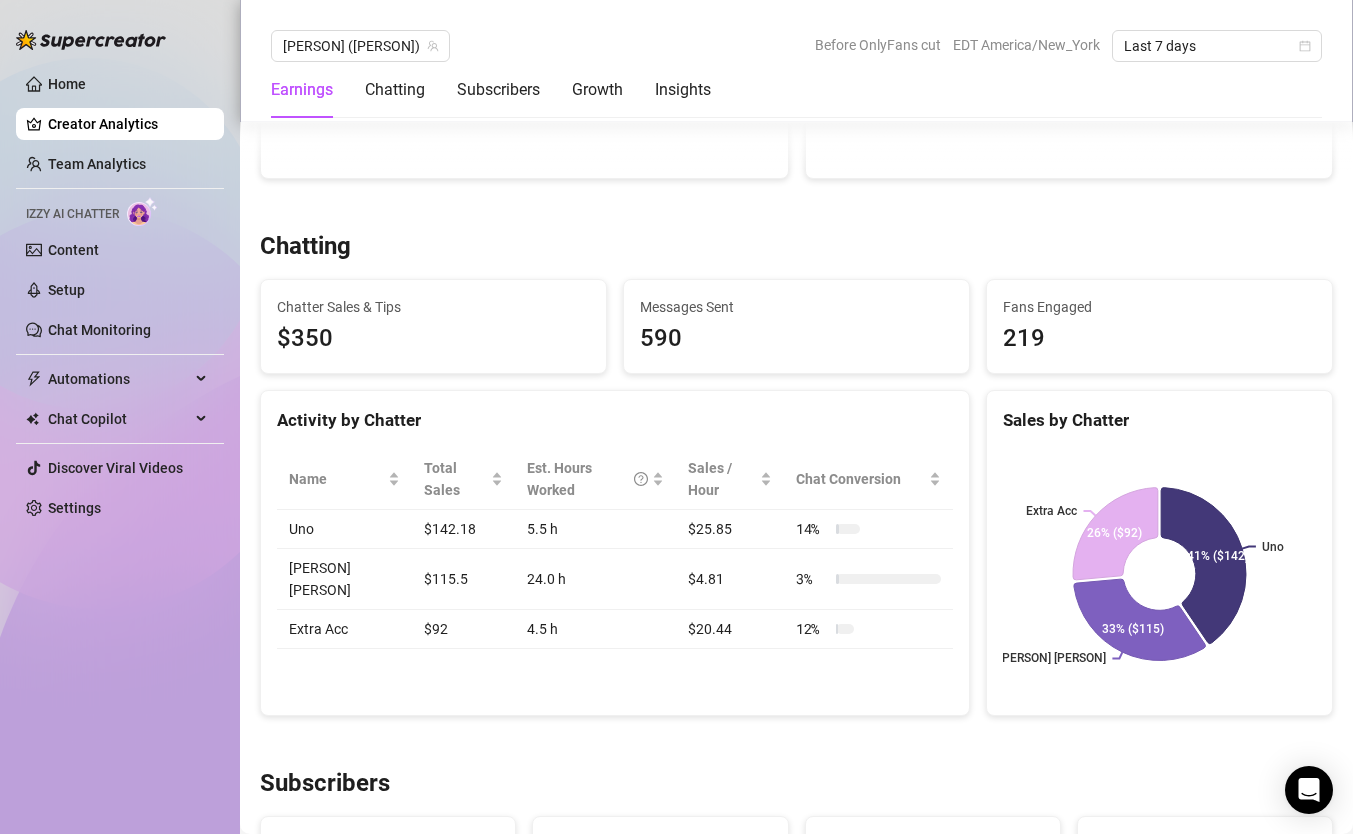 click on "Chatter Sales & Tips" at bounding box center (433, 307) 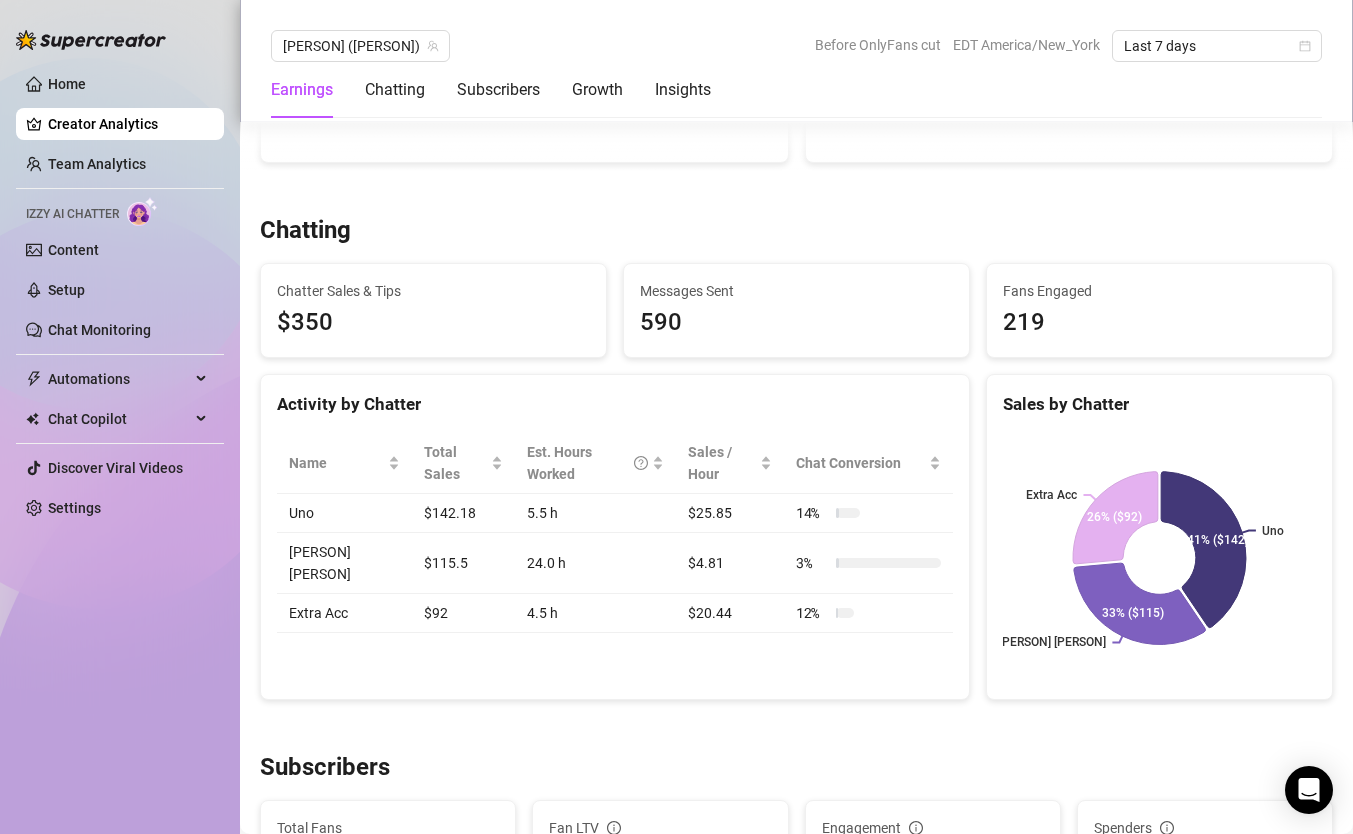 scroll, scrollTop: 560, scrollLeft: 0, axis: vertical 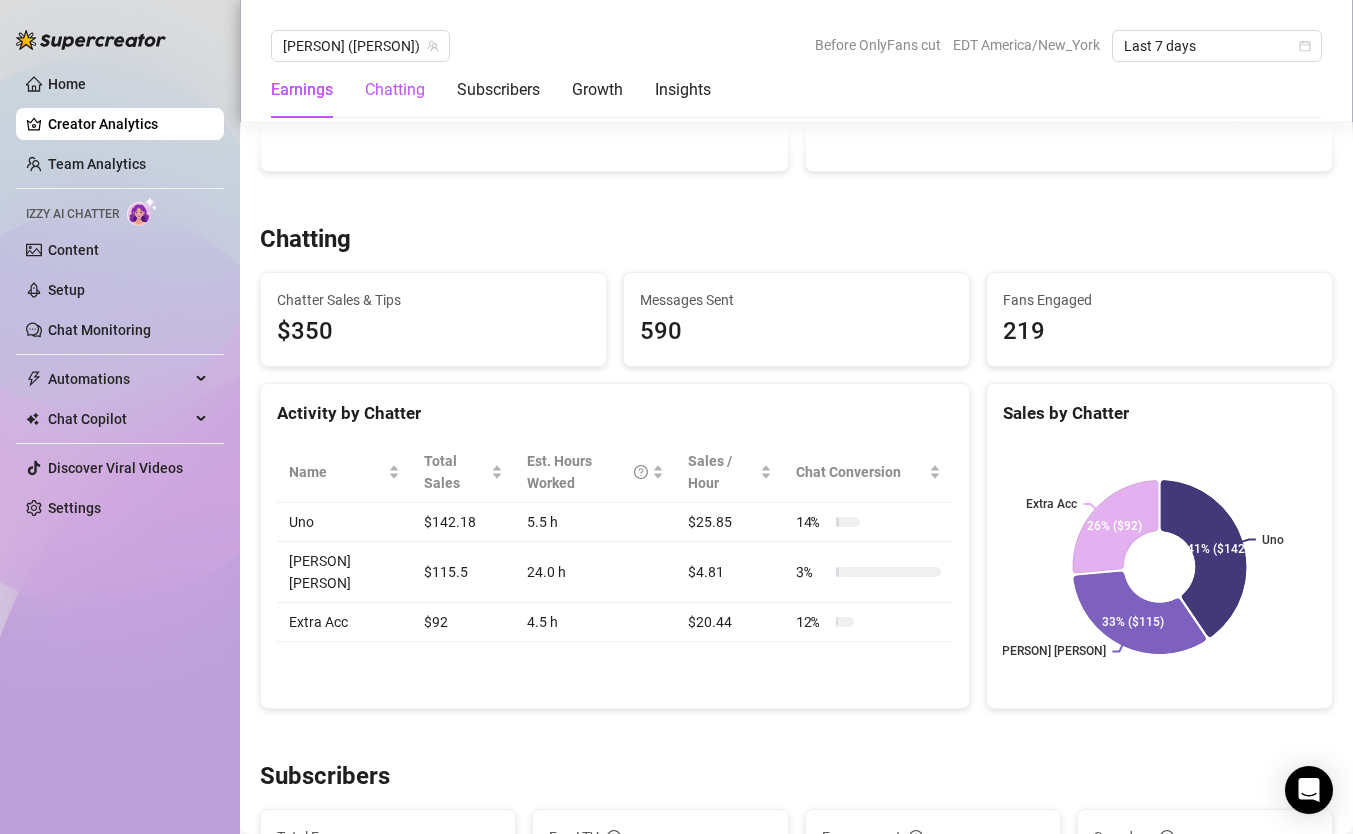 click on "Chatting" at bounding box center [395, 90] 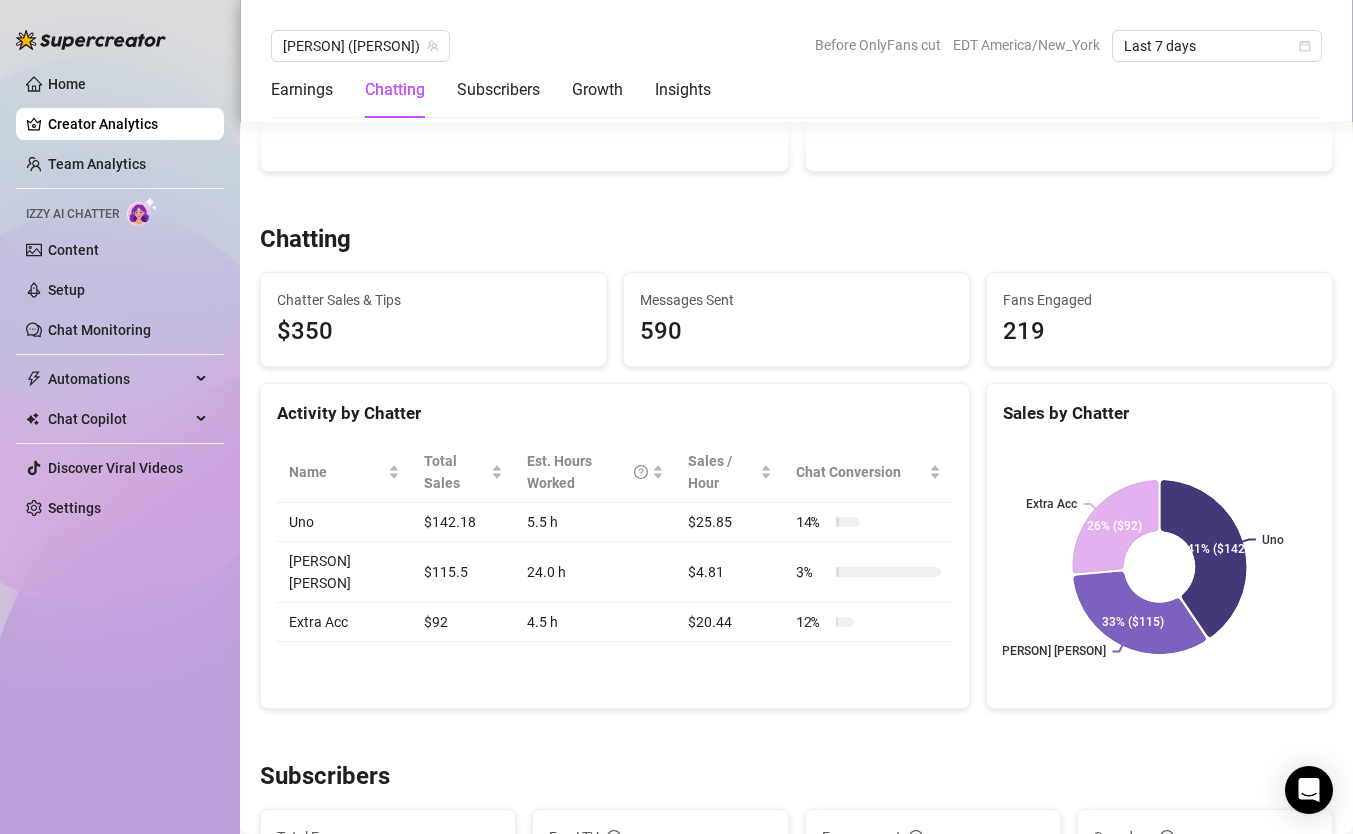 scroll, scrollTop: 652, scrollLeft: 0, axis: vertical 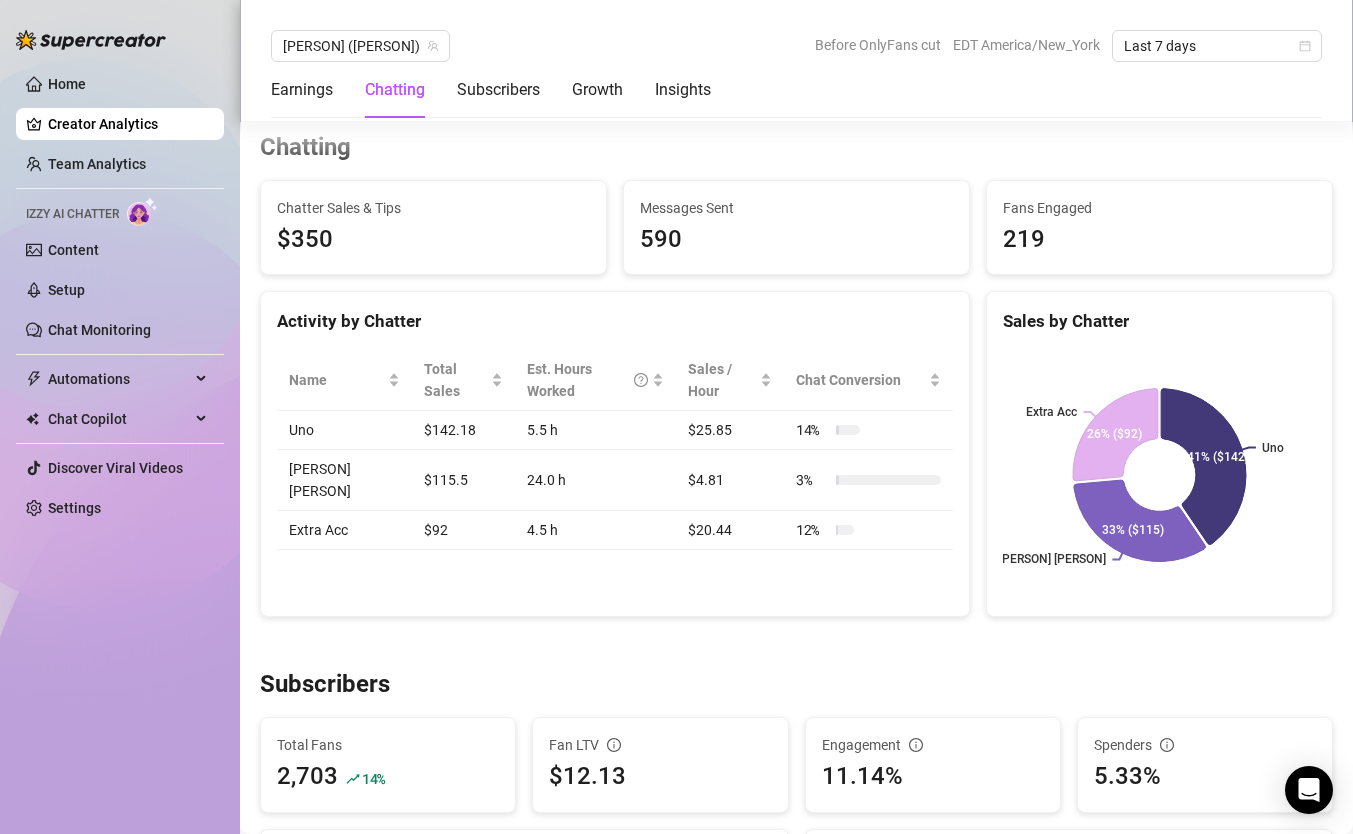 click on "590" at bounding box center (796, 240) 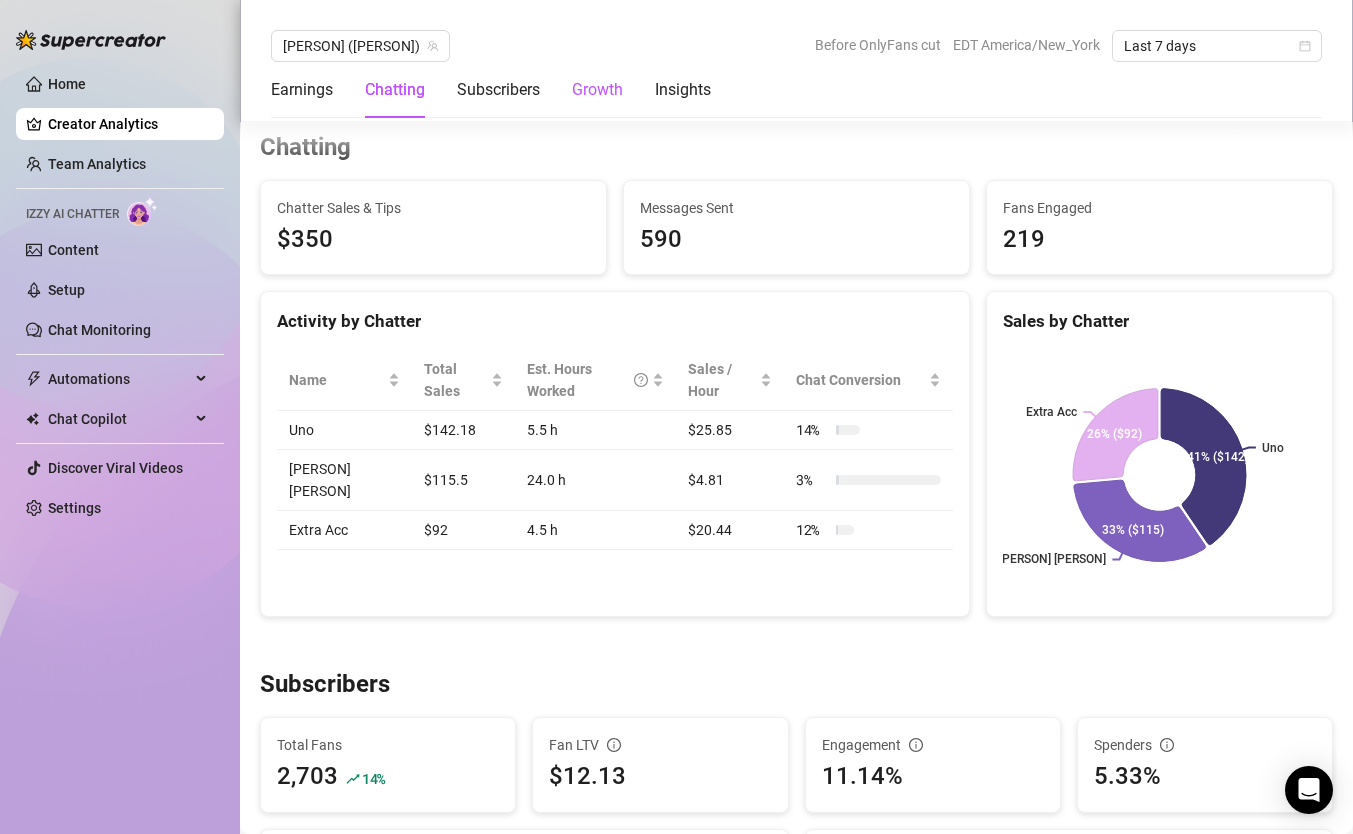 click on "Growth" at bounding box center [597, 90] 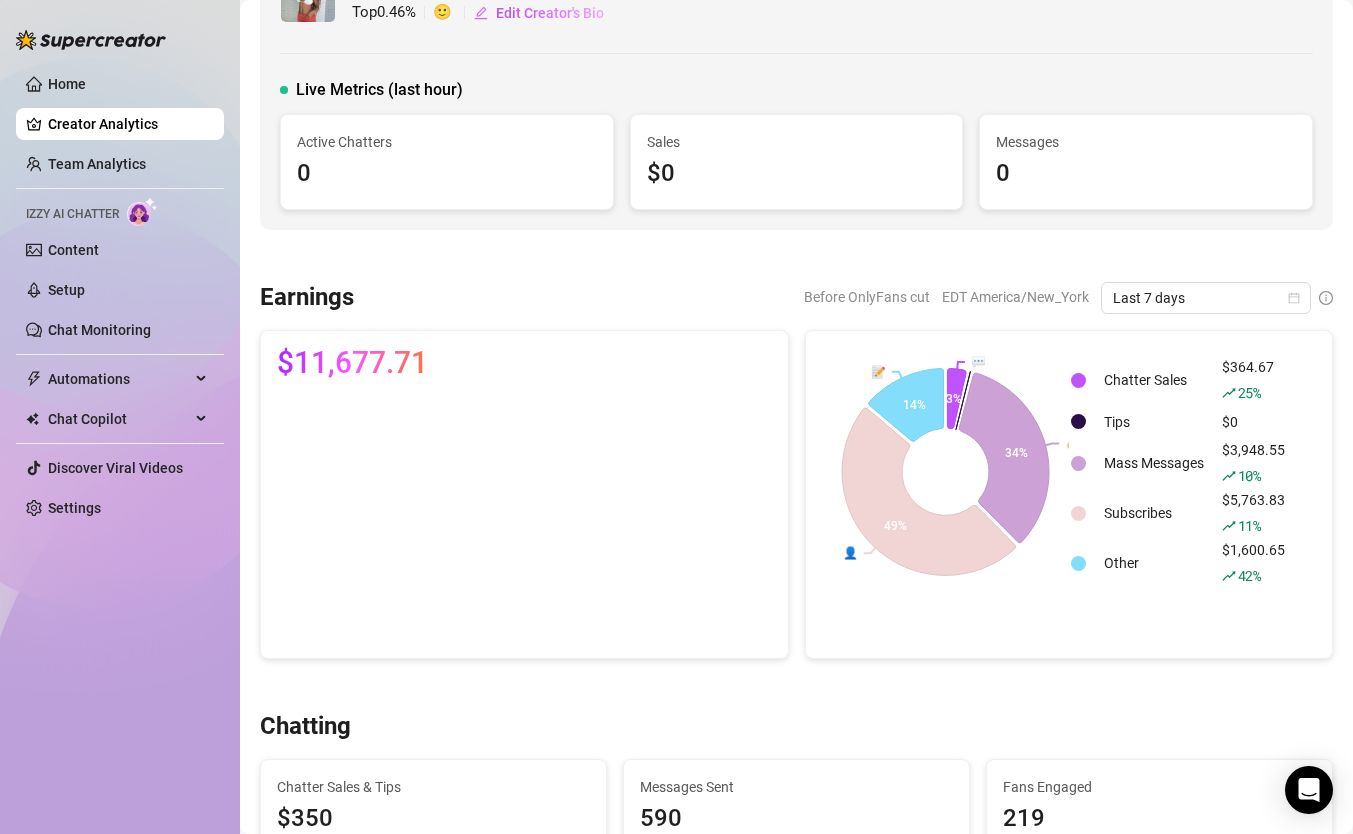scroll, scrollTop: 0, scrollLeft: 0, axis: both 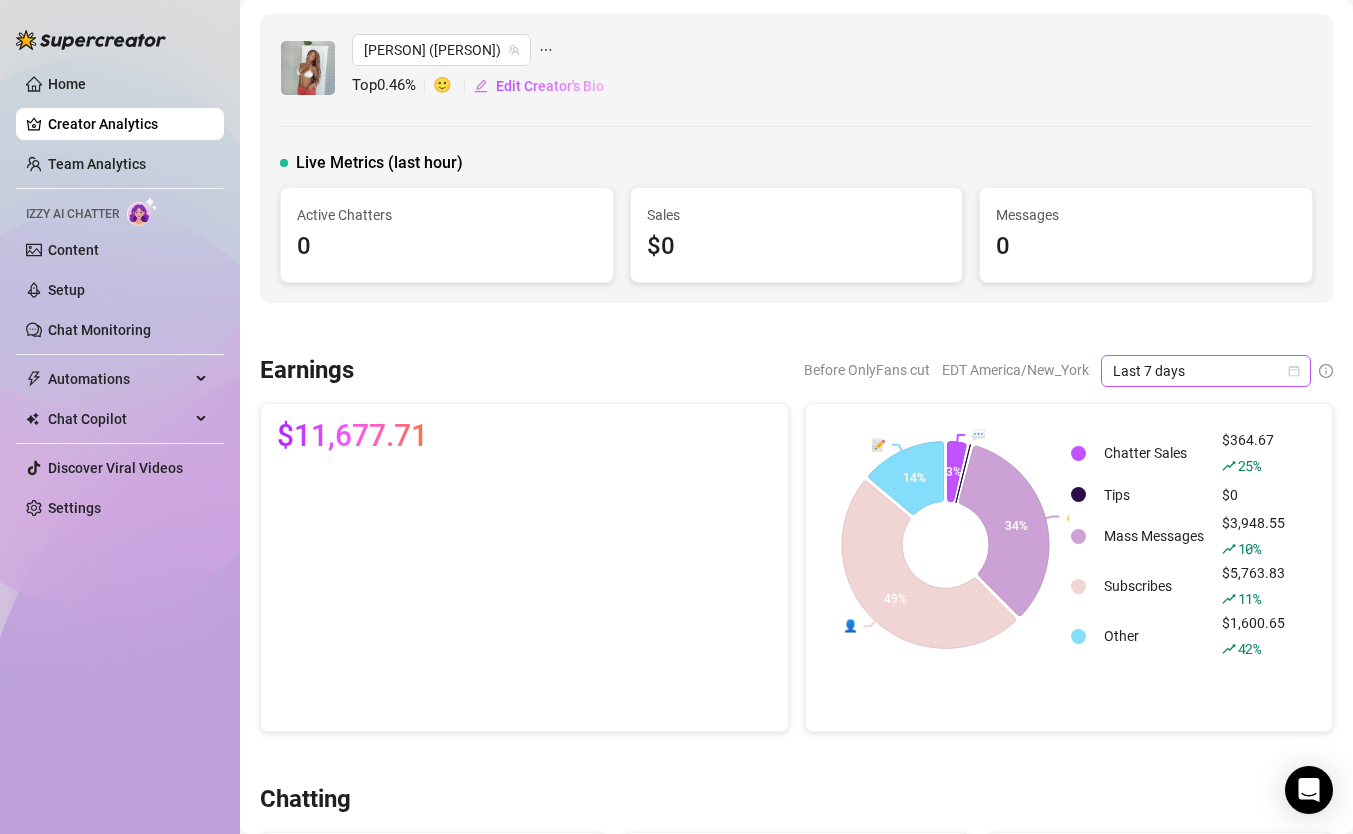 click on "Last 7 days" at bounding box center [1206, 371] 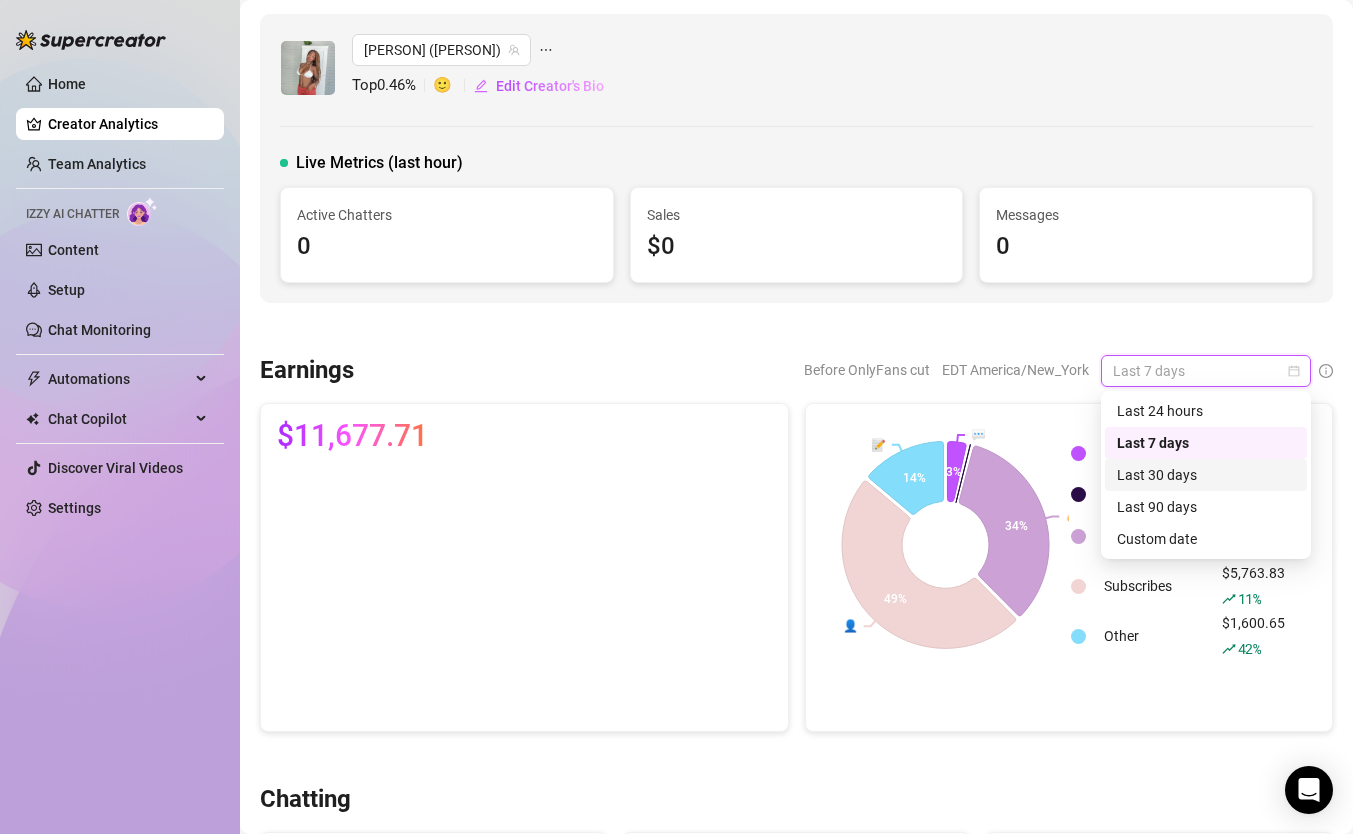 click on "Last 30 days" at bounding box center (1206, 475) 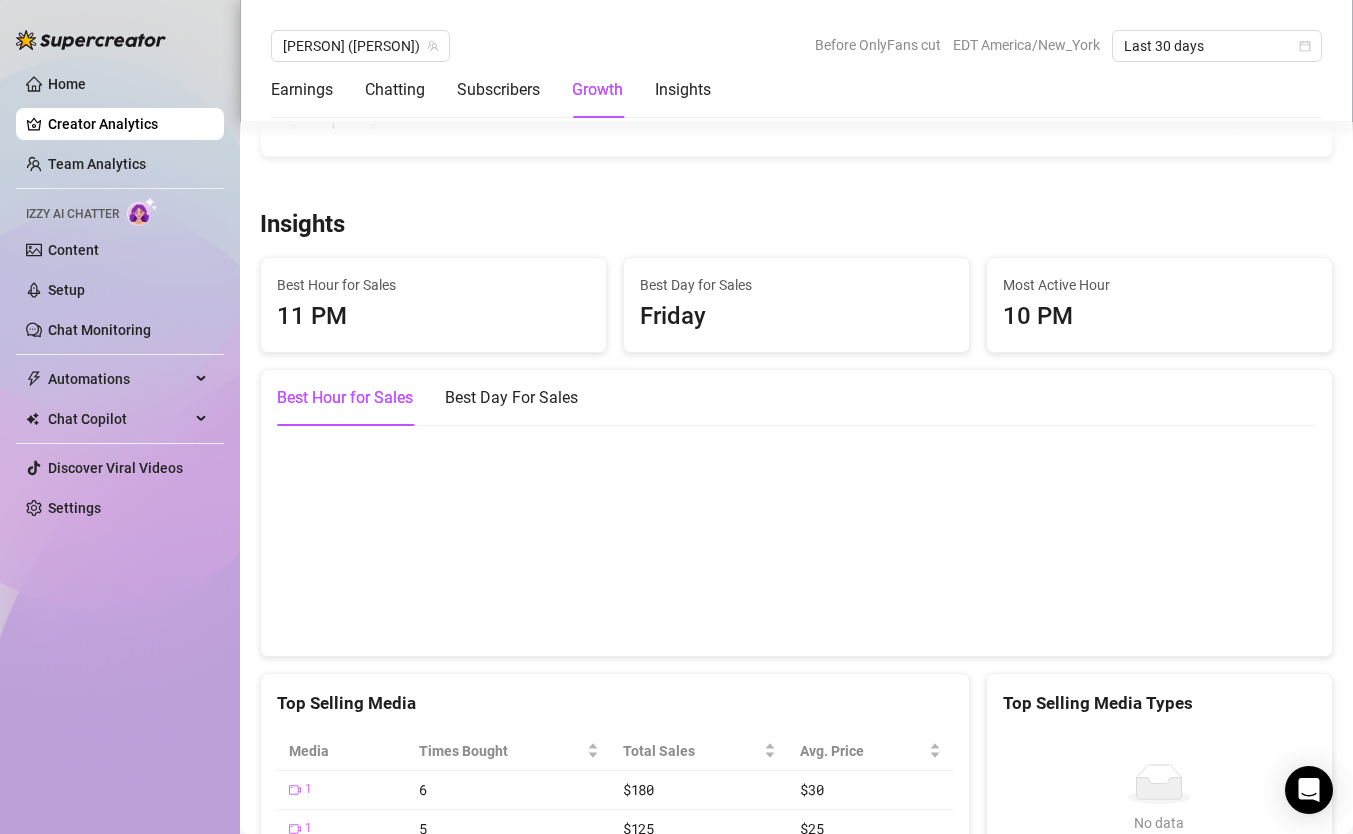scroll, scrollTop: 2639, scrollLeft: 0, axis: vertical 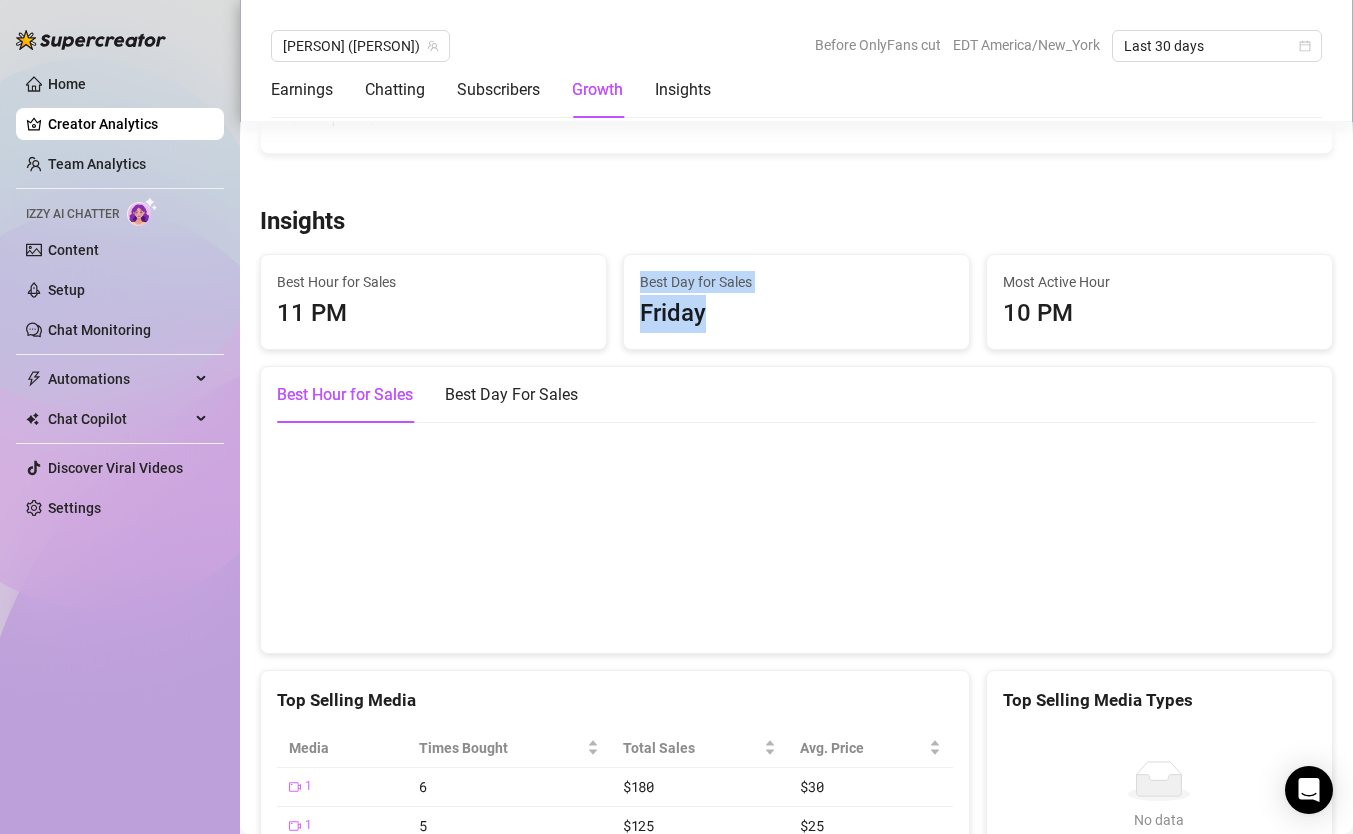drag, startPoint x: 640, startPoint y: 283, endPoint x: 761, endPoint y: 329, distance: 129.44884 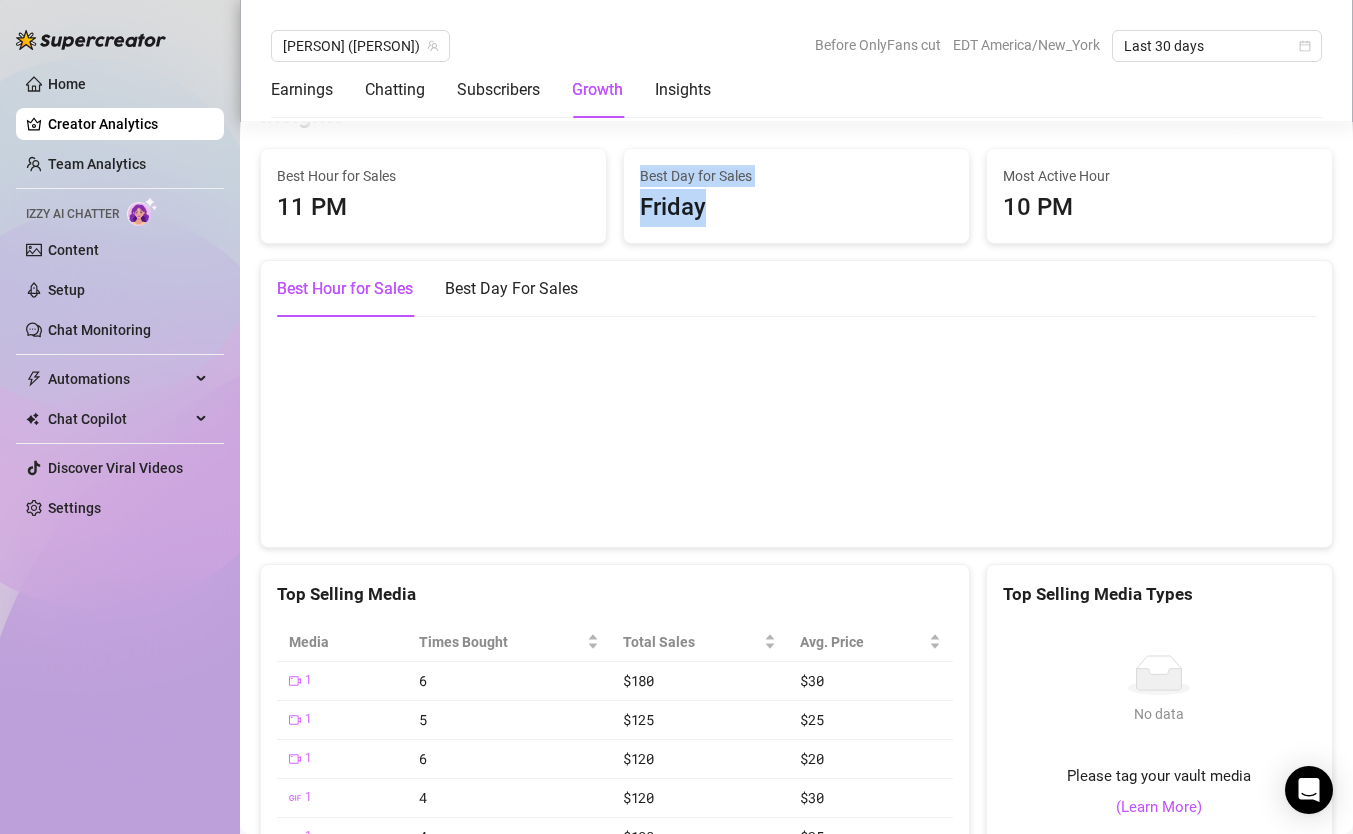 scroll, scrollTop: 2731, scrollLeft: 0, axis: vertical 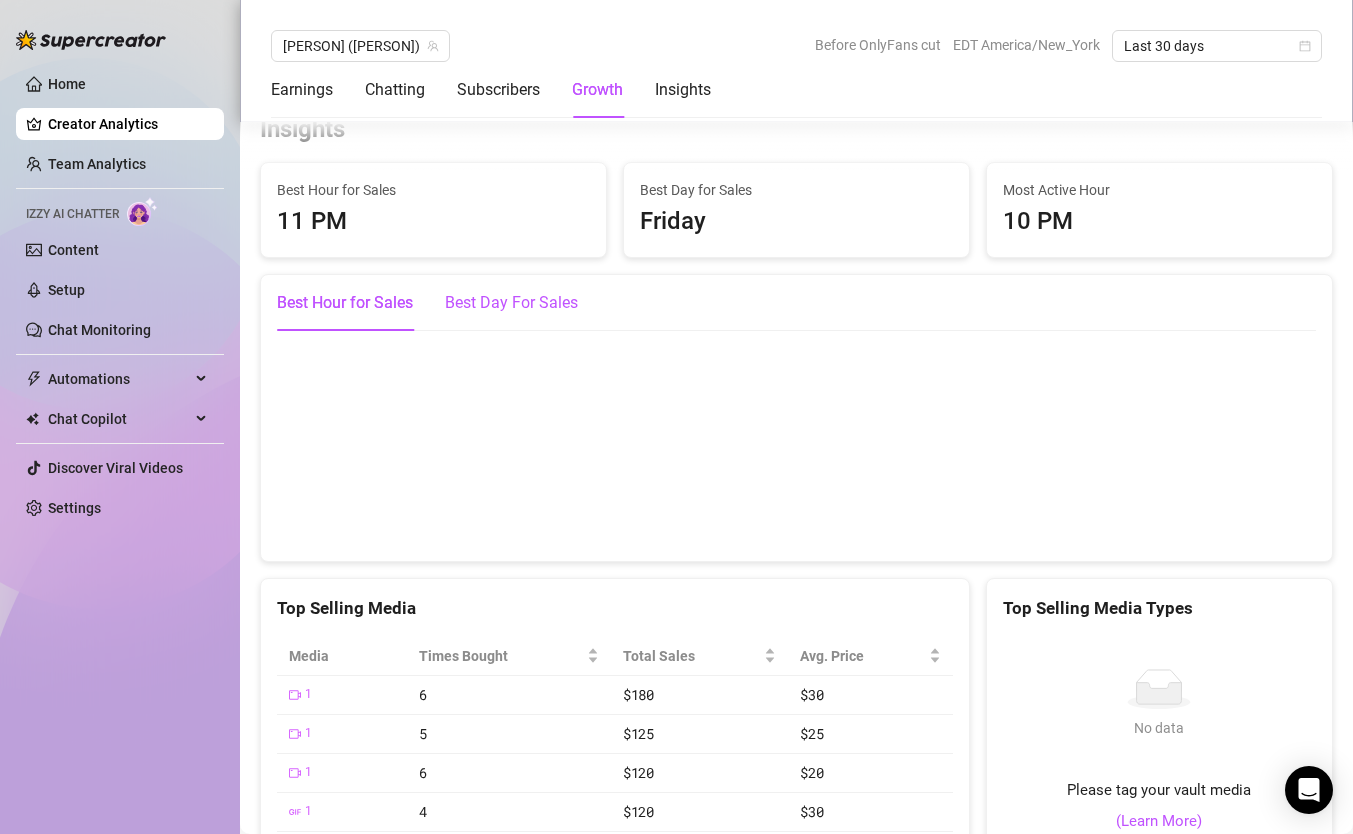 click on "Best Day For Sales" at bounding box center (511, 303) 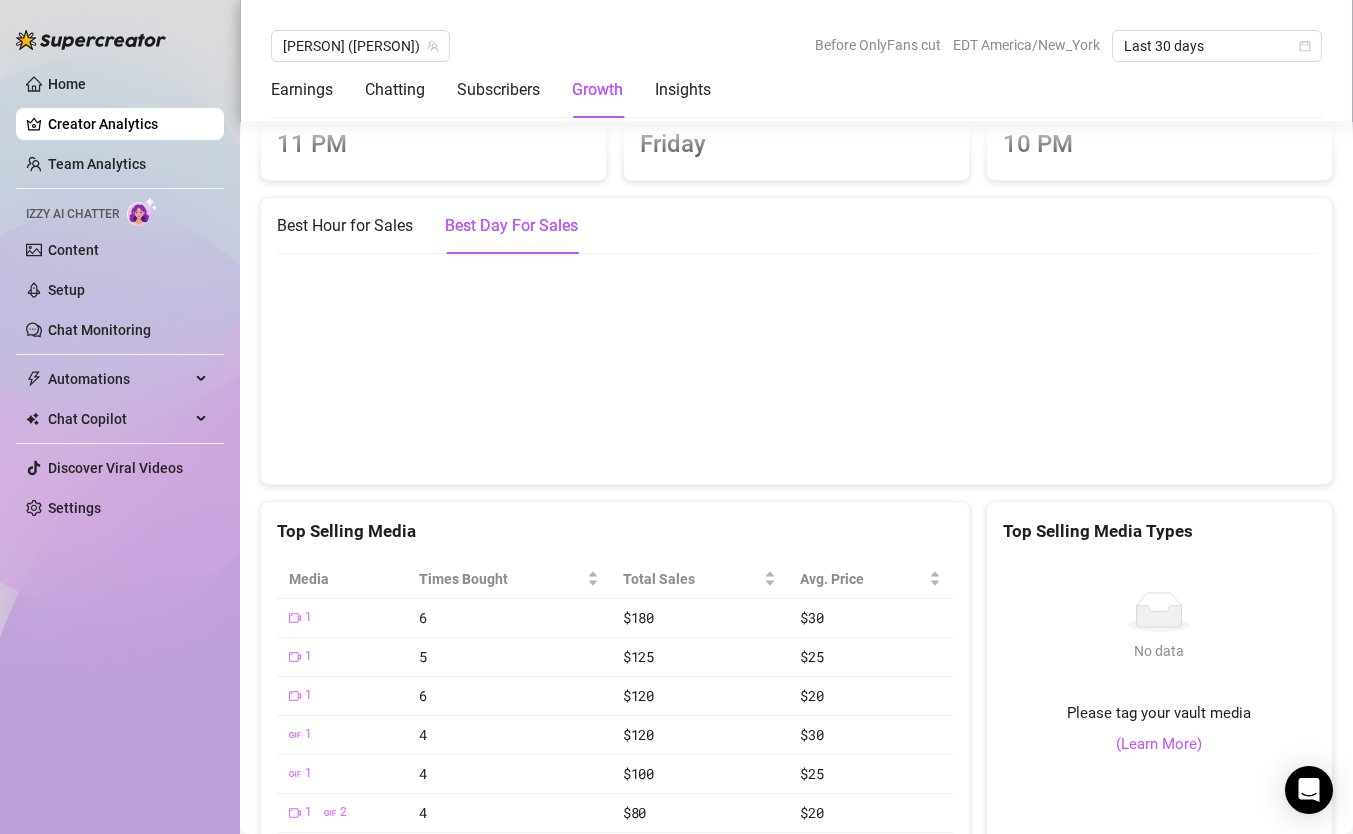 scroll, scrollTop: 2817, scrollLeft: 0, axis: vertical 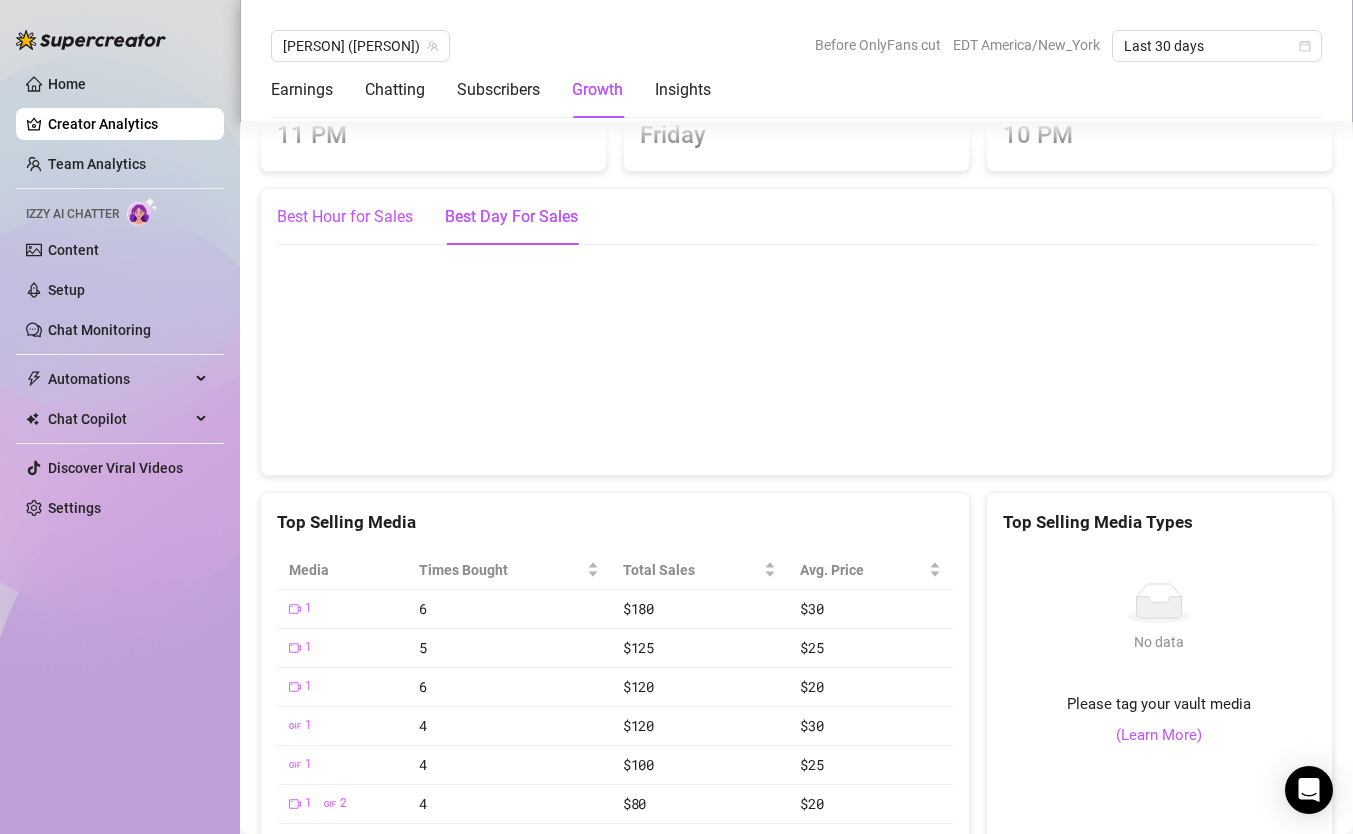 click on "Best Hour for Sales" at bounding box center (345, 217) 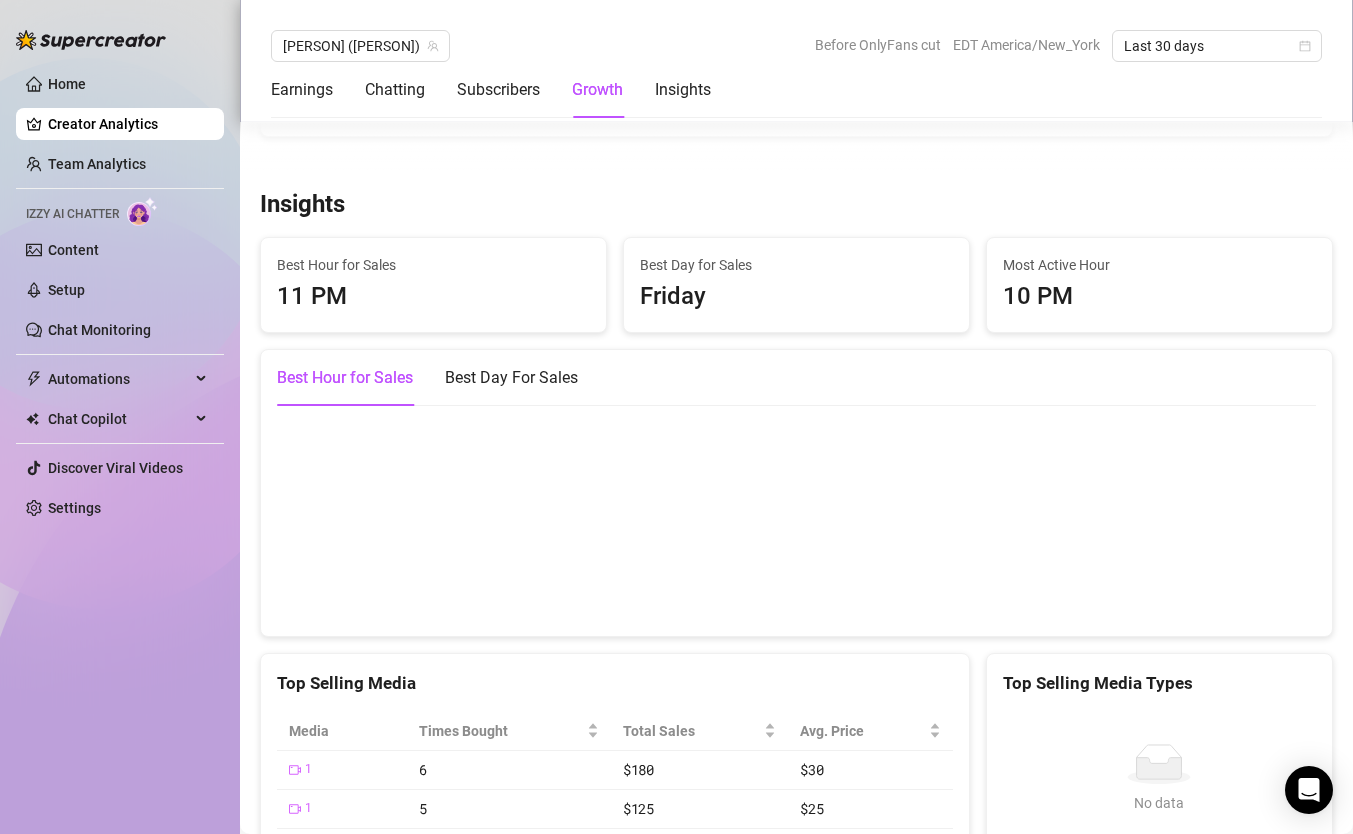 scroll, scrollTop: 2661, scrollLeft: 0, axis: vertical 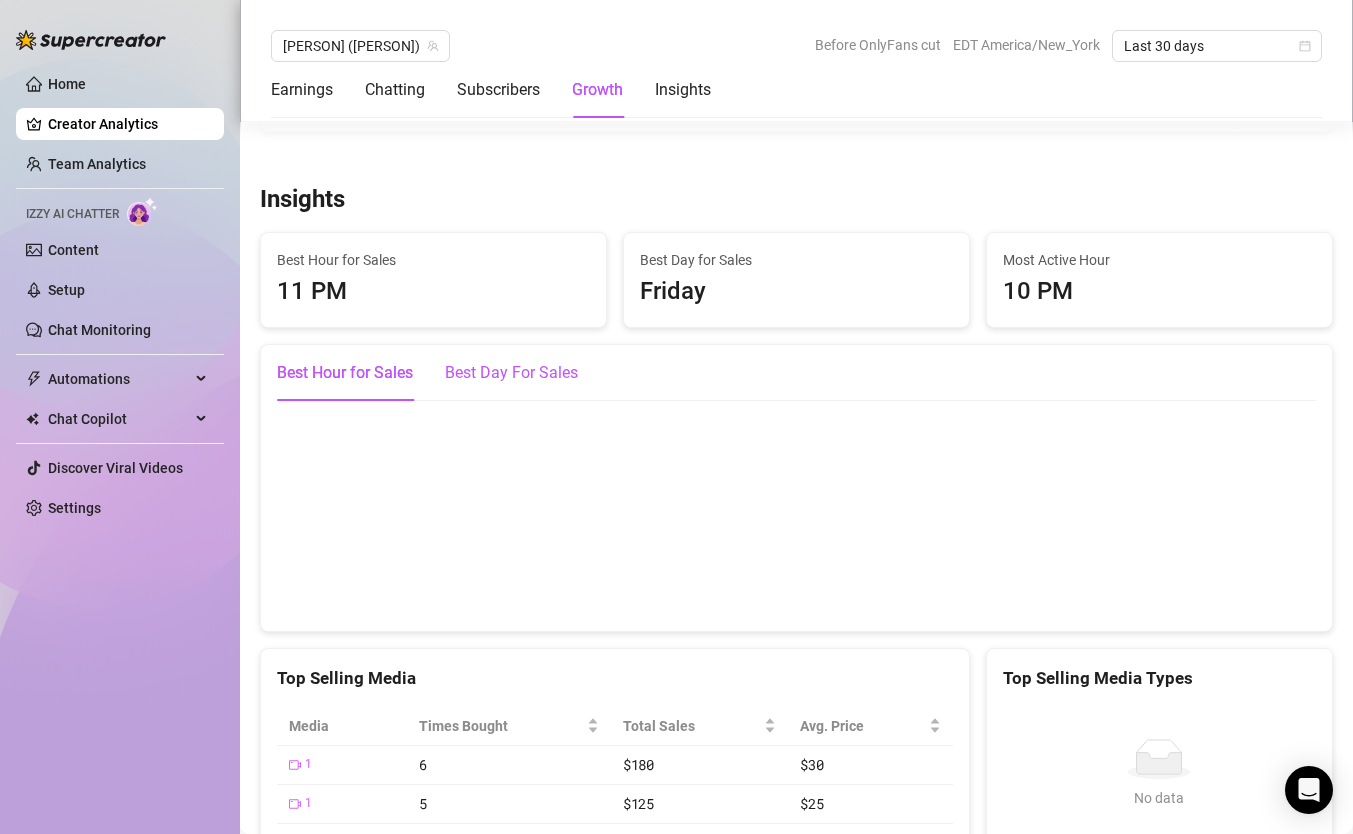 click on "Best Day For Sales" at bounding box center [511, 373] 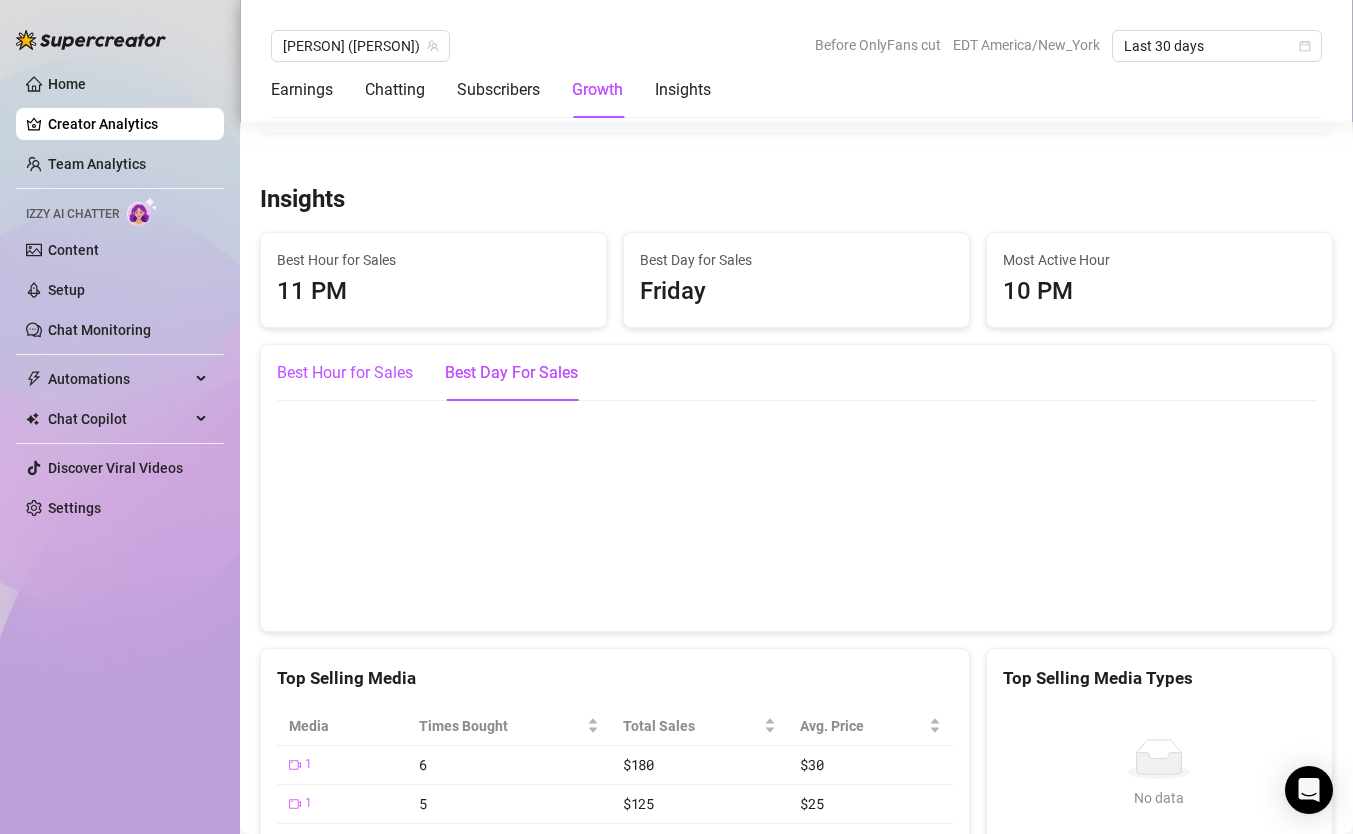 click on "Best Hour for Sales" at bounding box center [345, 373] 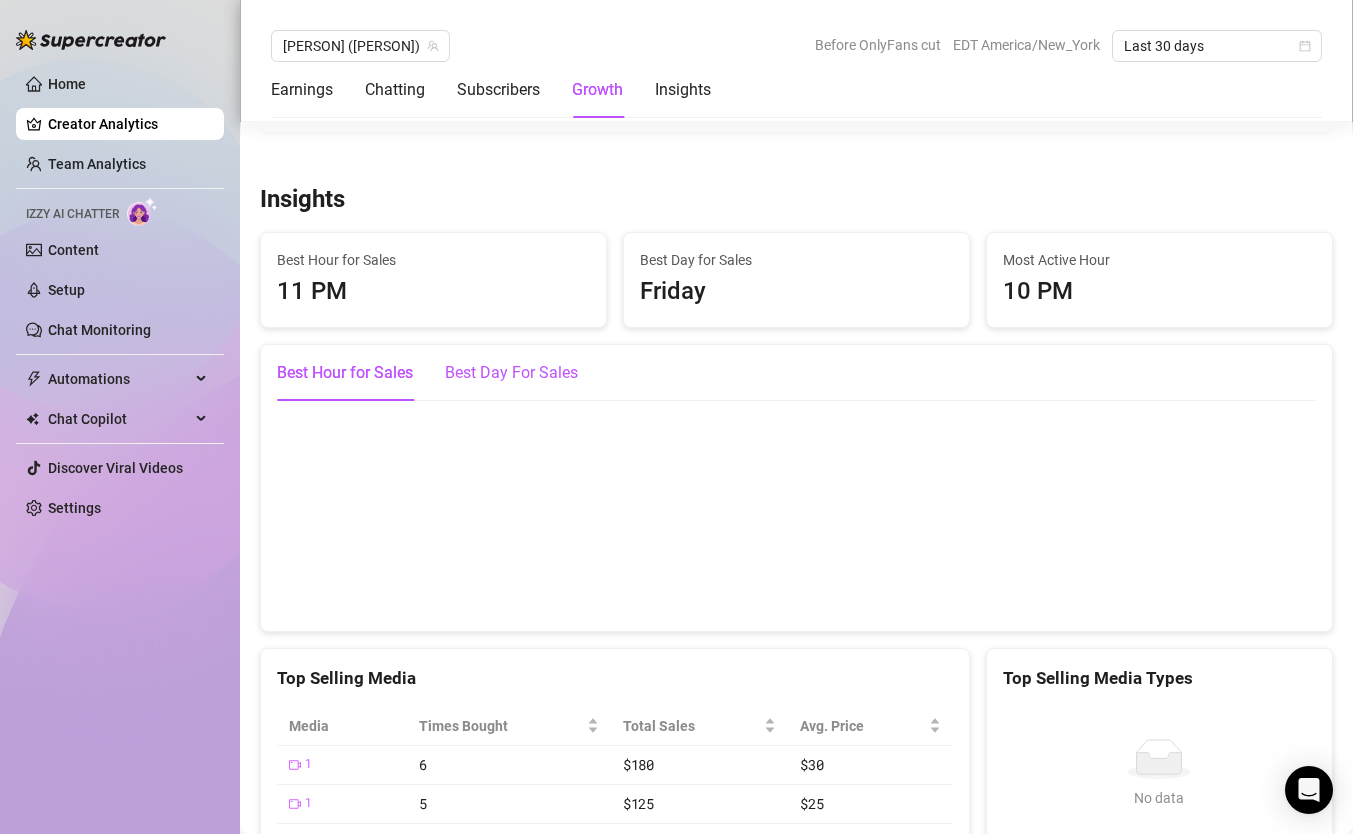 click on "Best Day For Sales" at bounding box center (511, 373) 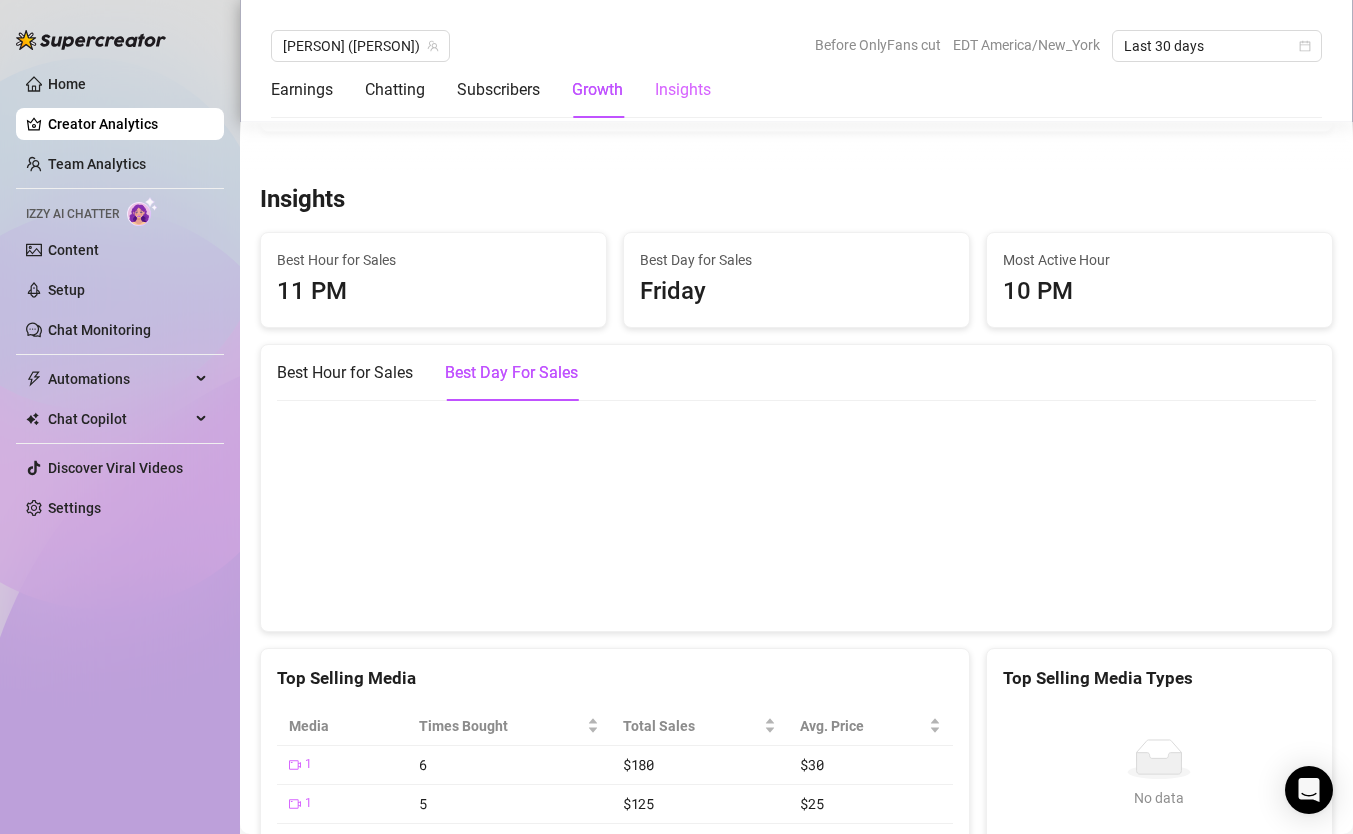 click on "Insights" at bounding box center (683, 90) 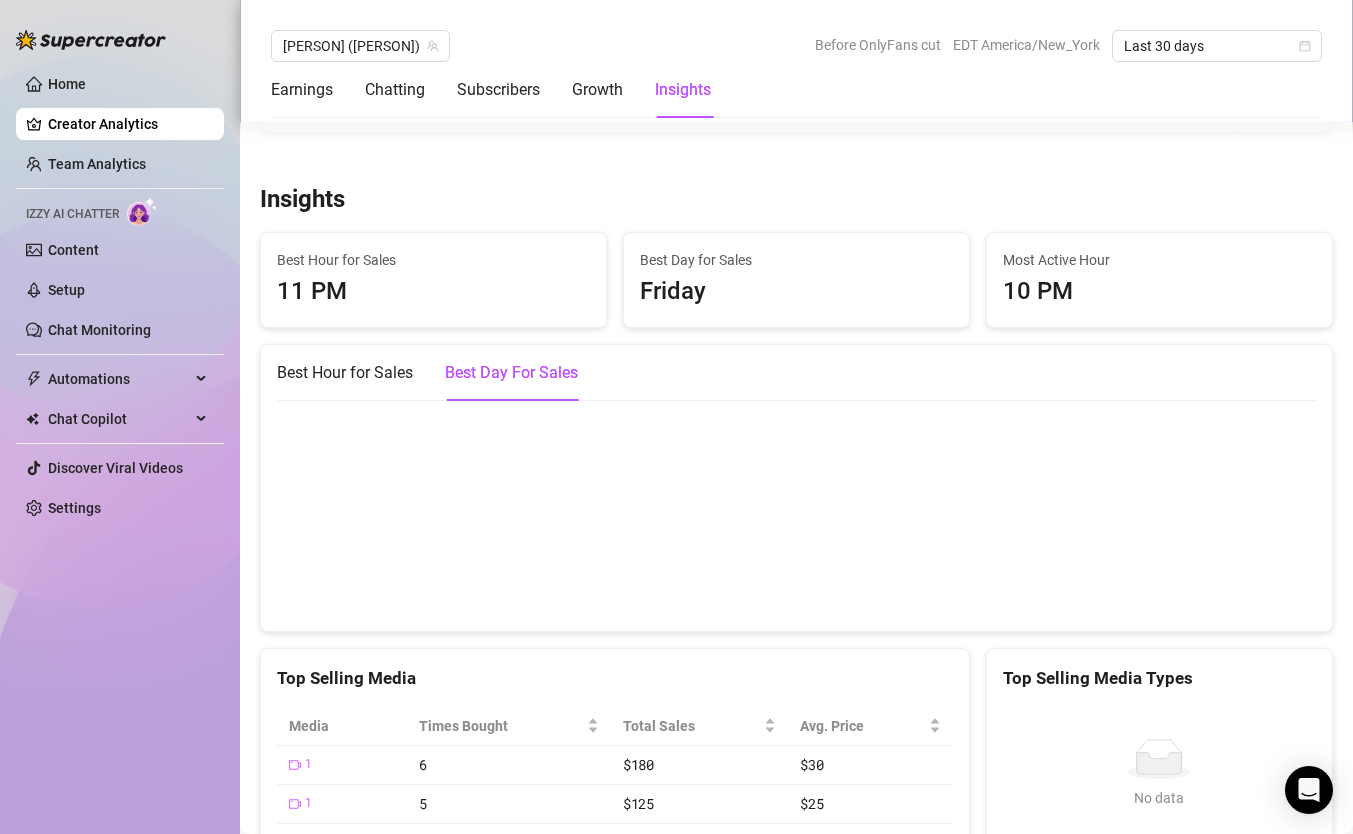 scroll, scrollTop: 2713, scrollLeft: 0, axis: vertical 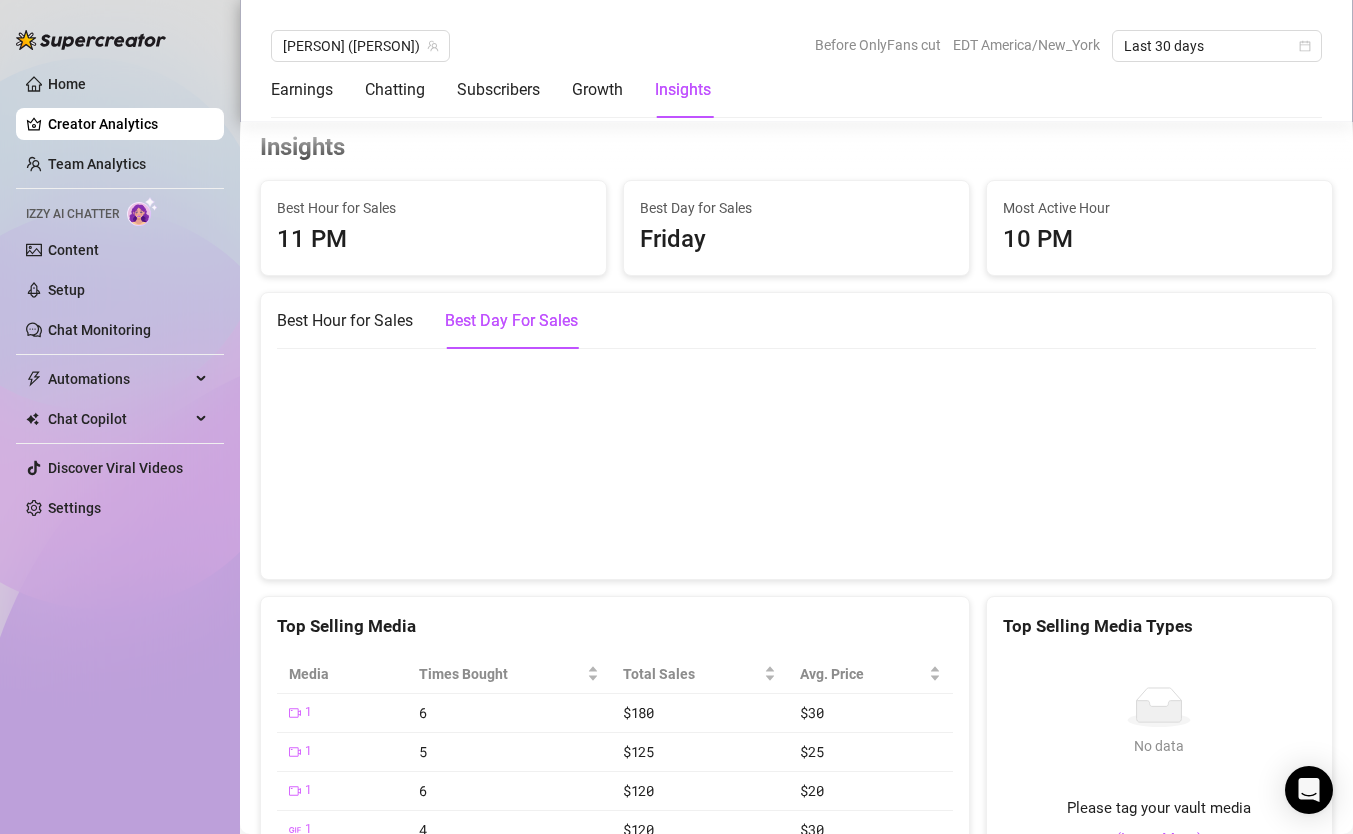 click on "Insights" at bounding box center [683, 90] 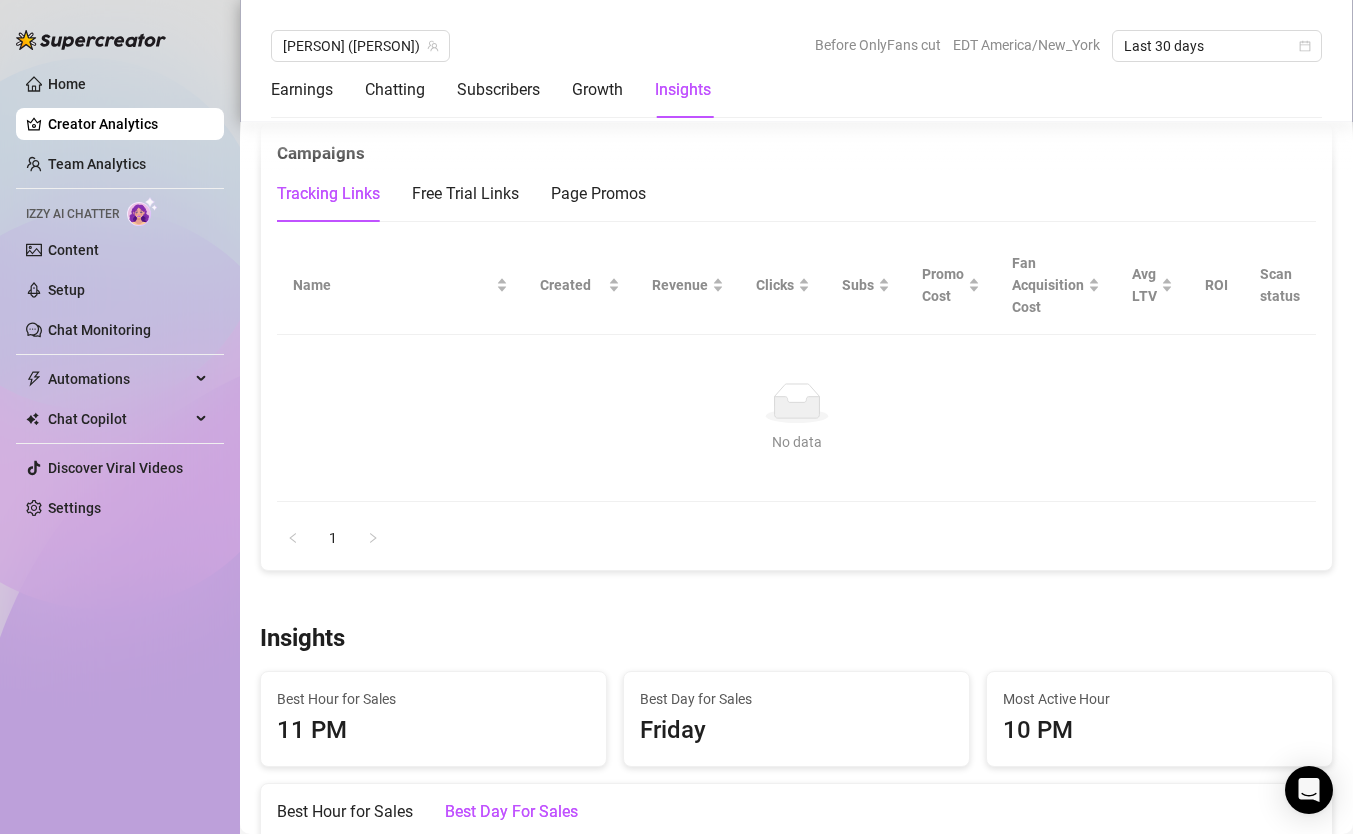 scroll, scrollTop: 2077, scrollLeft: 0, axis: vertical 